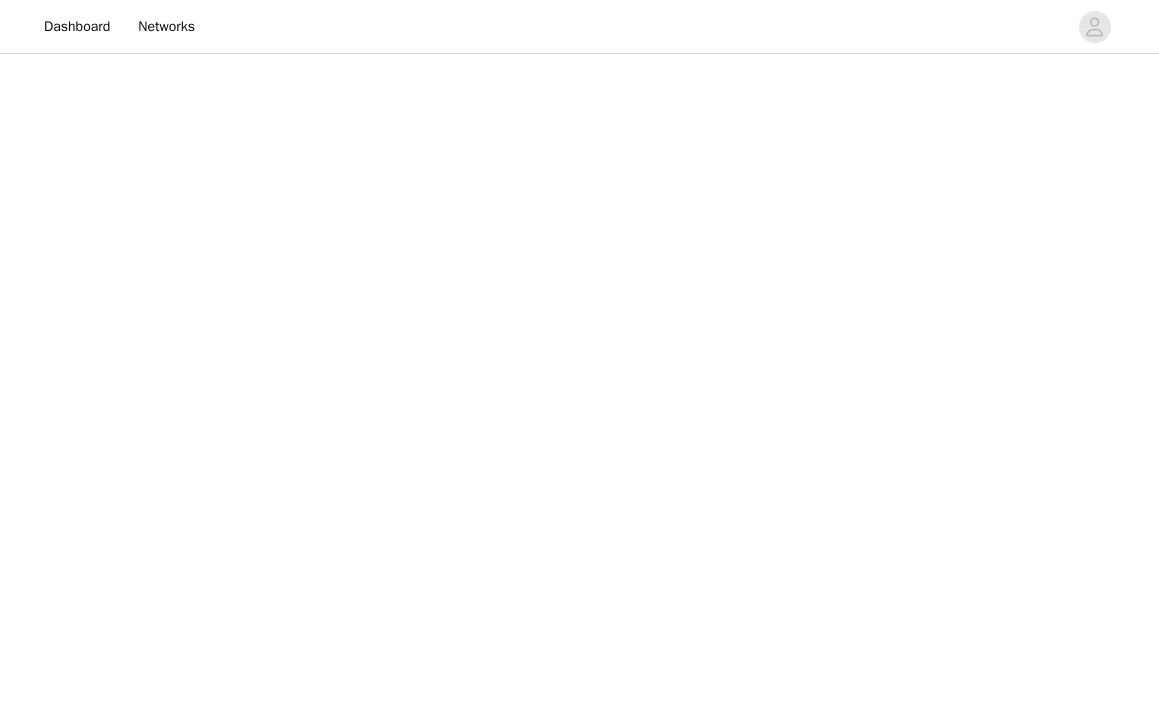 scroll, scrollTop: 0, scrollLeft: 0, axis: both 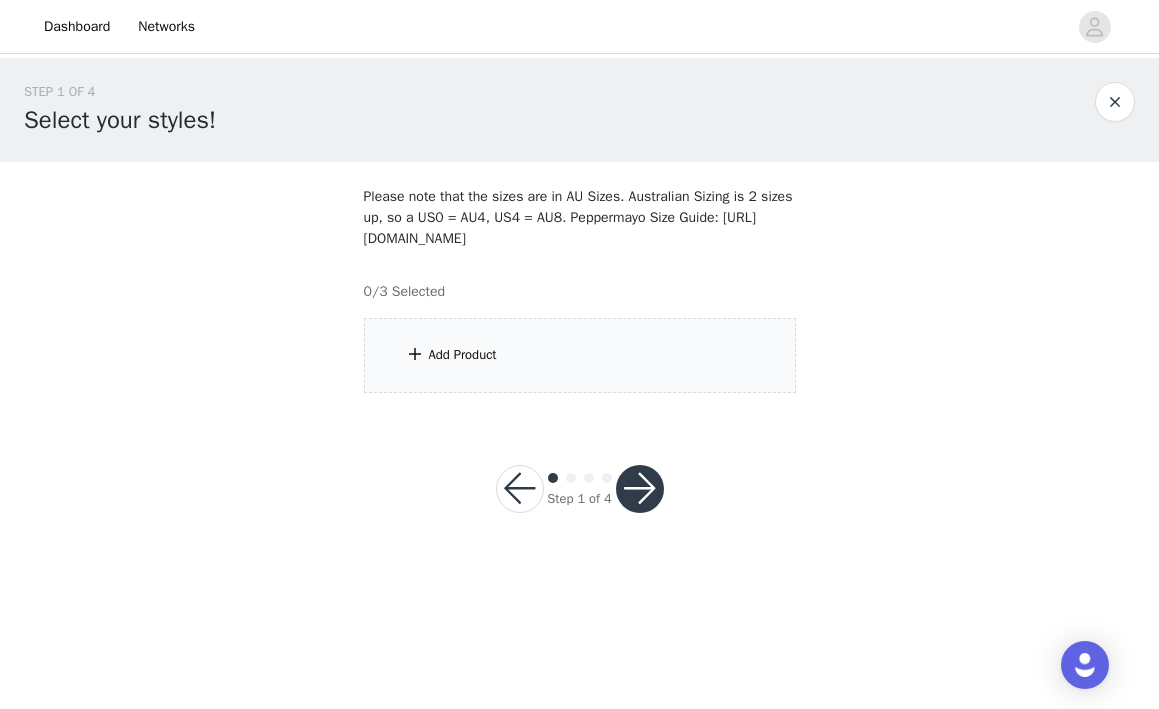click on "Add Product" at bounding box center (580, 355) 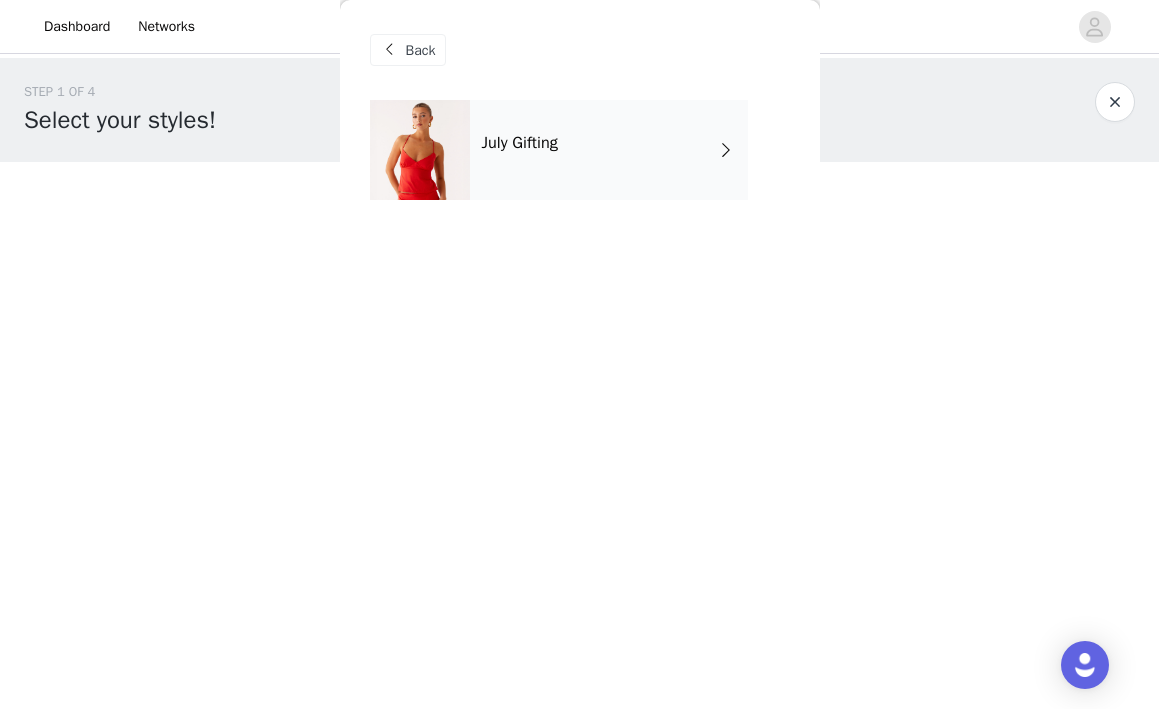 click on "July Gifting" at bounding box center [609, 150] 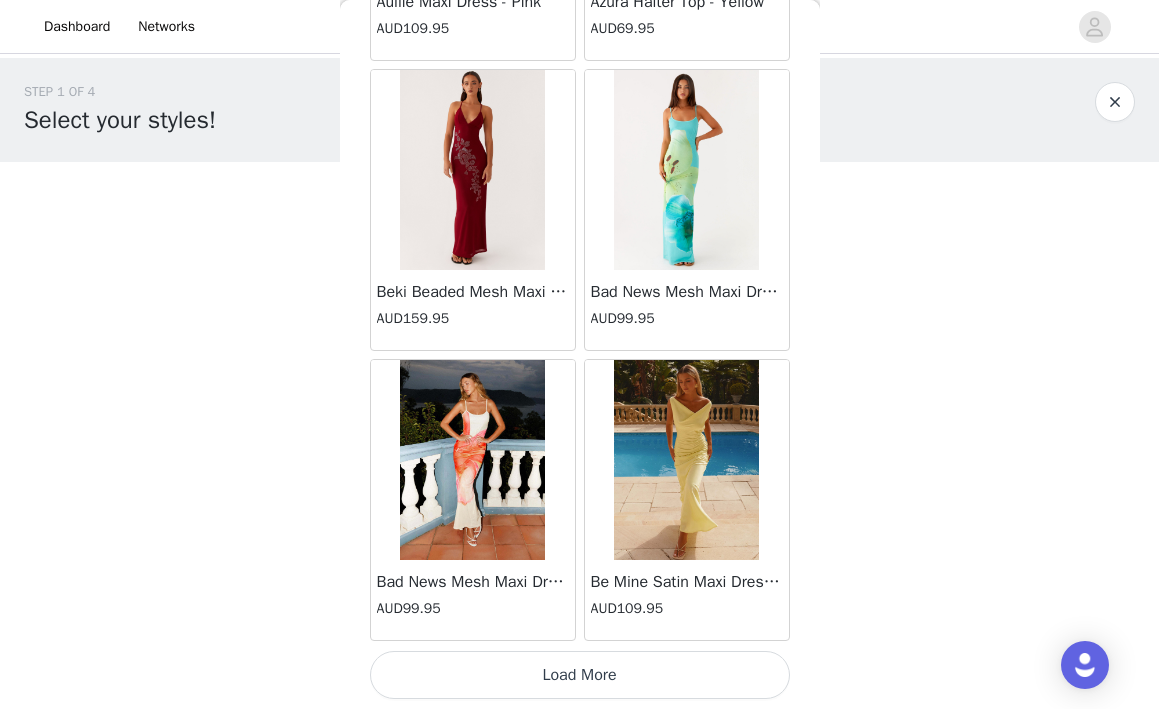 scroll, scrollTop: 2351, scrollLeft: 0, axis: vertical 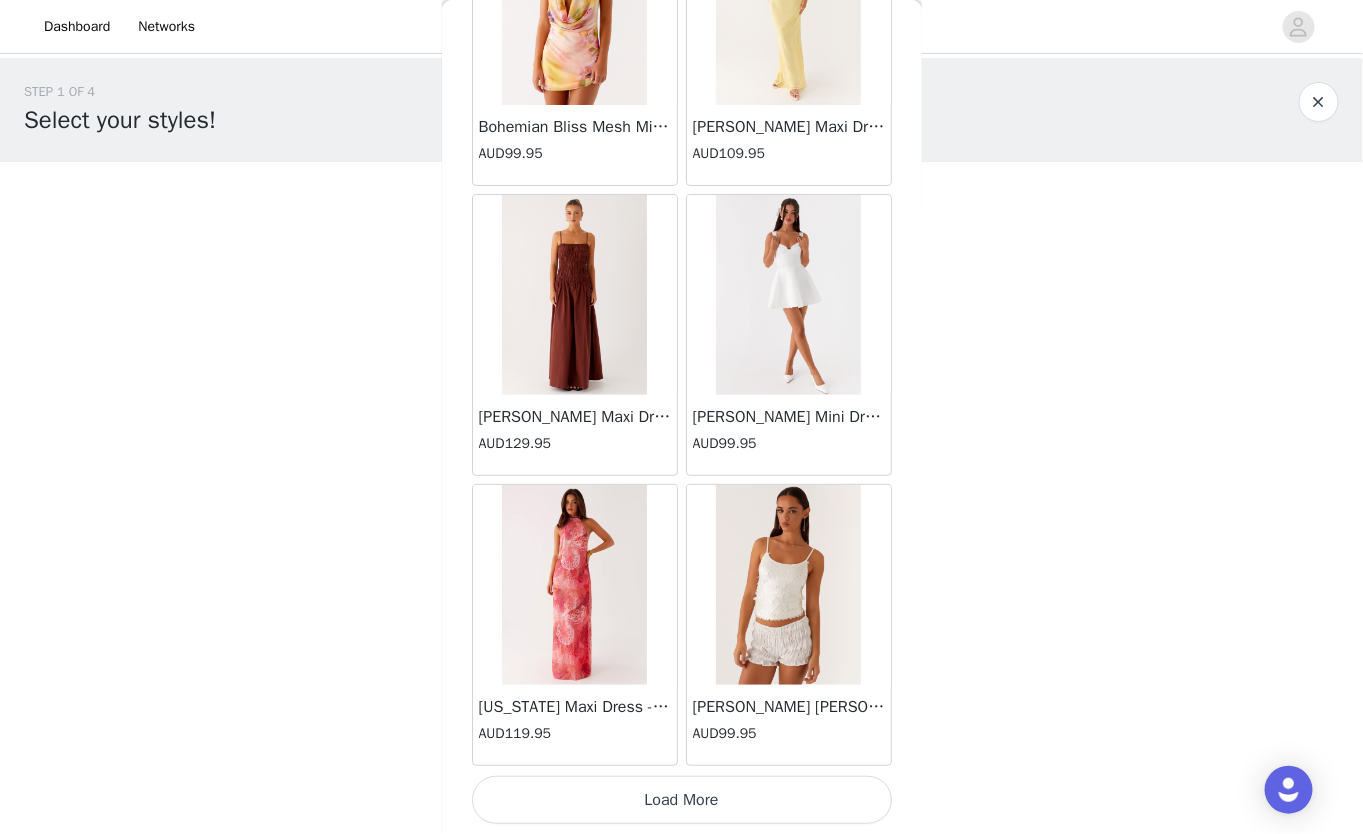 click on "Load More" at bounding box center (682, 800) 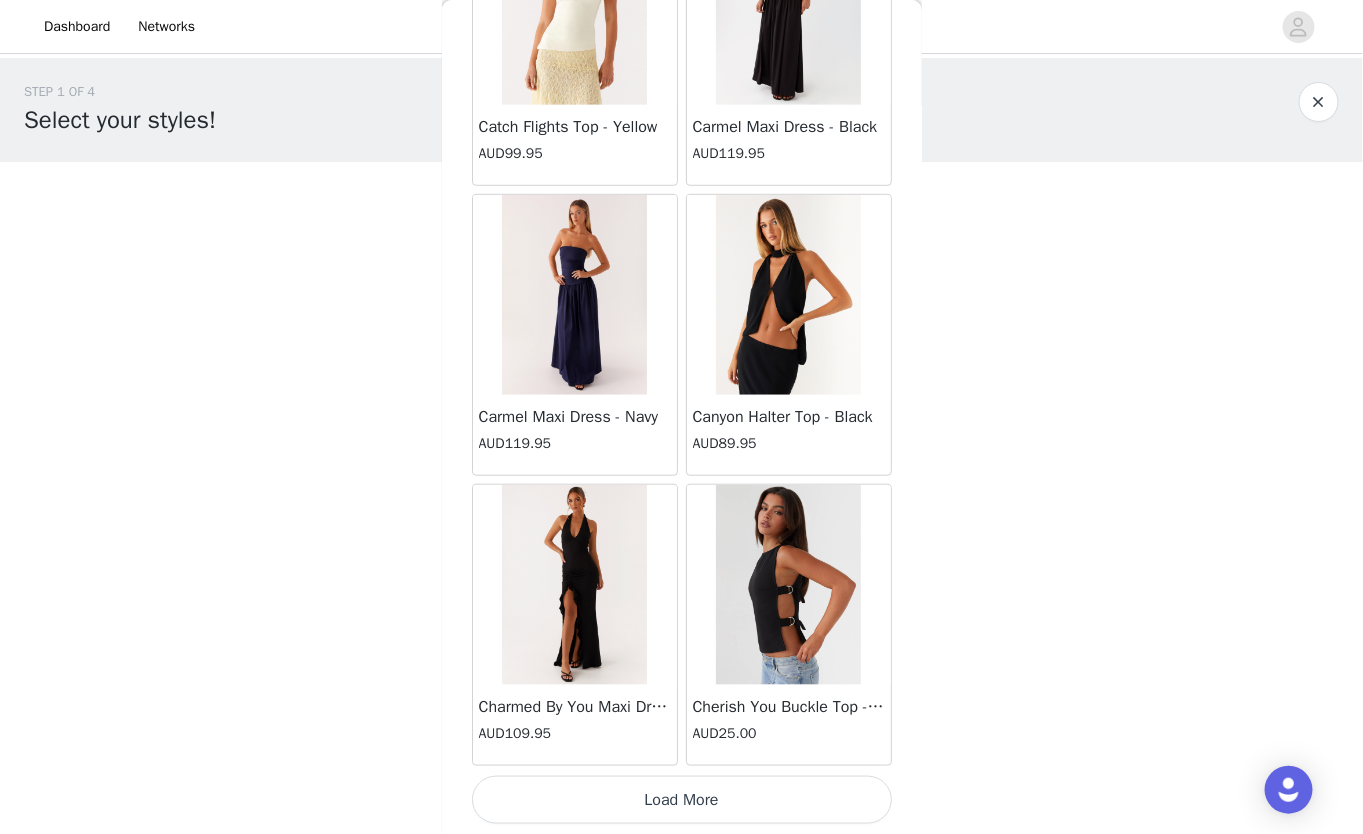 scroll, scrollTop: 8035, scrollLeft: 0, axis: vertical 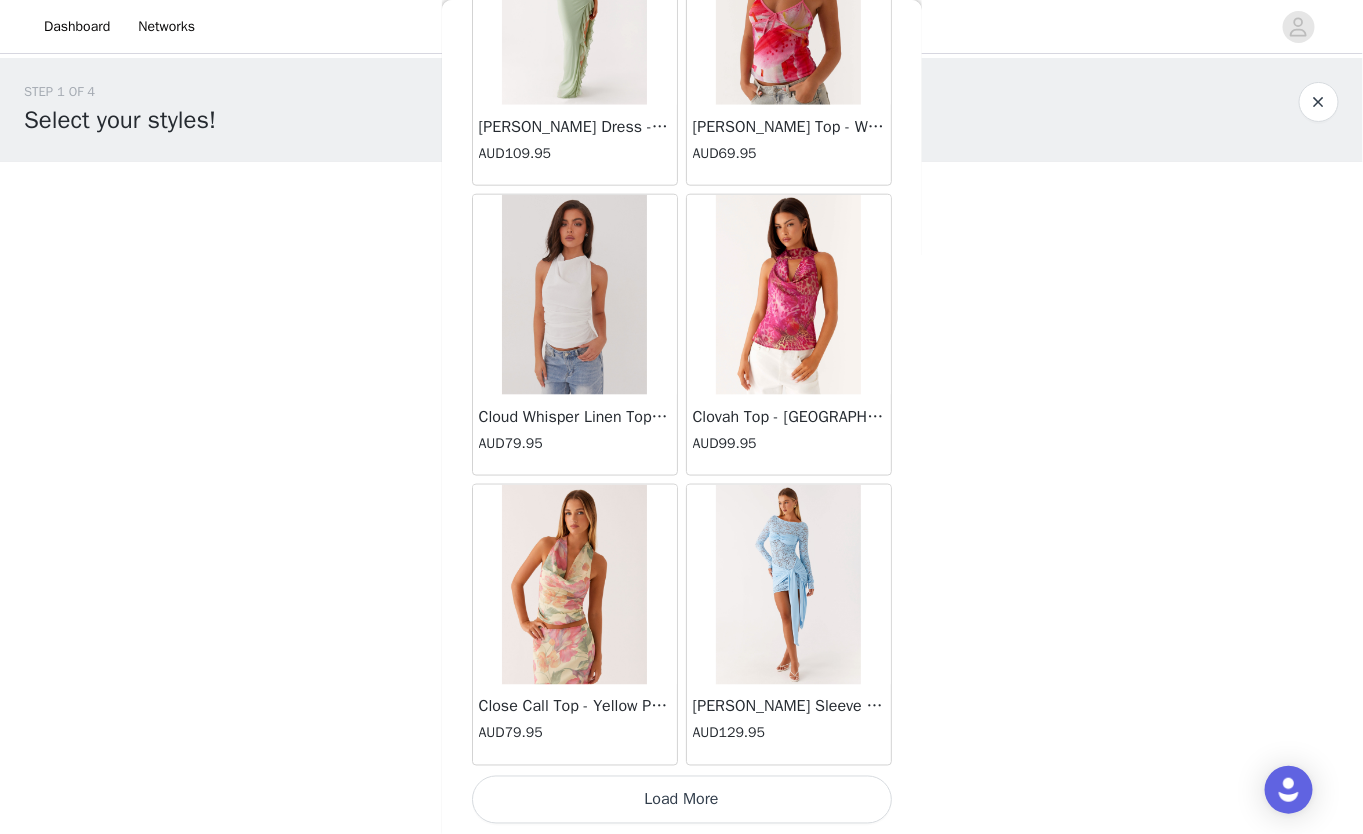 click on "Load More" at bounding box center (682, 800) 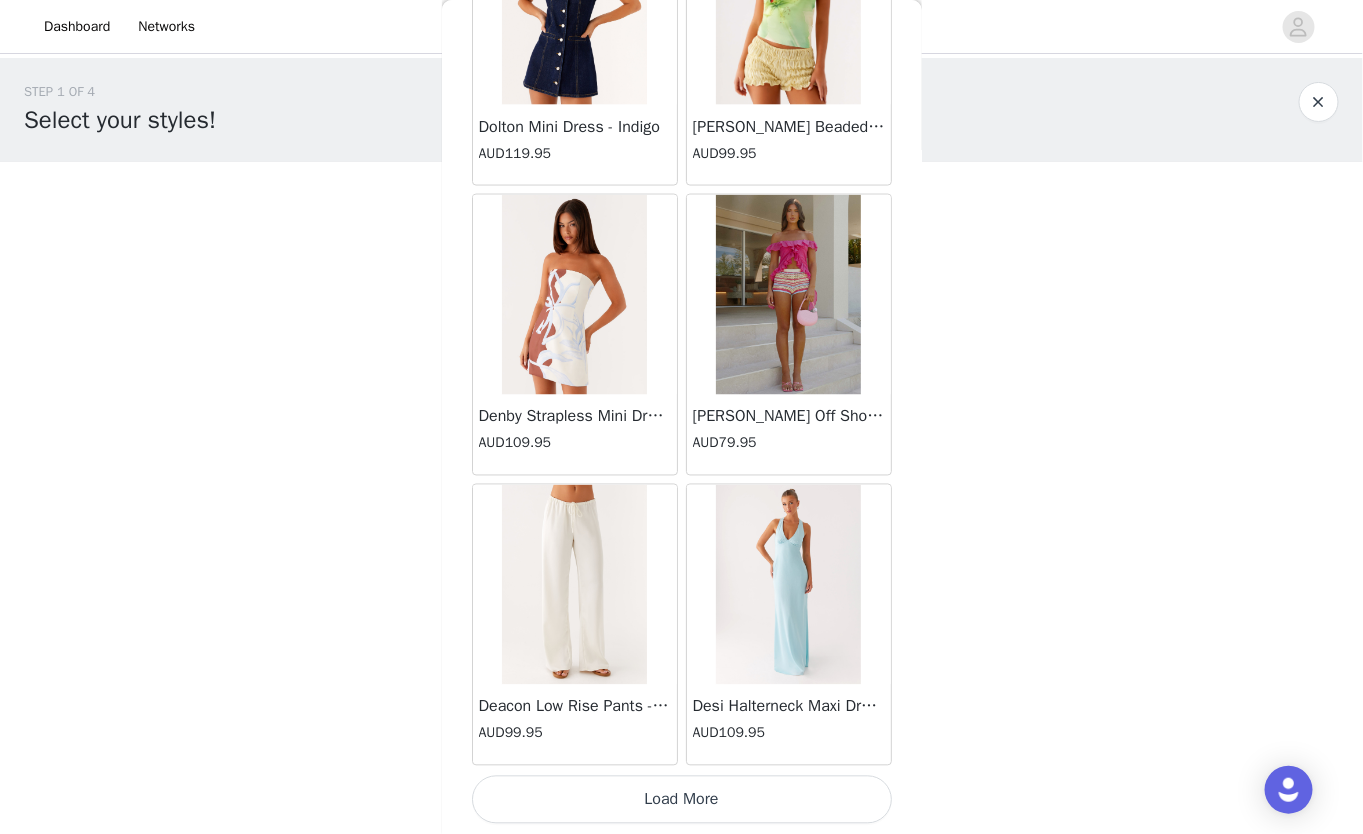 click on "Load More" at bounding box center [682, 800] 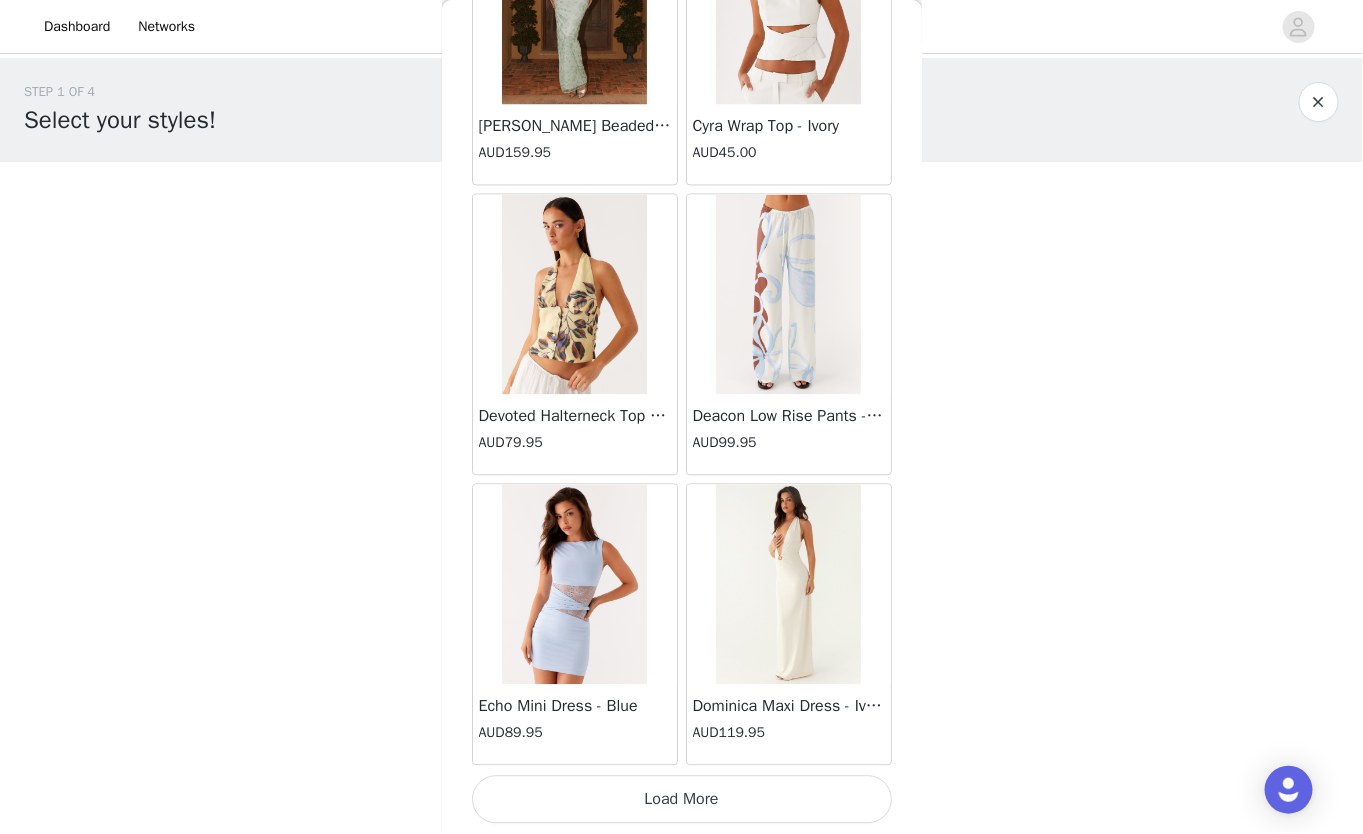 click on "Load More" at bounding box center (682, 800) 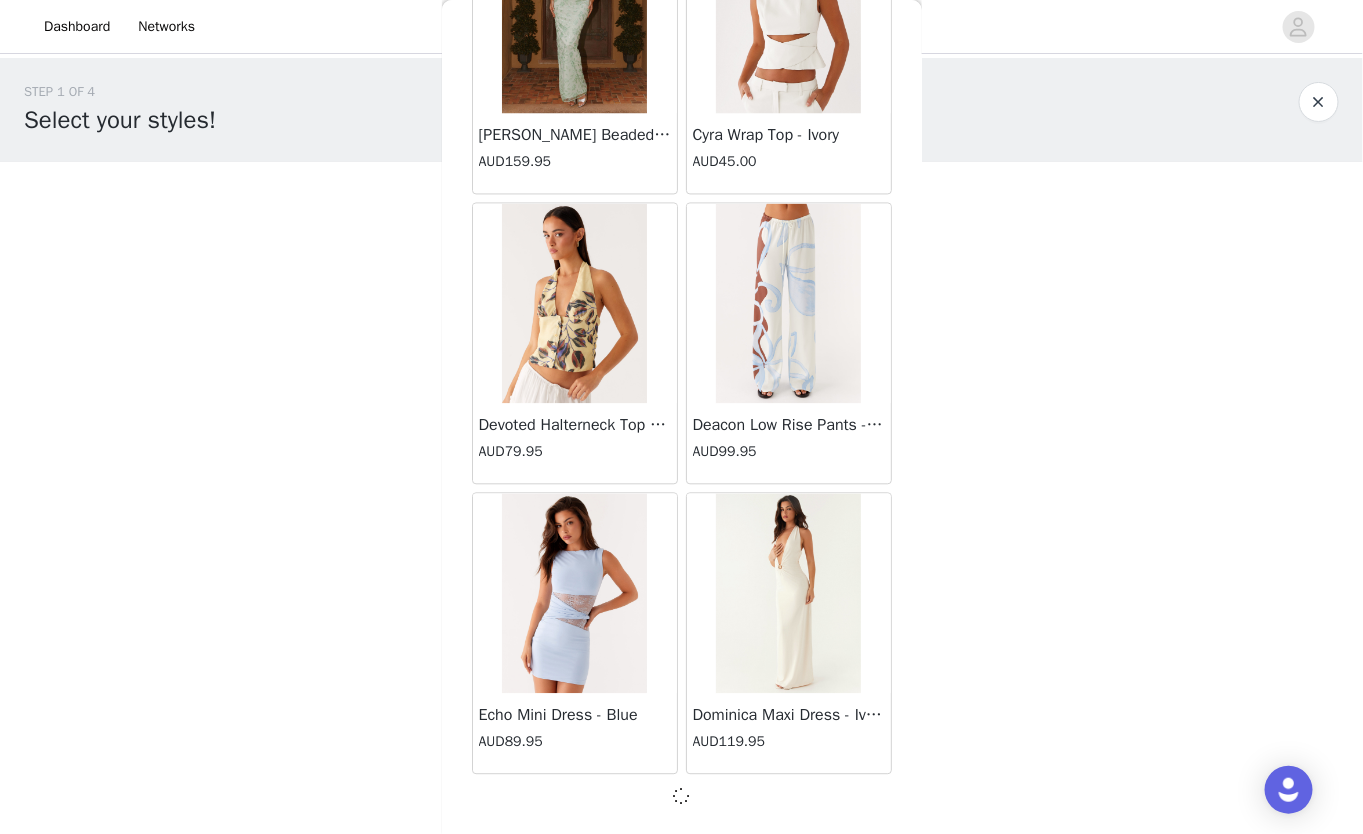 scroll, scrollTop: 16736, scrollLeft: 0, axis: vertical 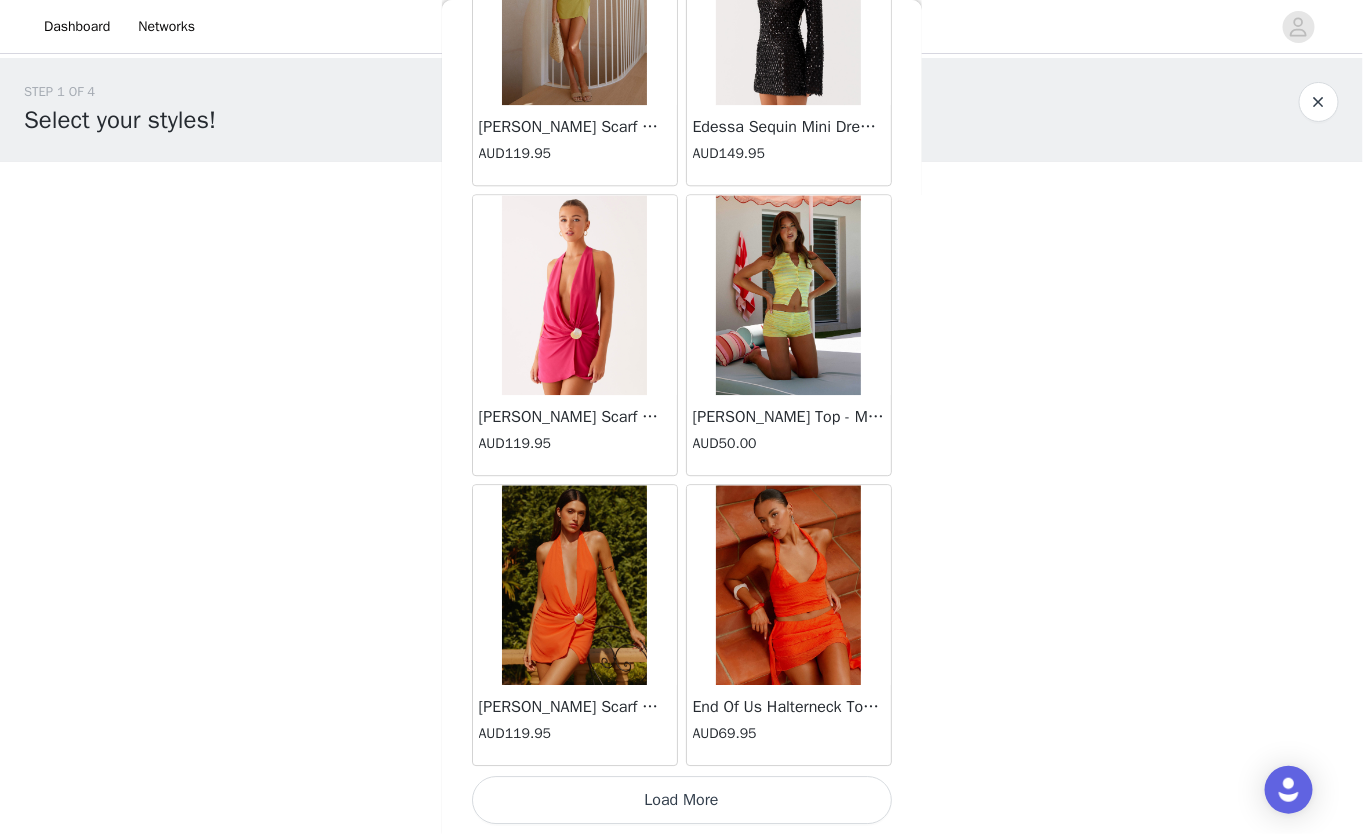 click on "Load More" at bounding box center [682, 800] 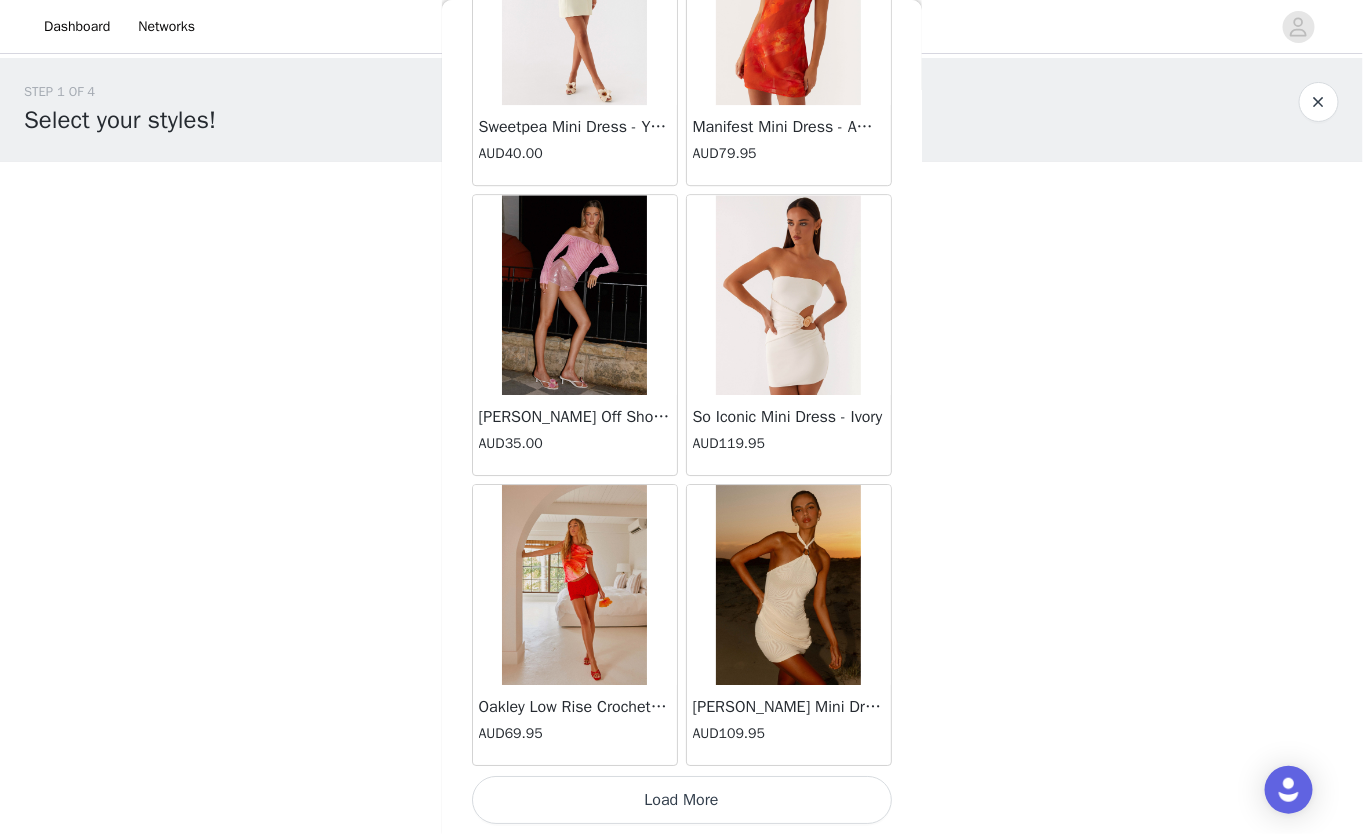 click on "Load More" at bounding box center [682, 800] 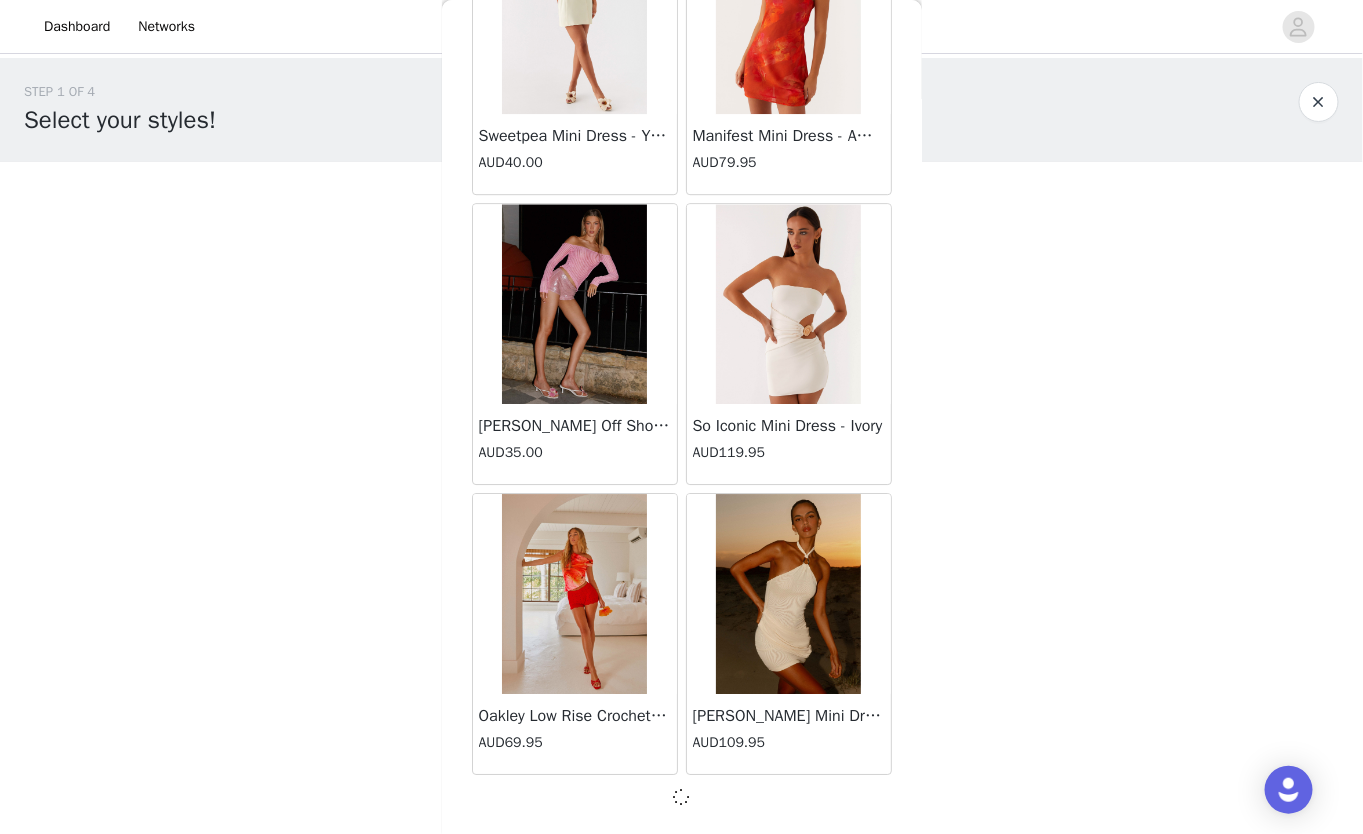 scroll, scrollTop: 22542, scrollLeft: 0, axis: vertical 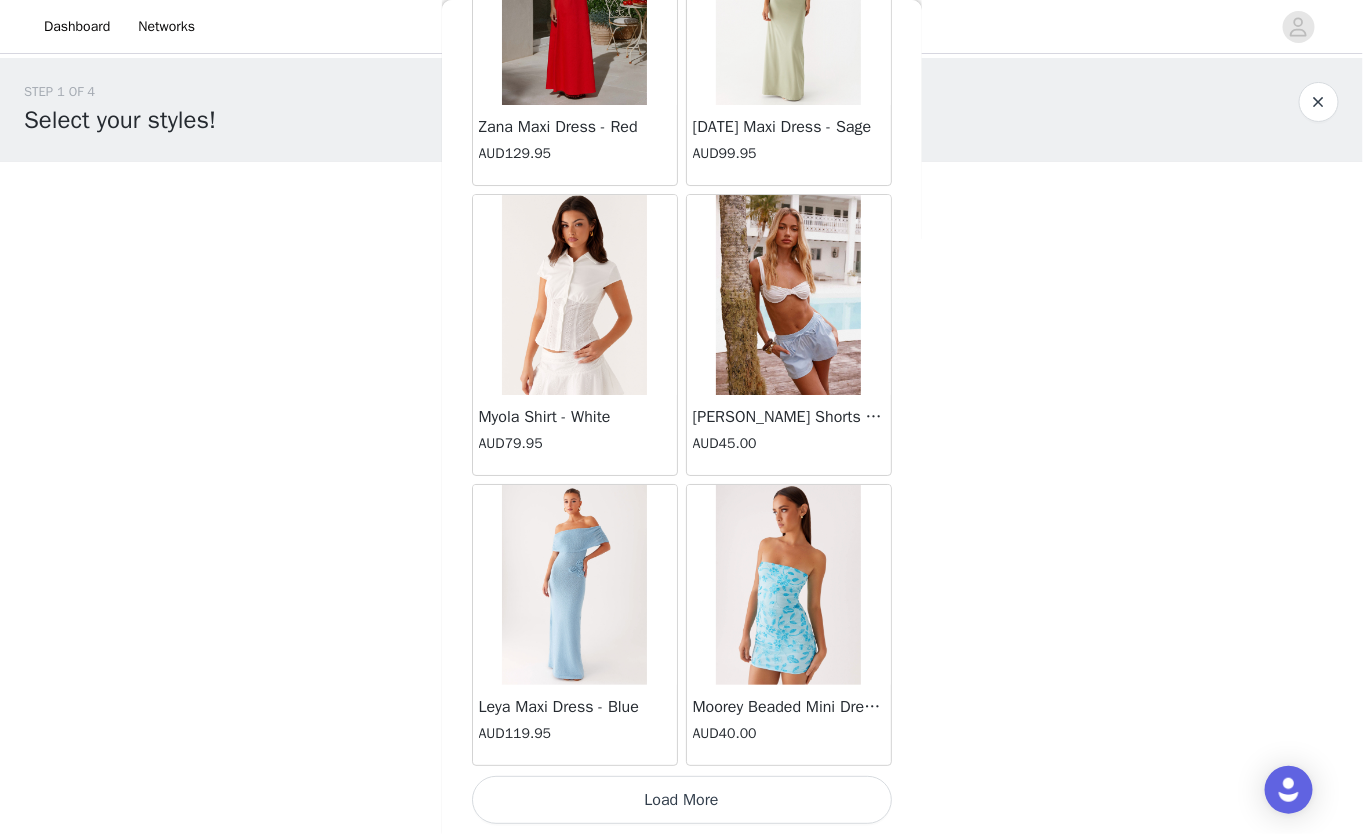 click on "Load More" at bounding box center (682, 800) 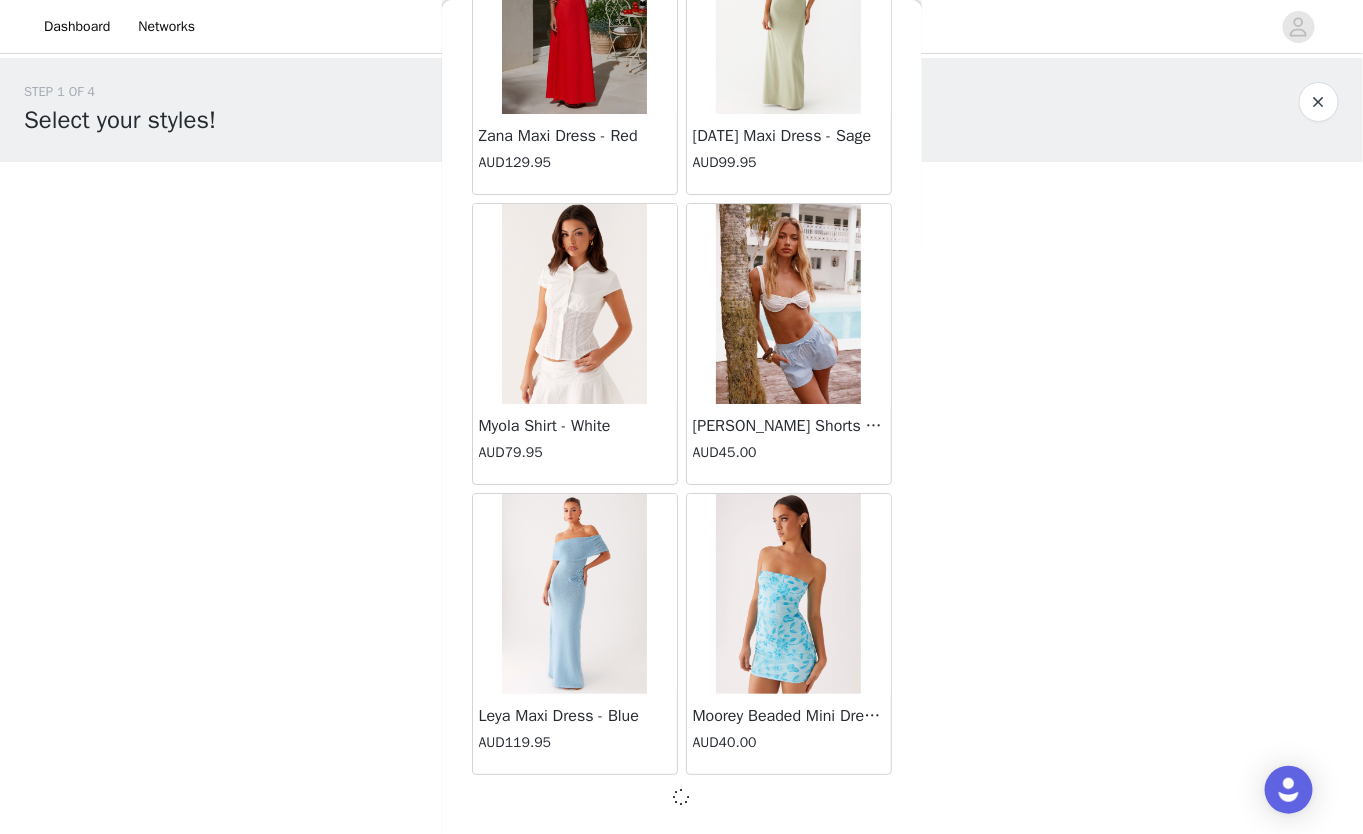 scroll, scrollTop: 25445, scrollLeft: 0, axis: vertical 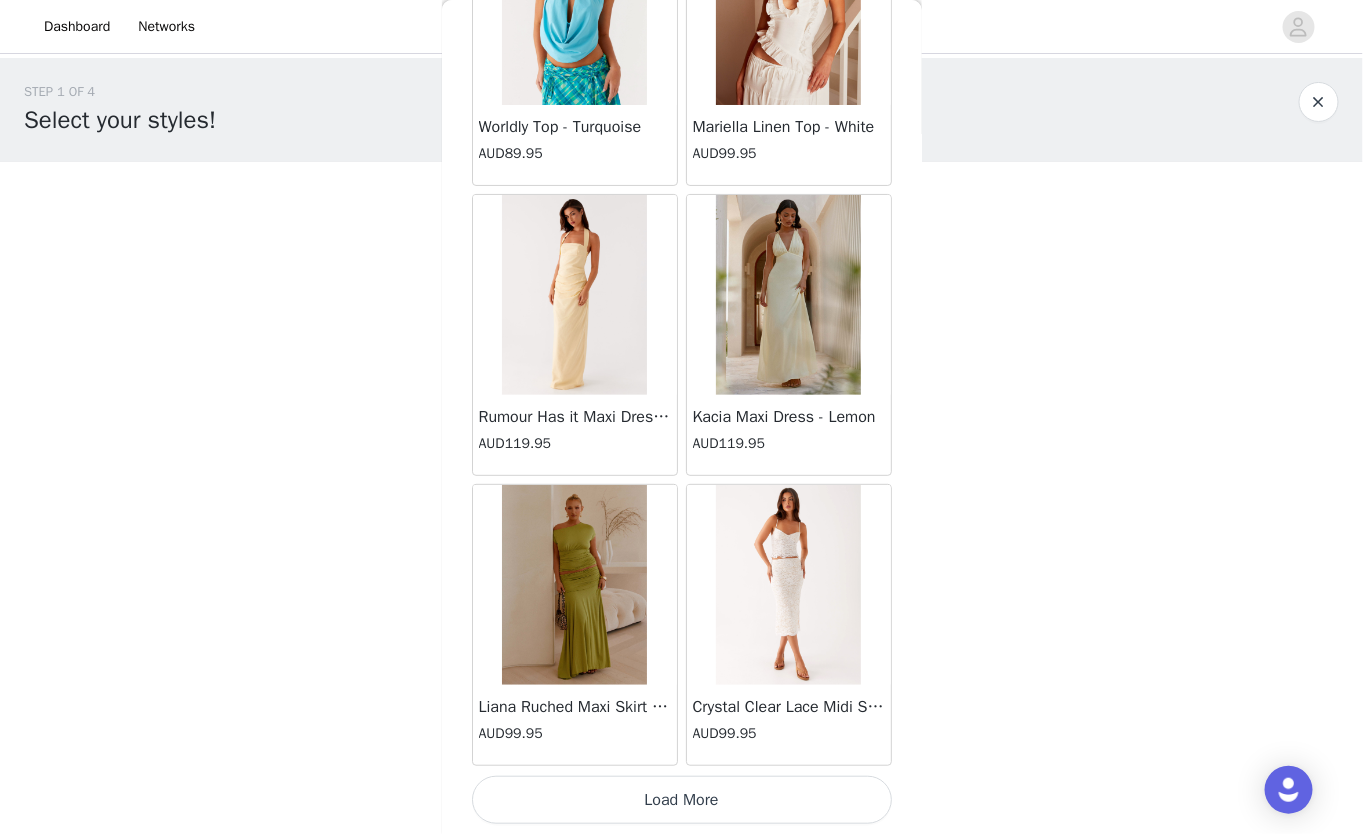 click on "Load More" at bounding box center (682, 800) 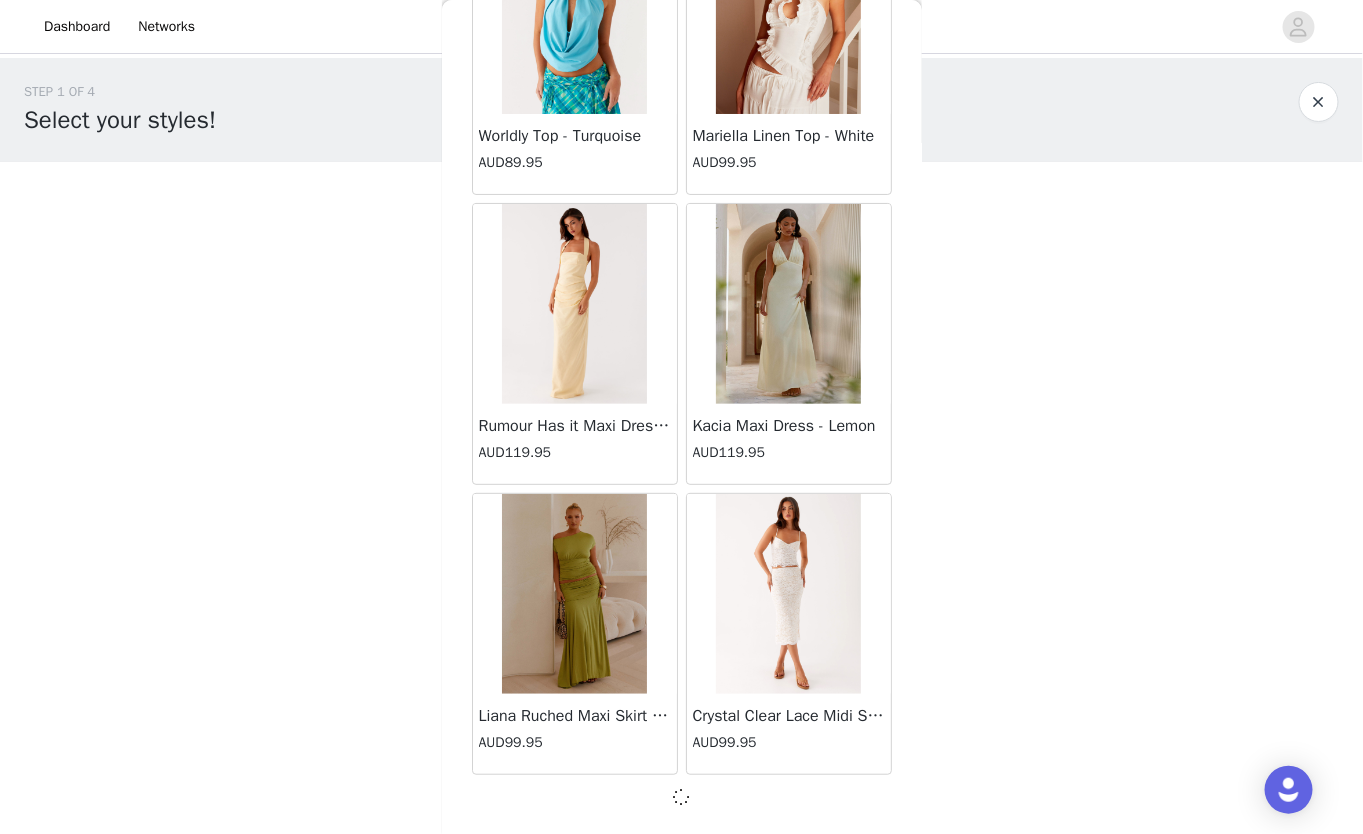 scroll, scrollTop: 28349, scrollLeft: 0, axis: vertical 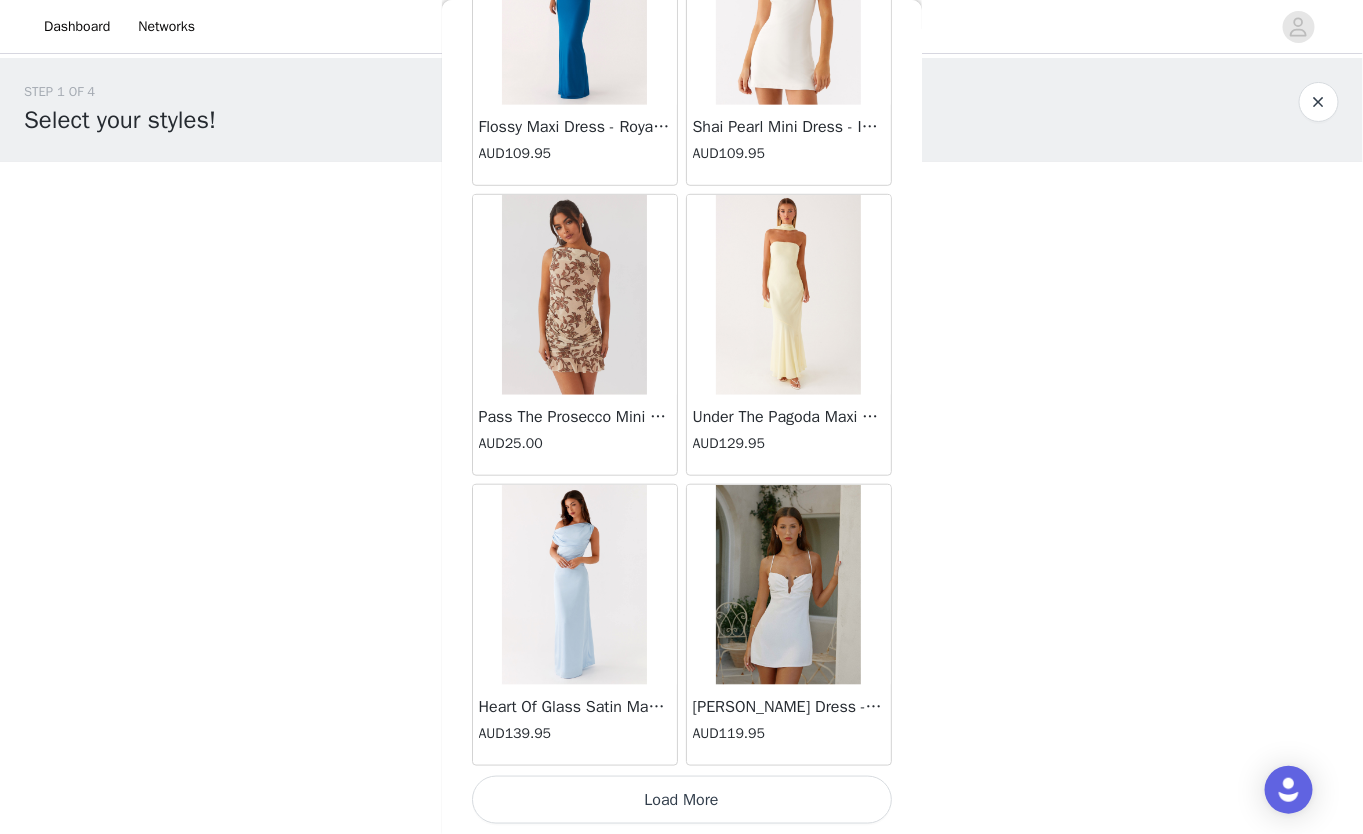 click on "Load More" at bounding box center [682, 800] 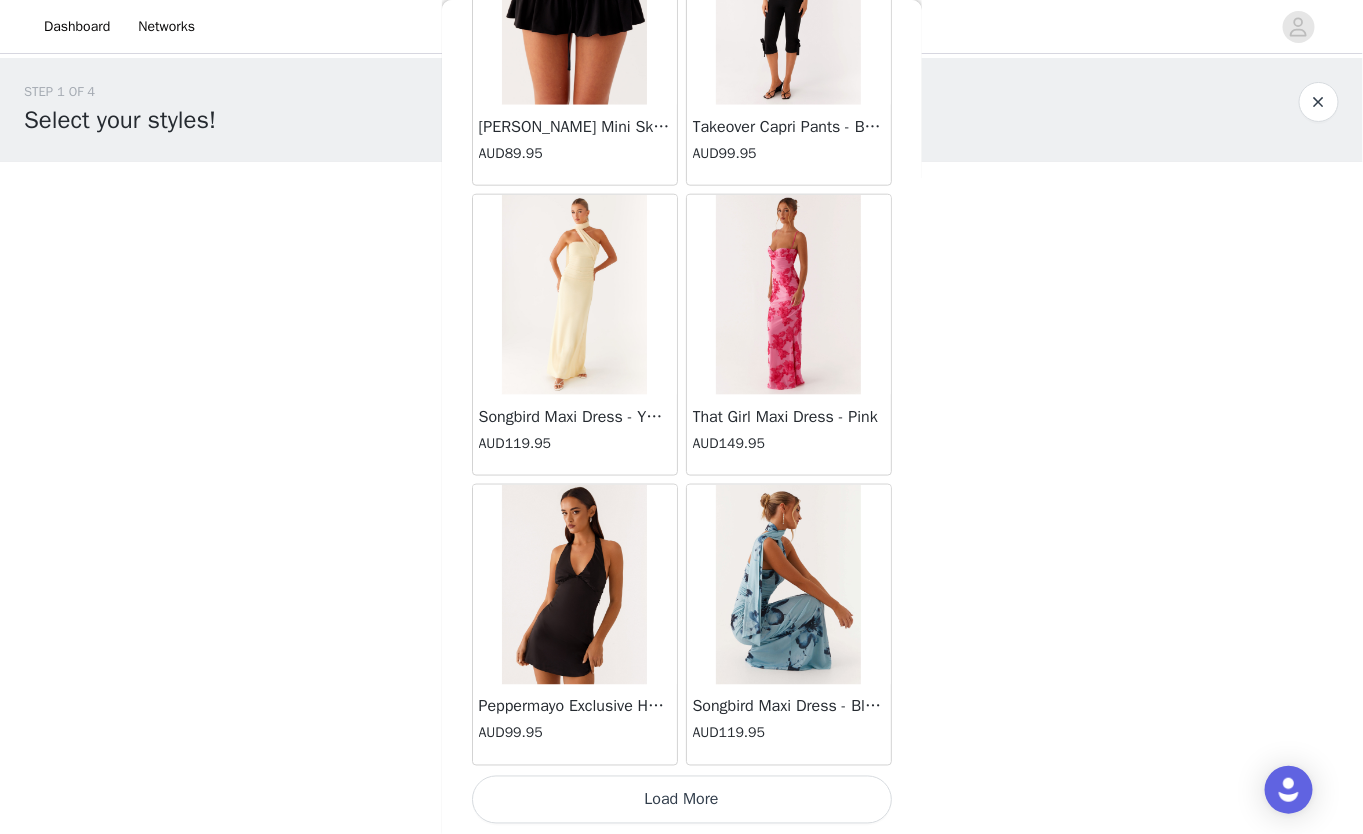 click on "Load More" at bounding box center (682, 800) 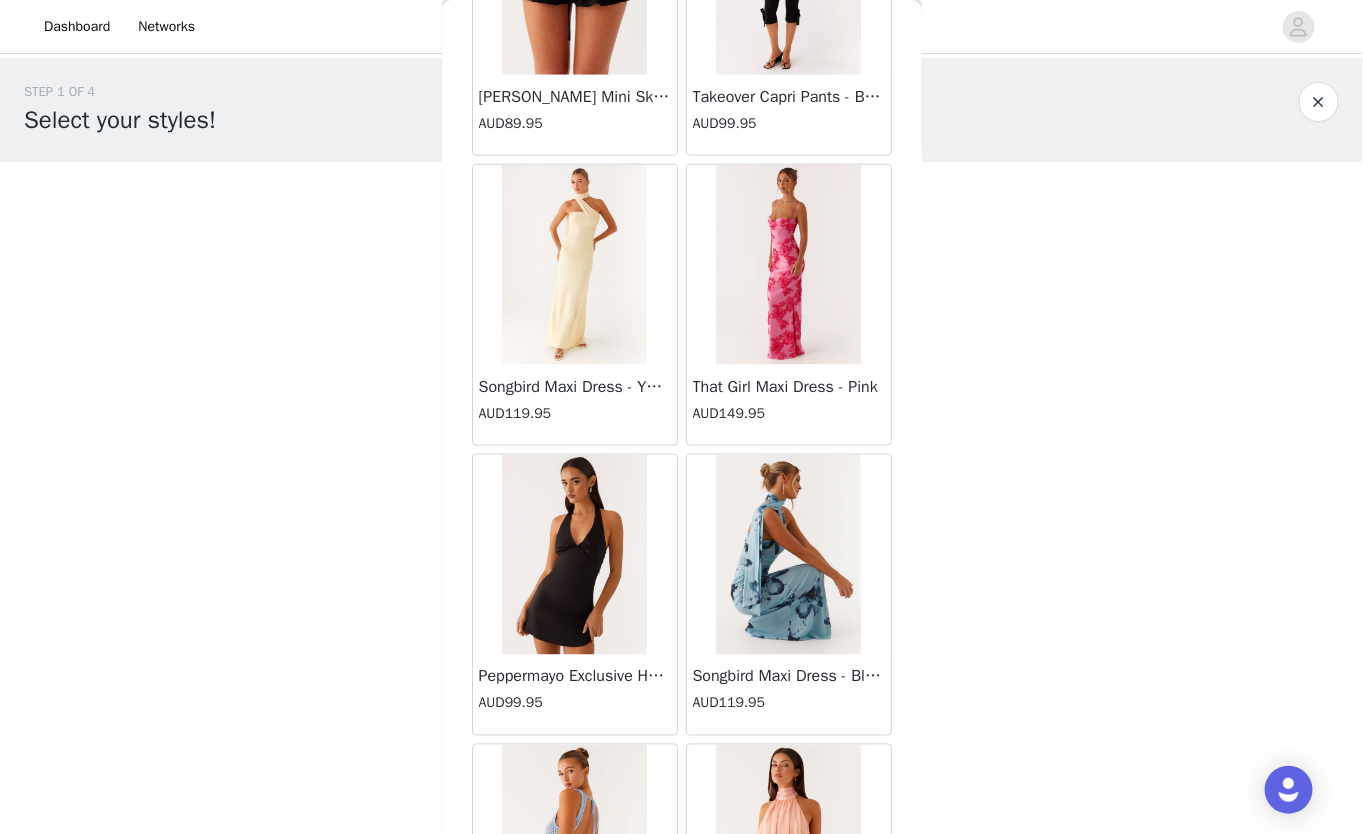 scroll, scrollTop: 0, scrollLeft: 0, axis: both 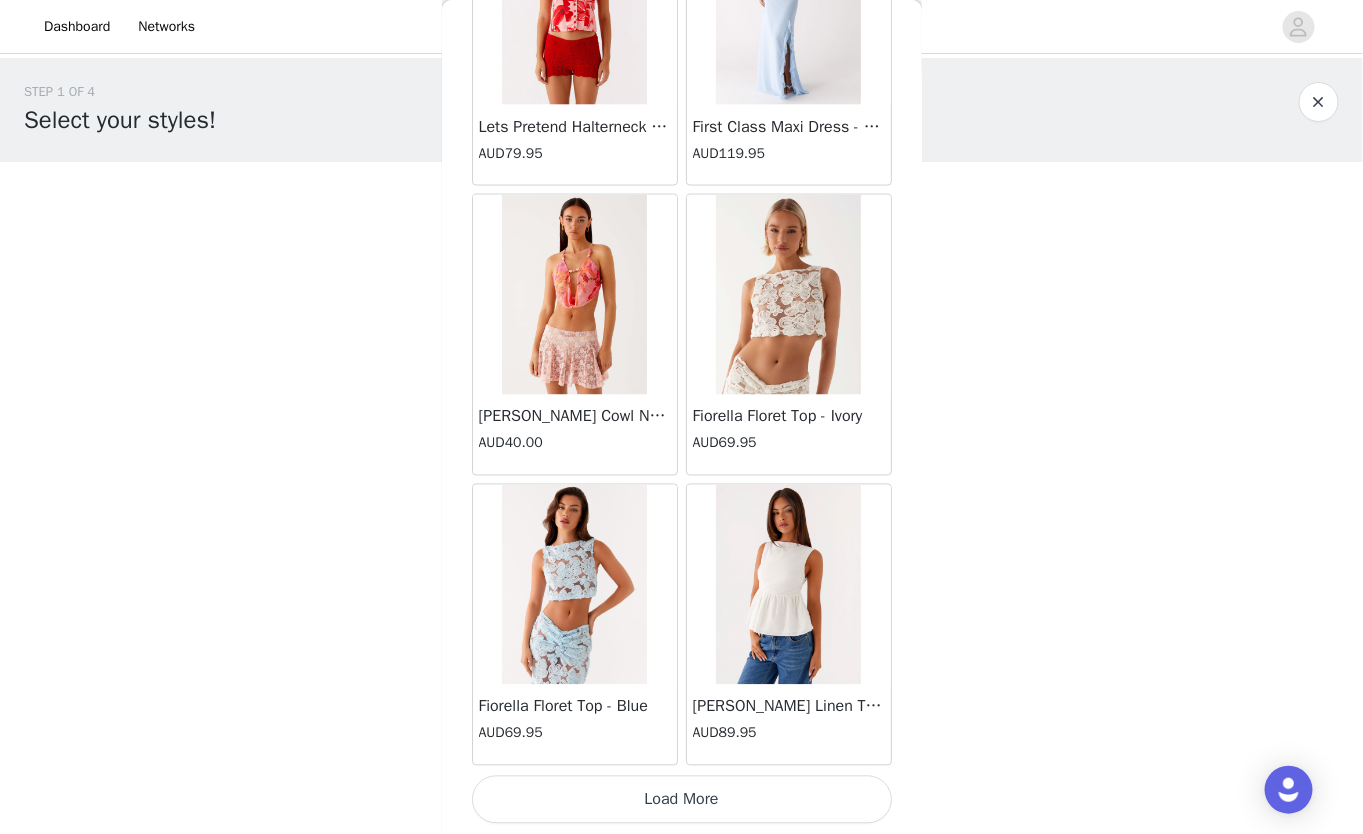 click on "Load More" at bounding box center [682, 800] 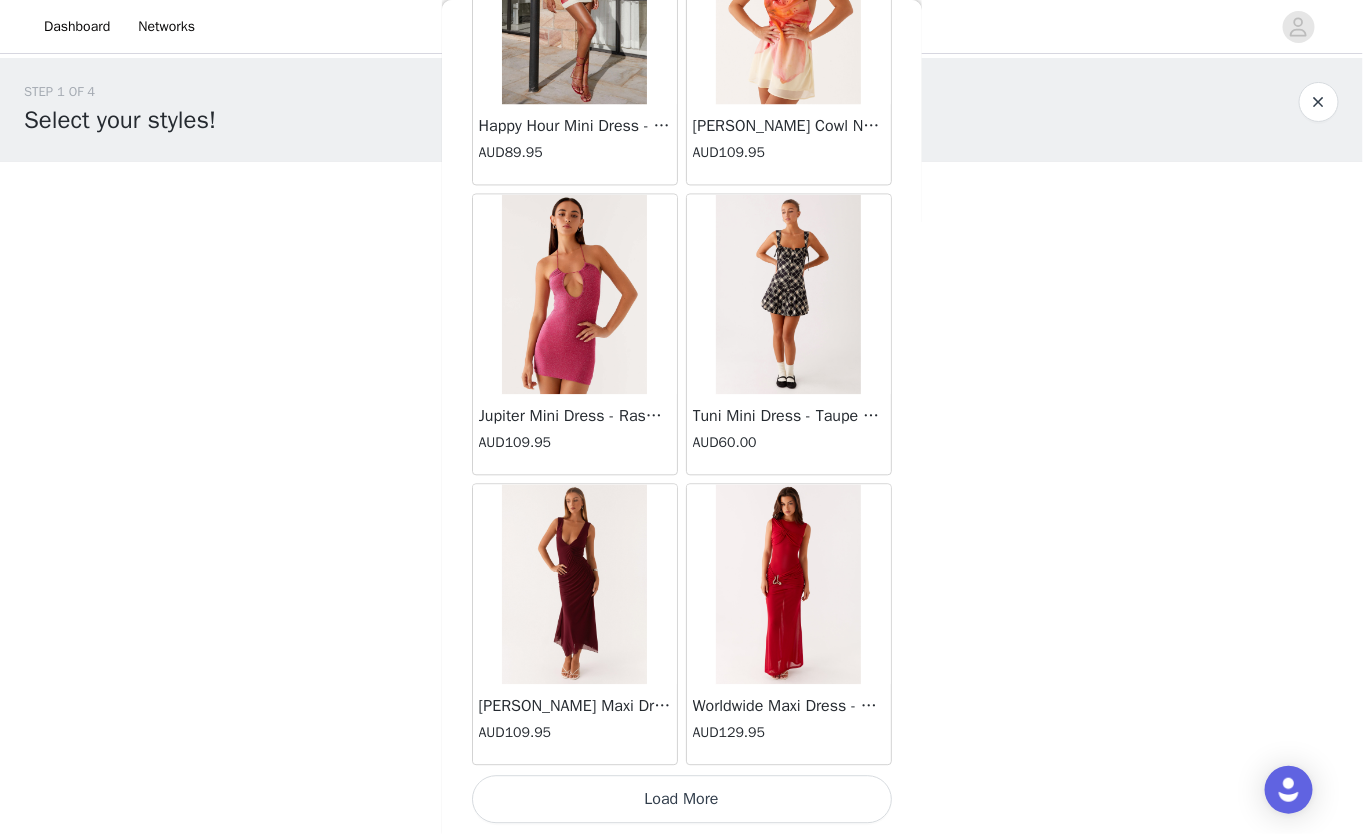 click on "Load More" at bounding box center (682, 800) 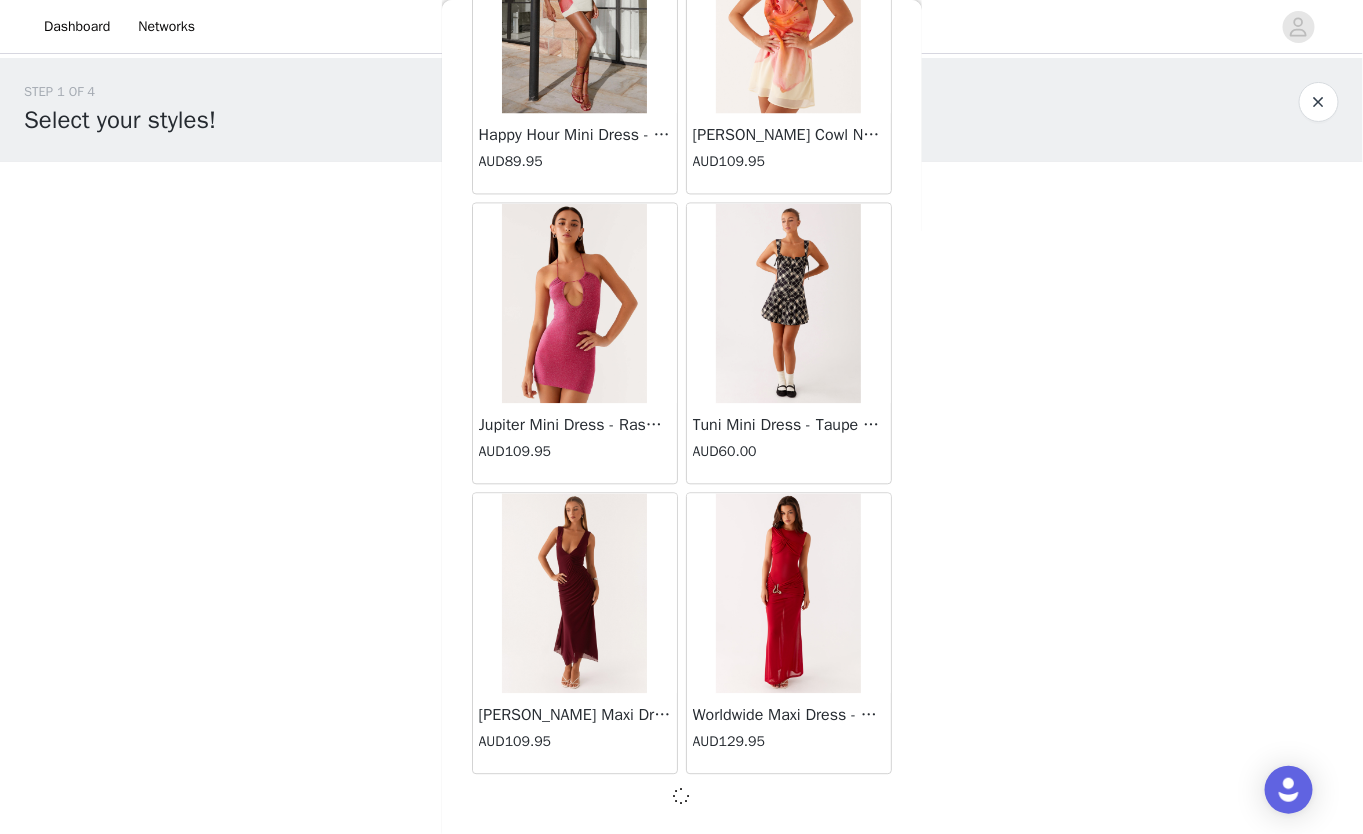 scroll, scrollTop: 39962, scrollLeft: 0, axis: vertical 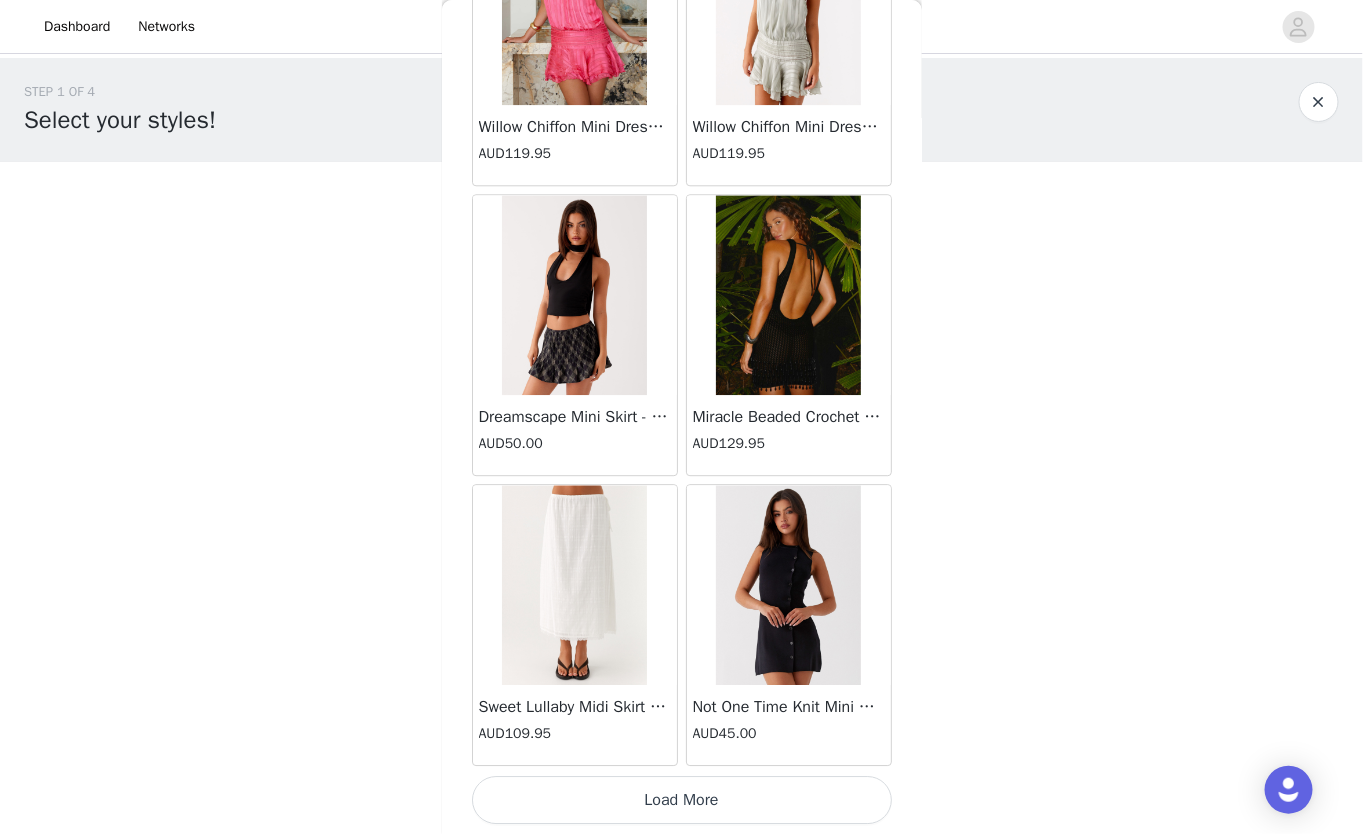 click on "Load More" at bounding box center [682, 800] 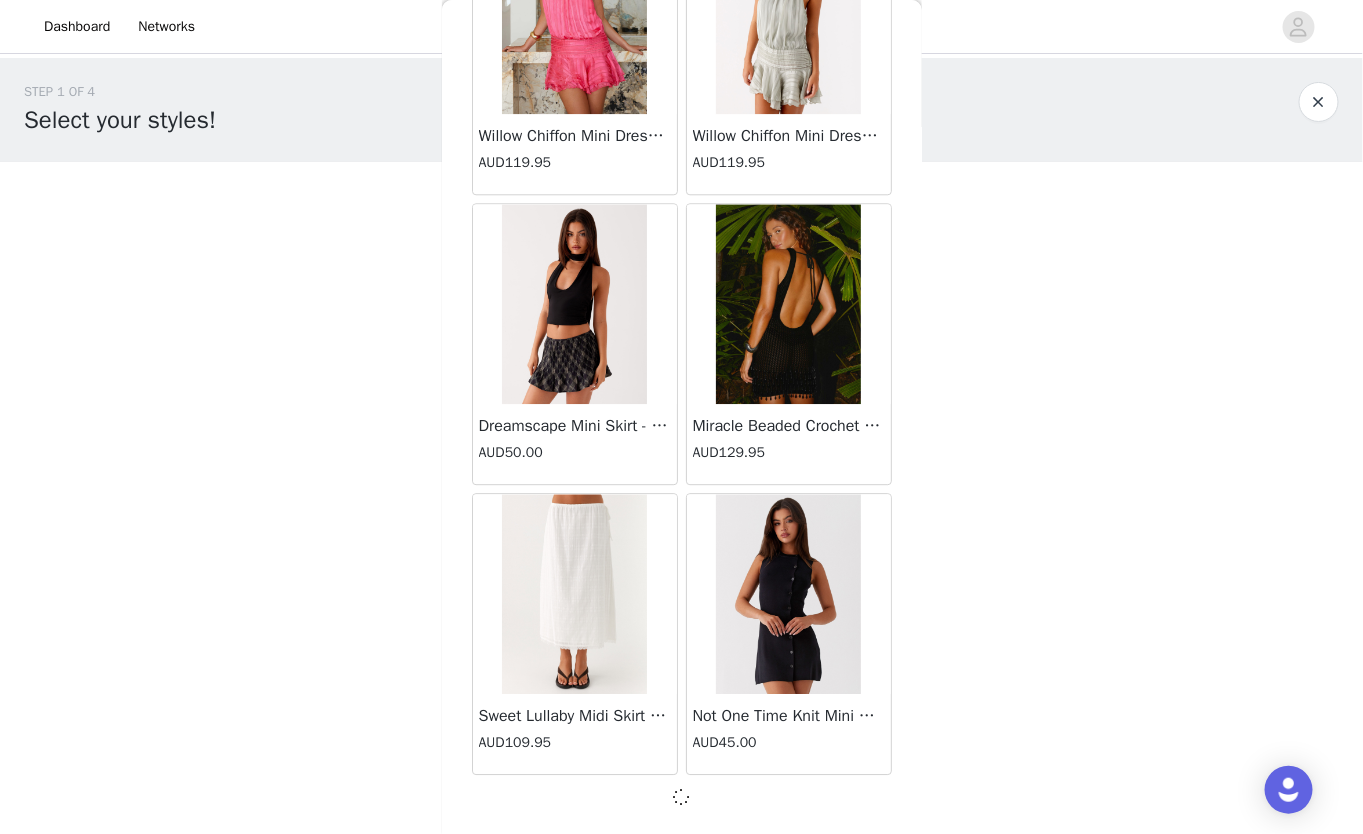 scroll, scrollTop: 42865, scrollLeft: 0, axis: vertical 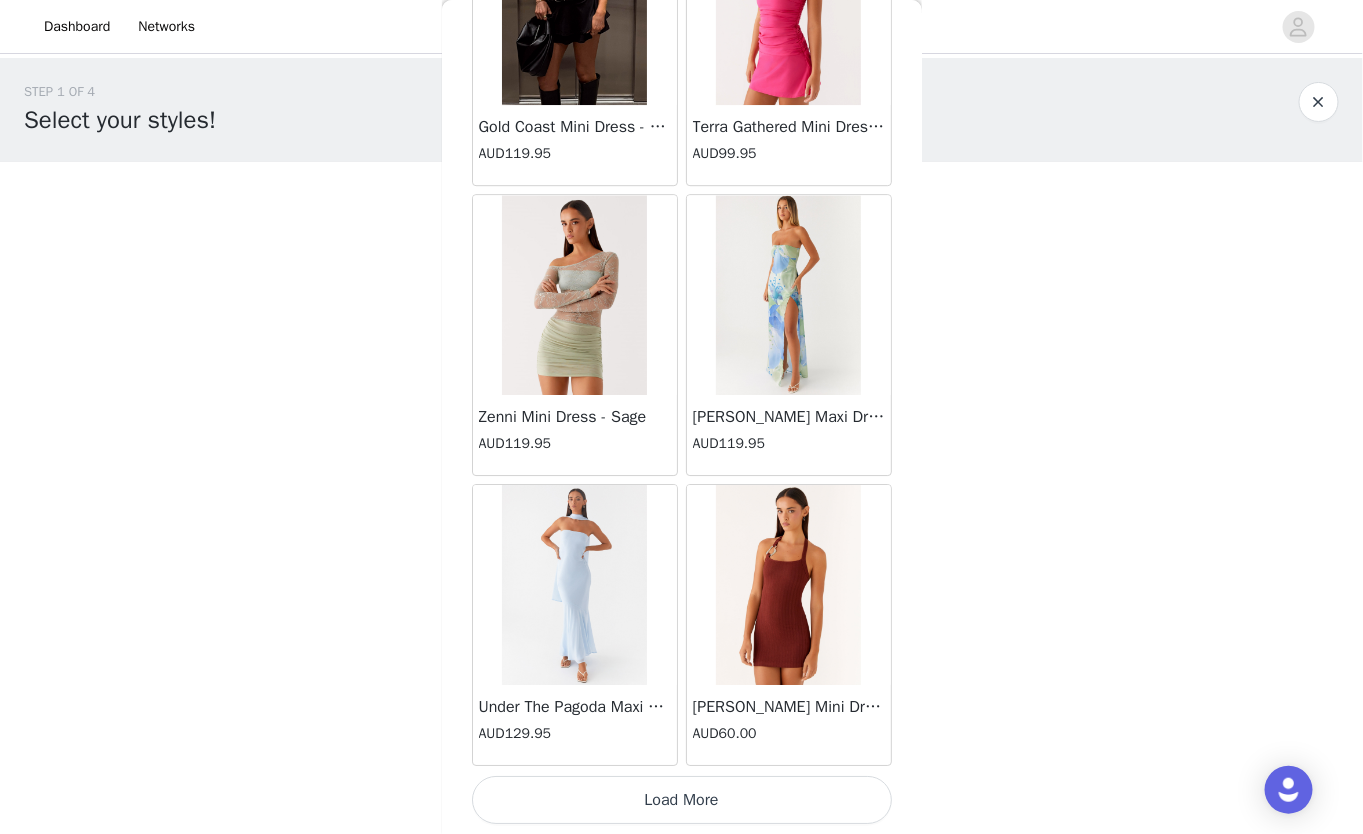 click on "Load More" at bounding box center [682, 800] 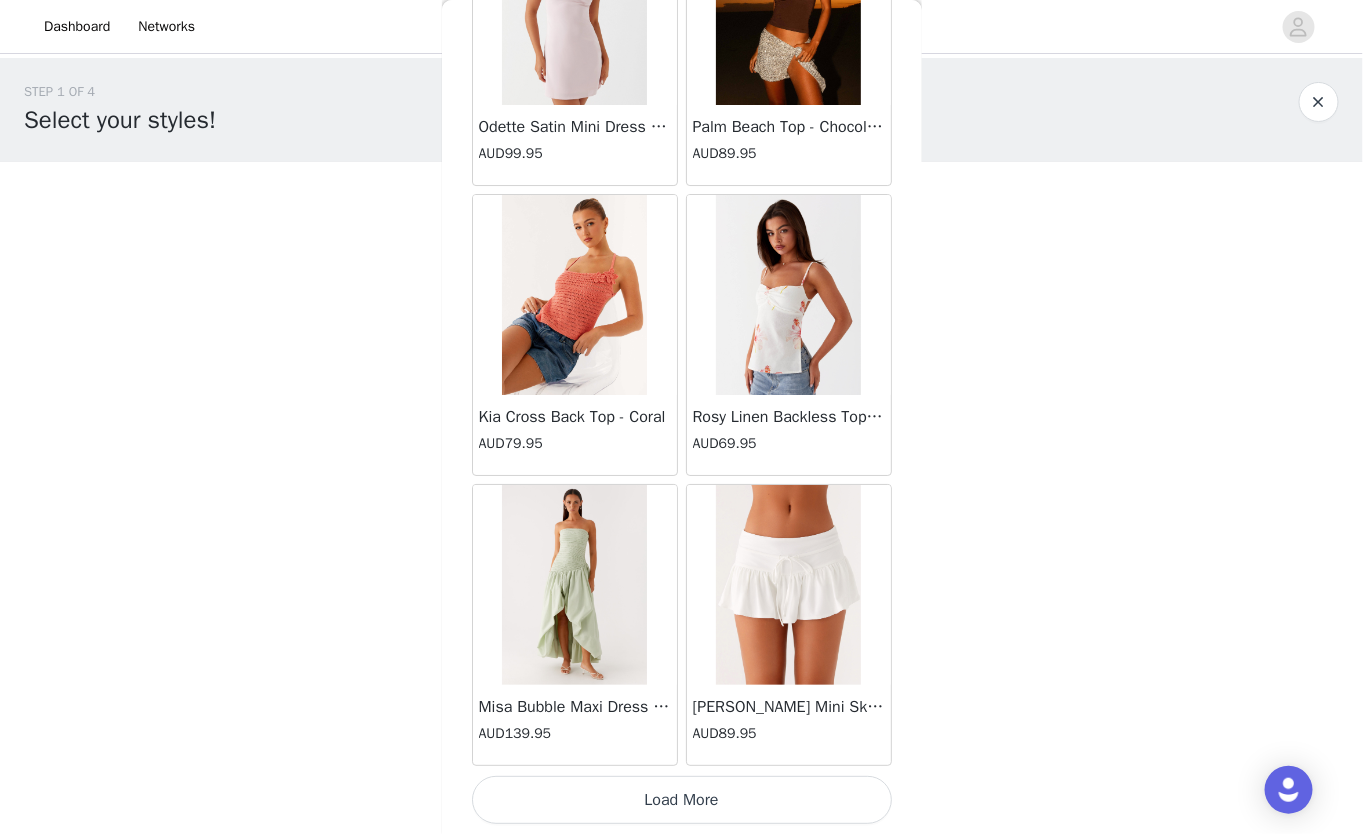 click on "Load More" at bounding box center [682, 800] 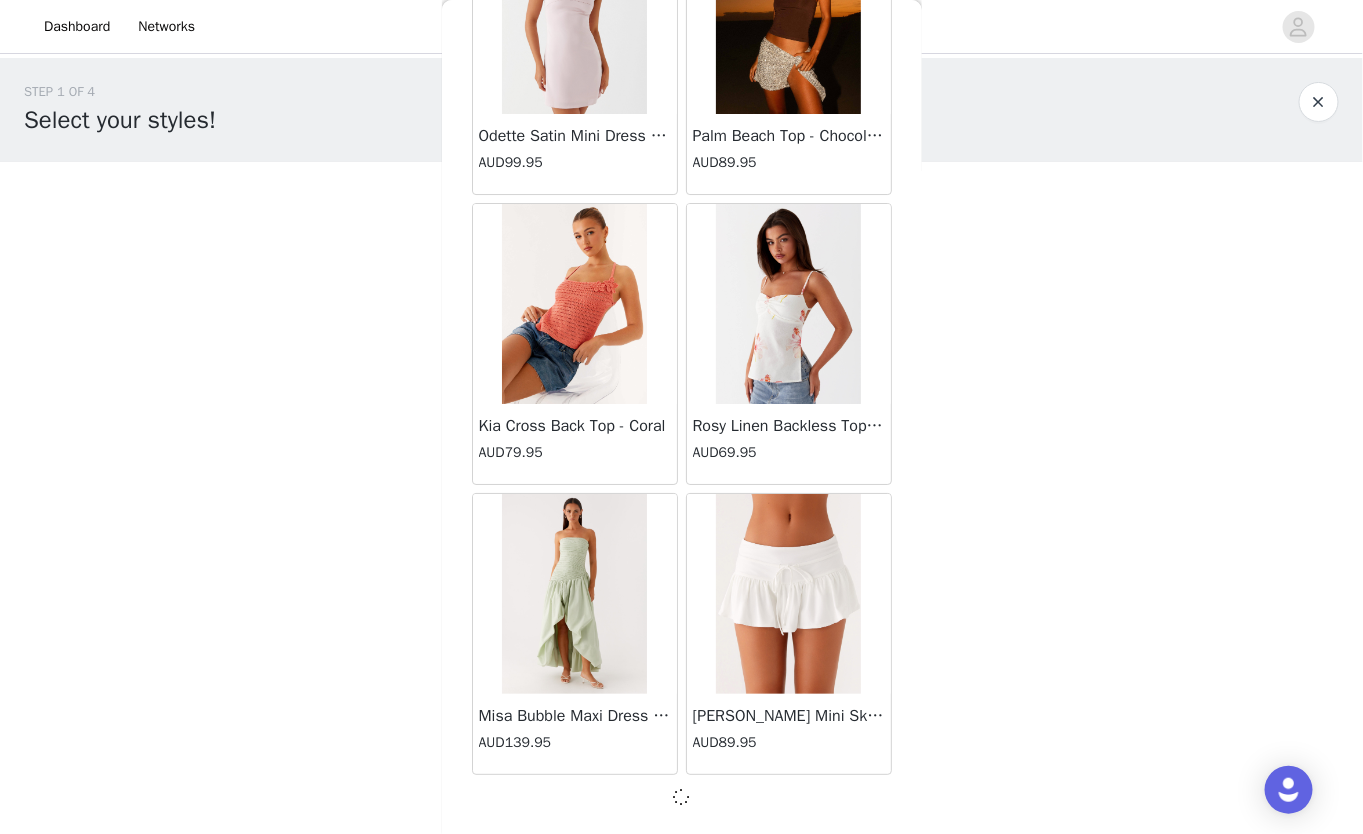 scroll, scrollTop: 48672, scrollLeft: 0, axis: vertical 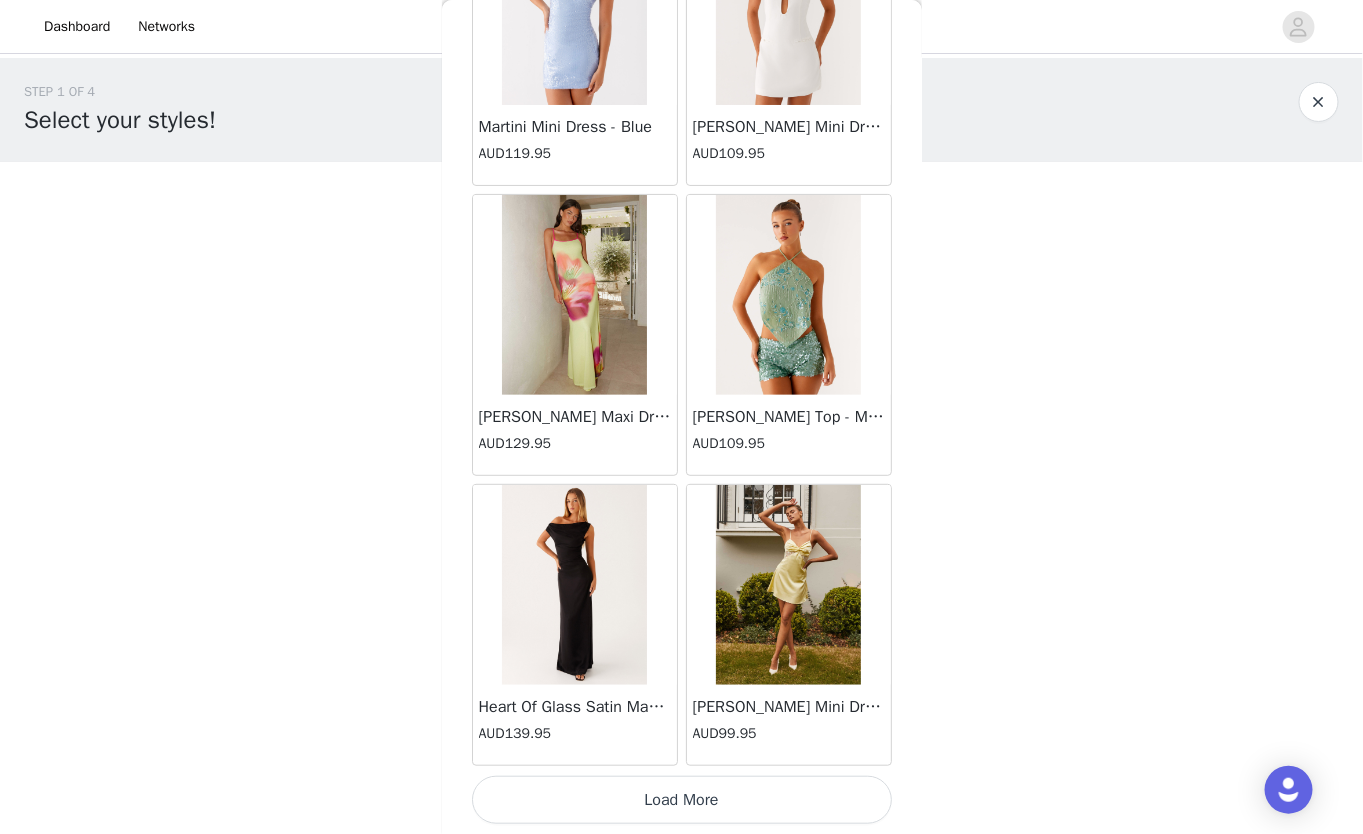 click on "Load More" at bounding box center [682, 800] 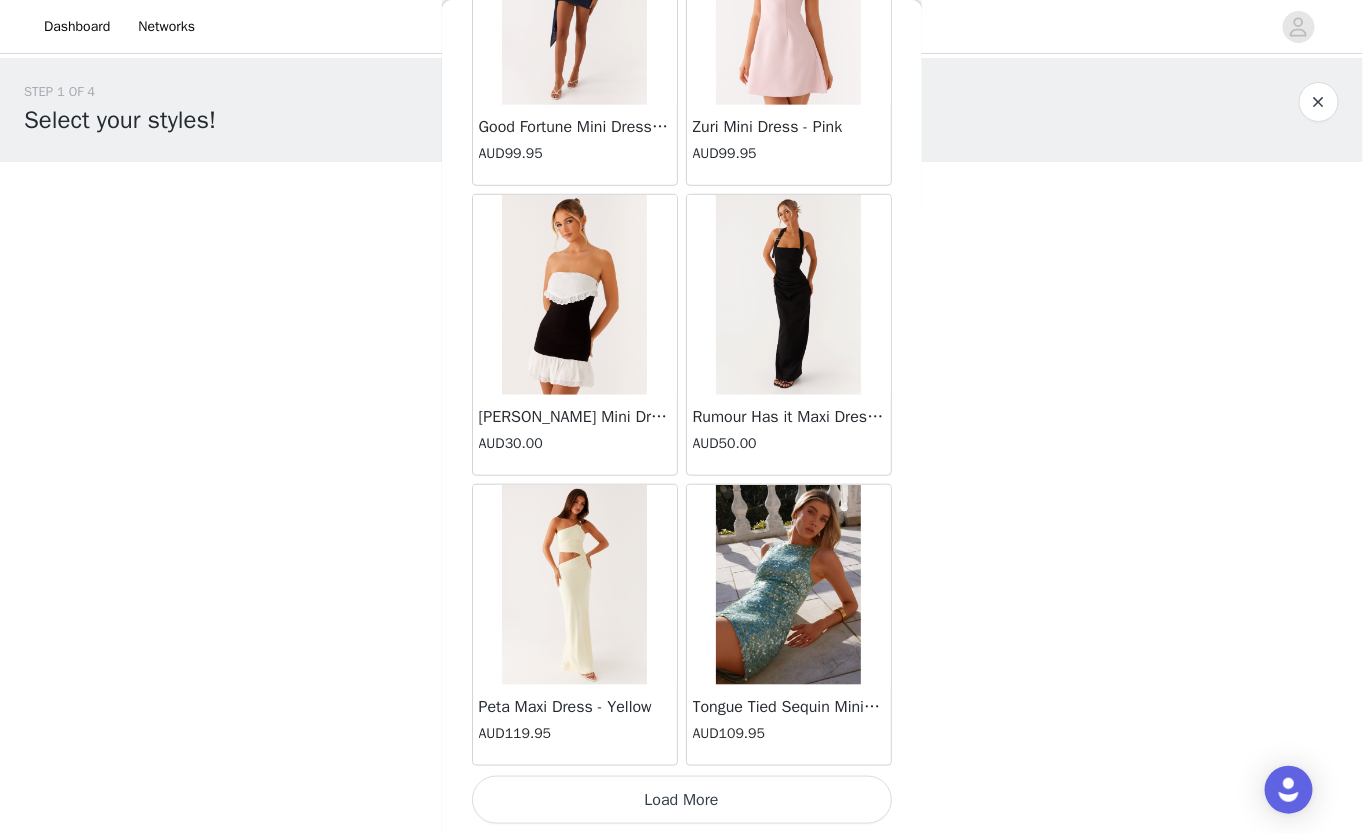 click on "Load More" at bounding box center (682, 800) 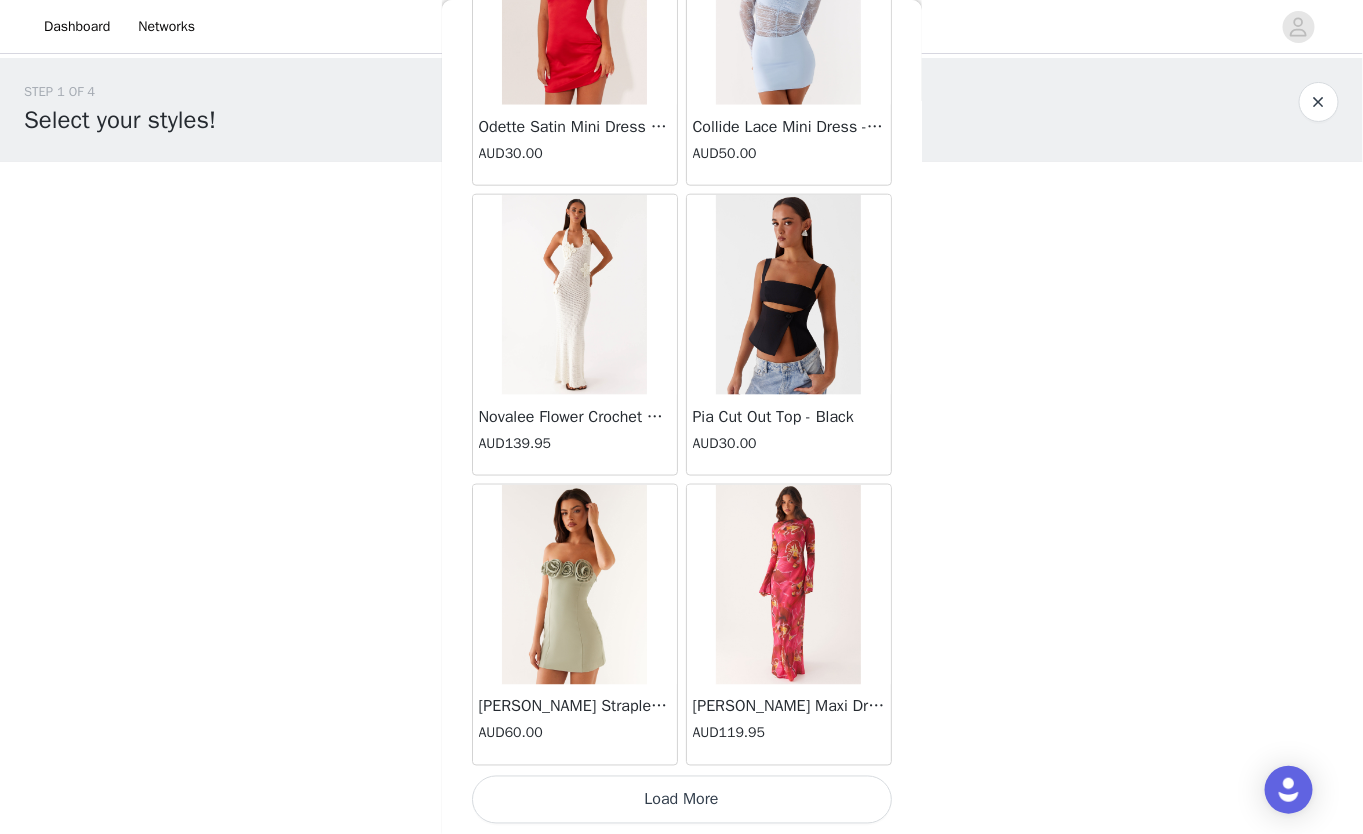 scroll, scrollTop: 57391, scrollLeft: 0, axis: vertical 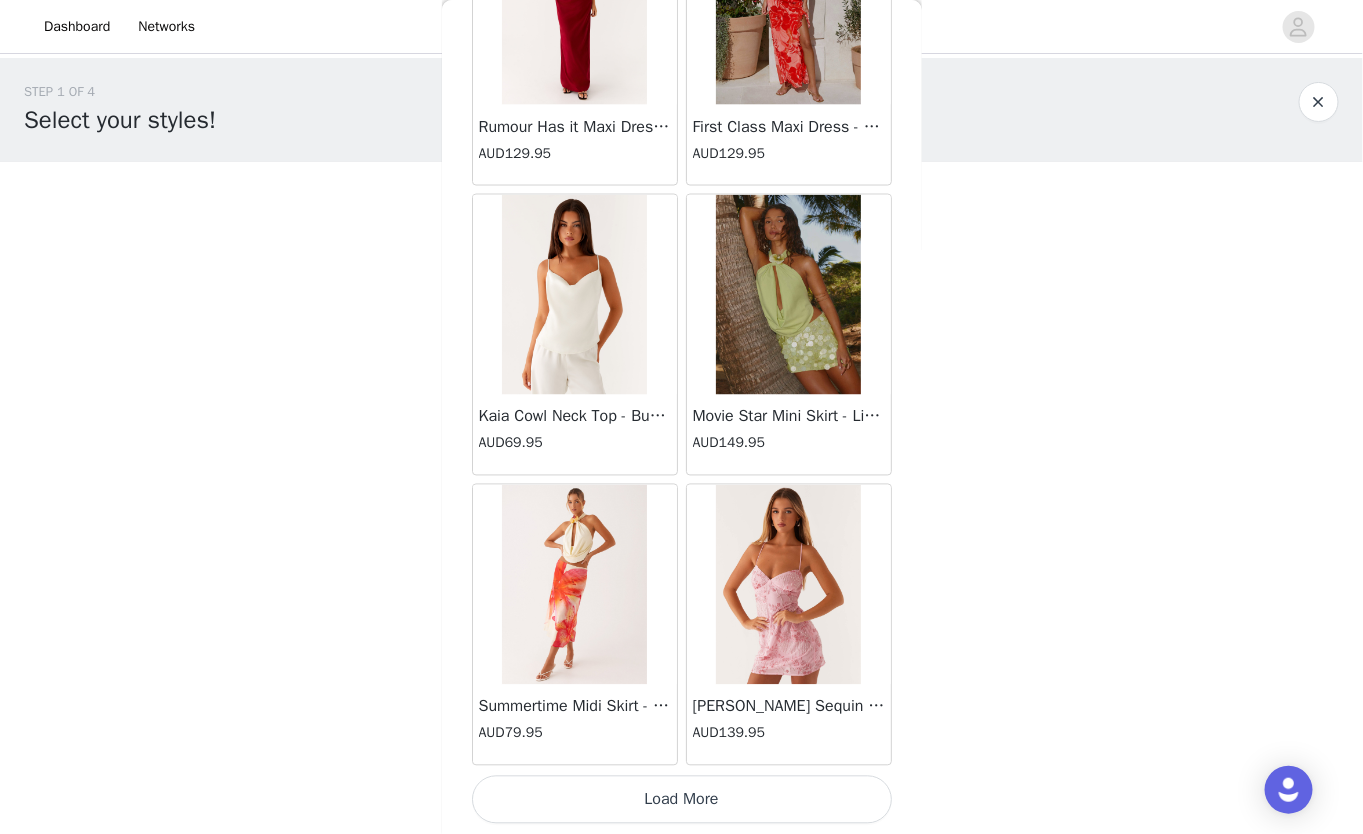 click on "Load More" at bounding box center (682, 800) 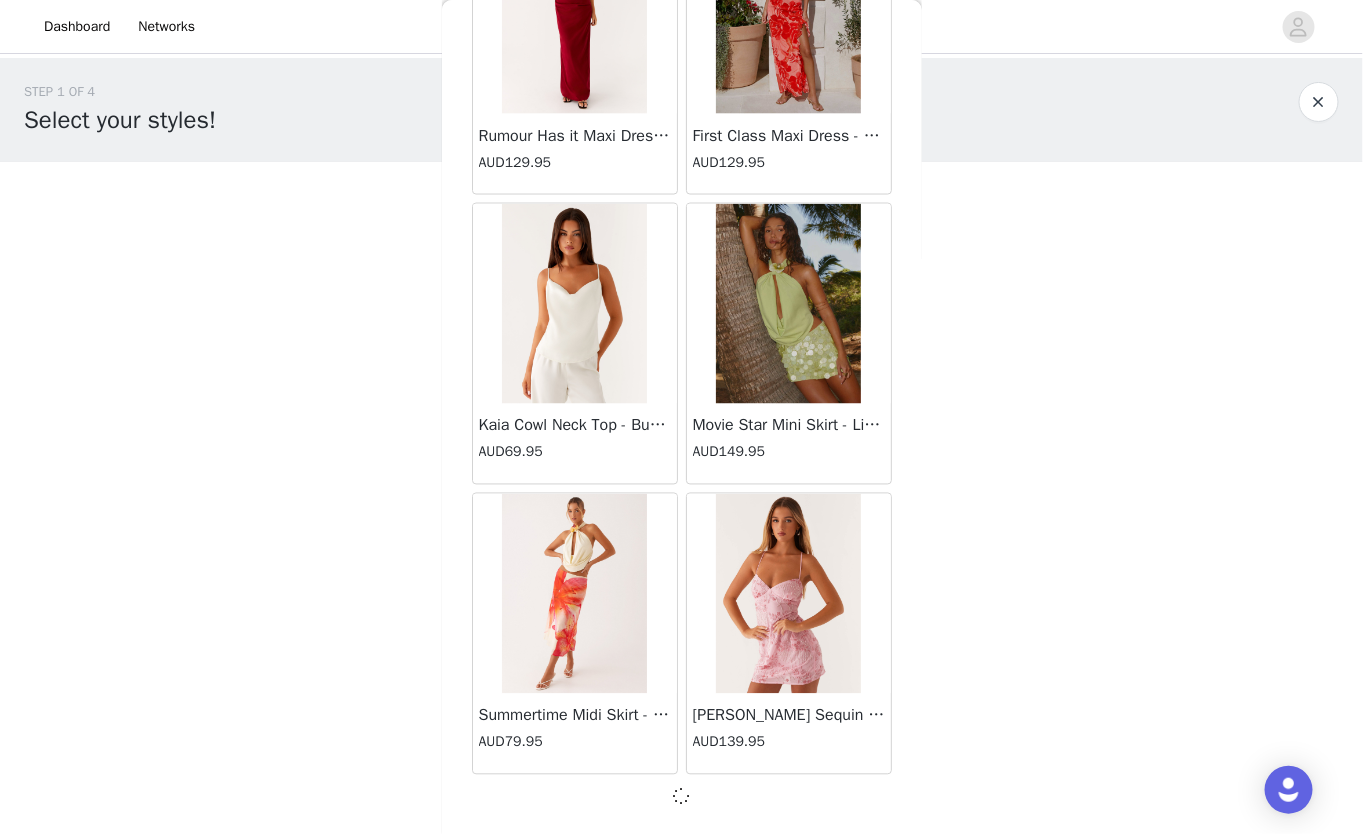 scroll, scrollTop: 60285, scrollLeft: 0, axis: vertical 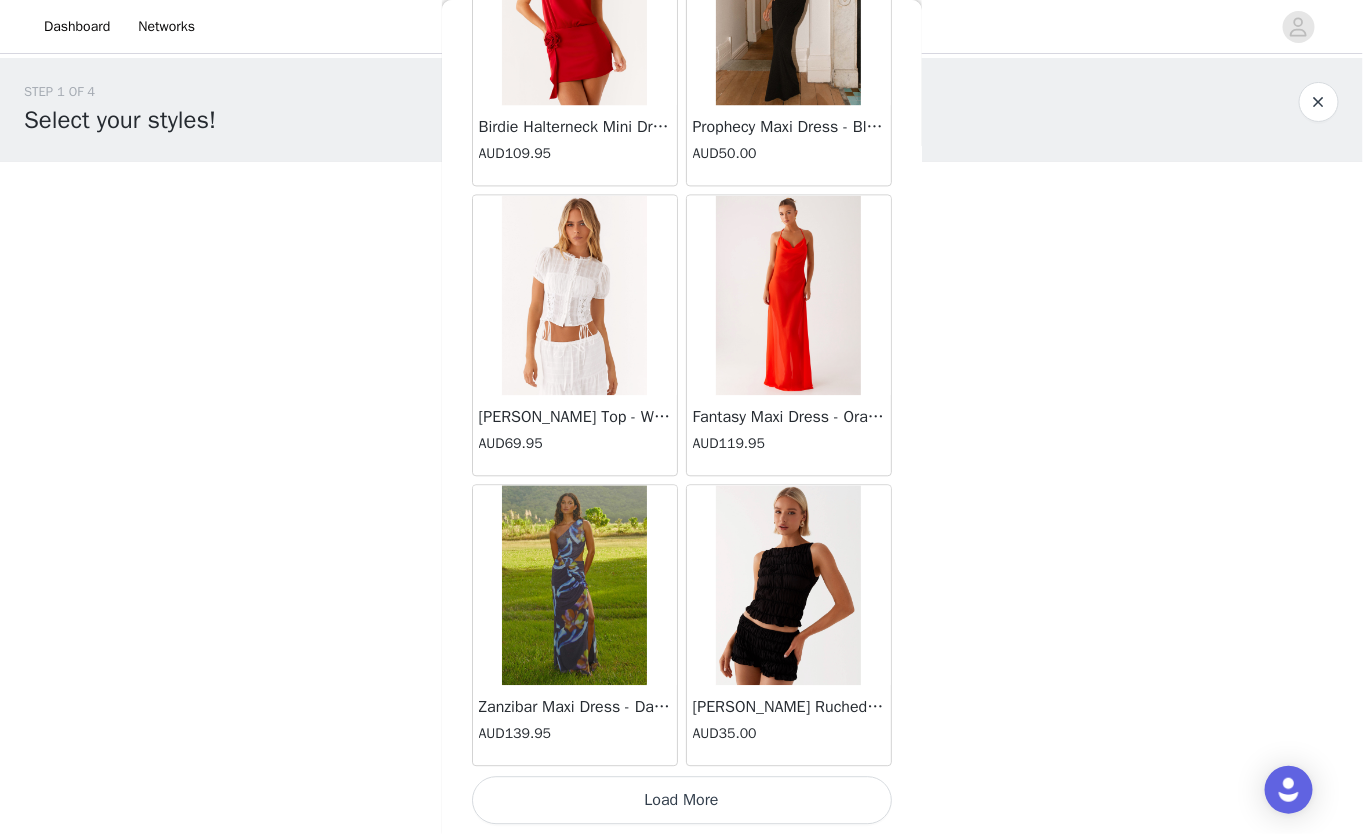 click on "Load More" at bounding box center [682, 800] 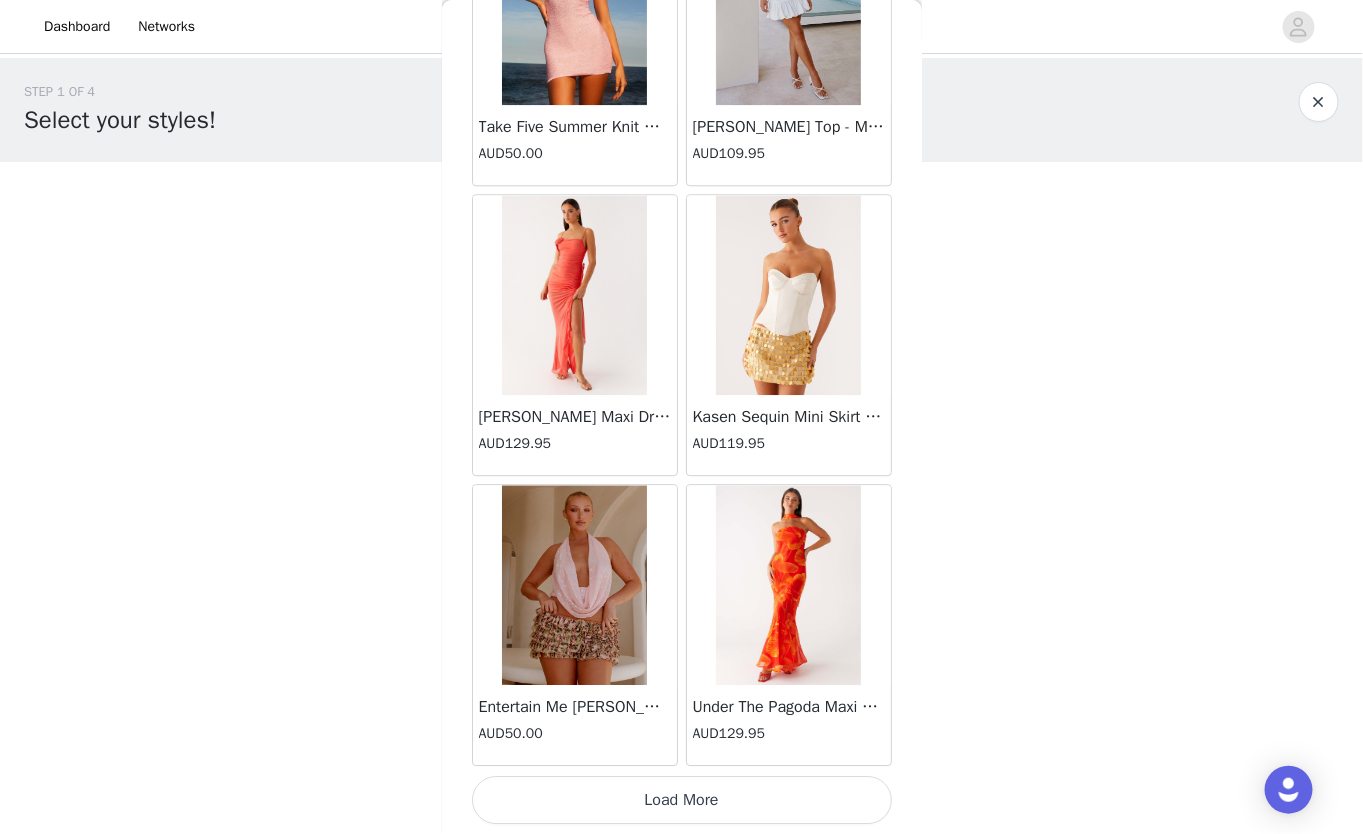 scroll, scrollTop: 66103, scrollLeft: 0, axis: vertical 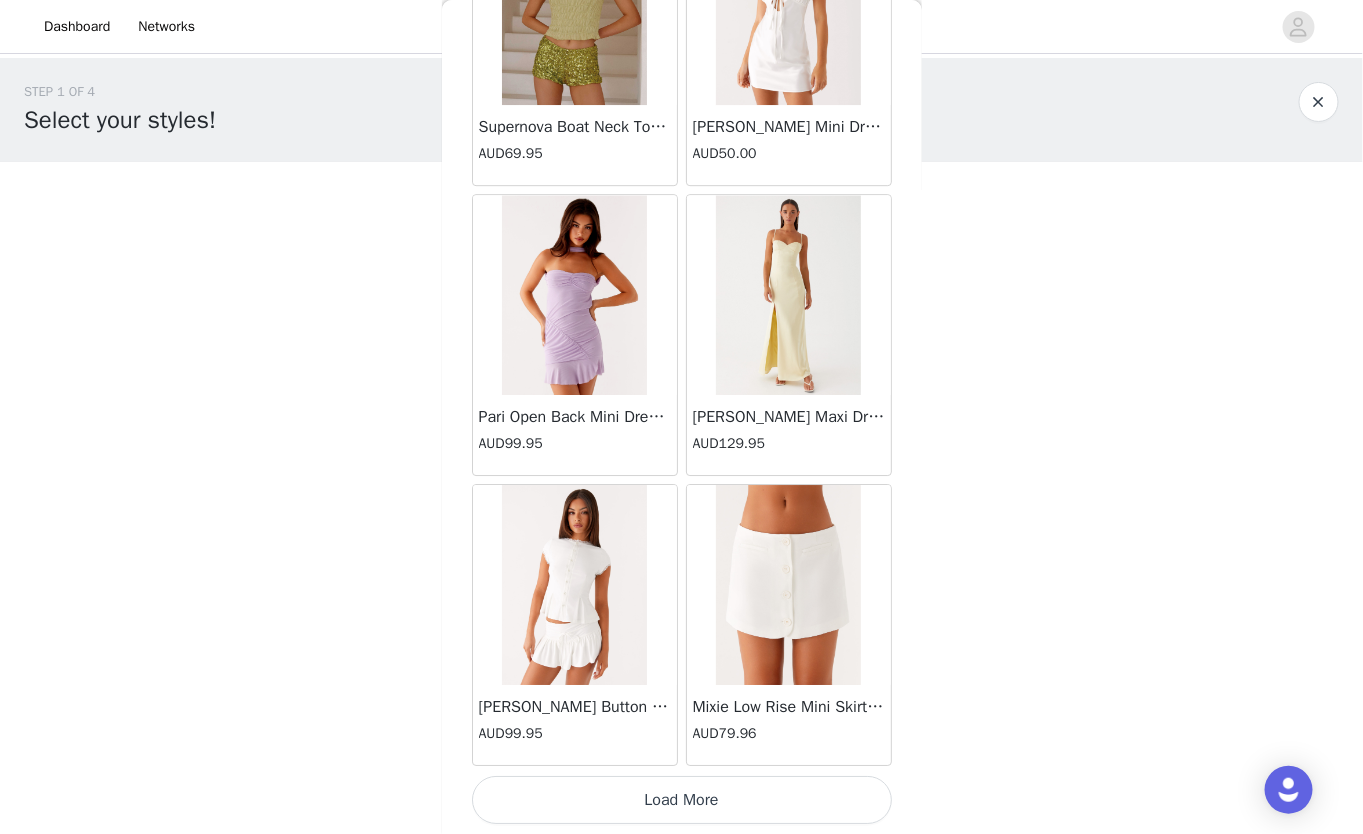 click on "Load More" at bounding box center [682, 800] 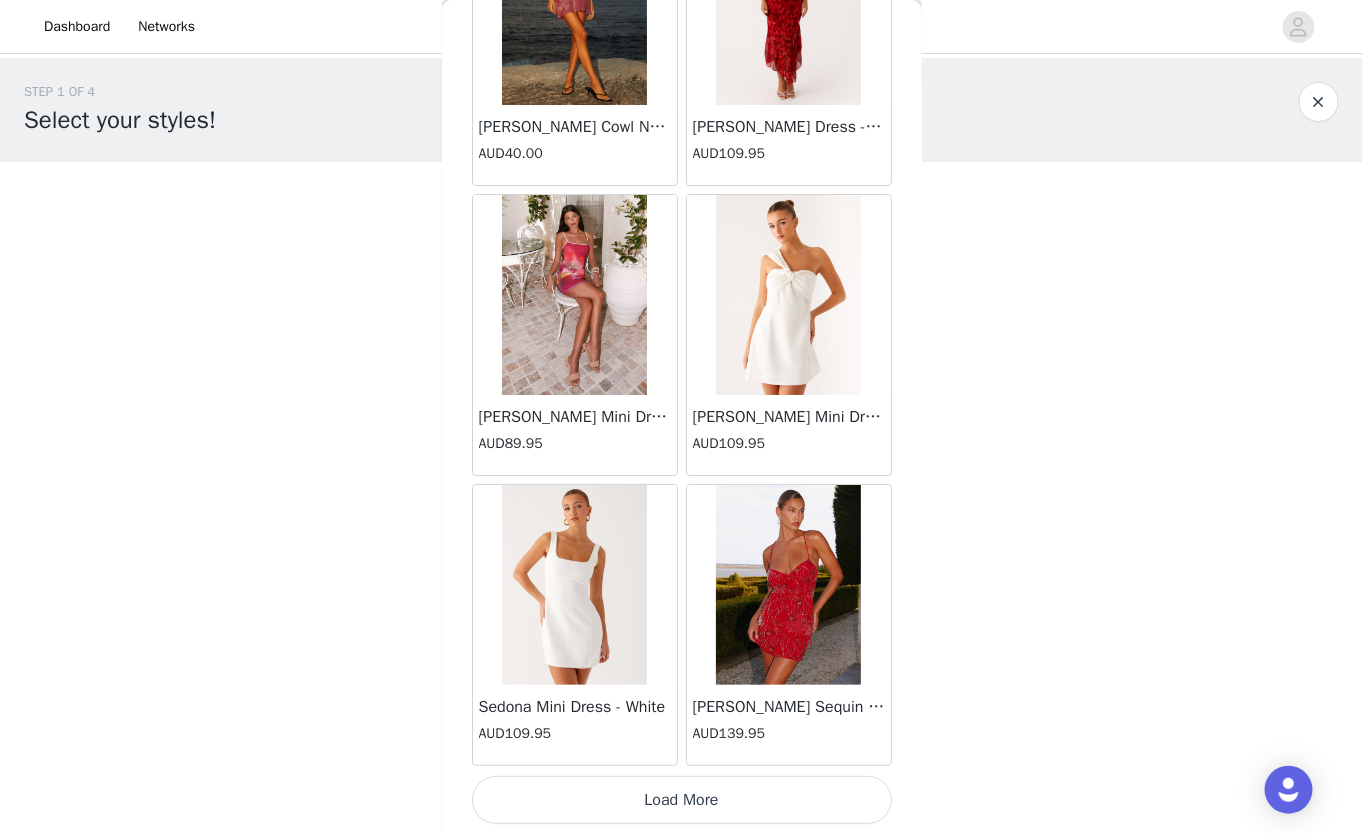 scroll, scrollTop: 71908, scrollLeft: 0, axis: vertical 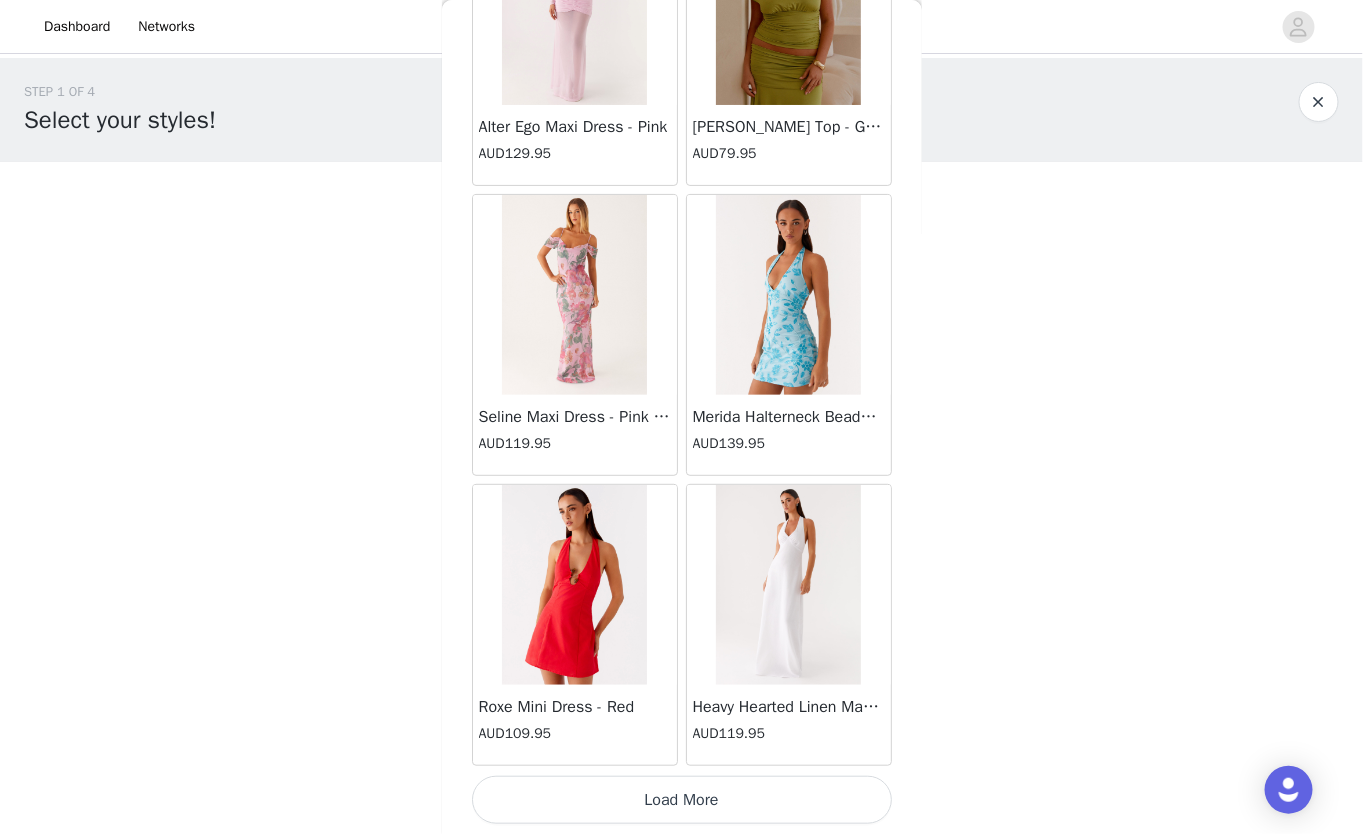 click on "Load More" at bounding box center (682, 800) 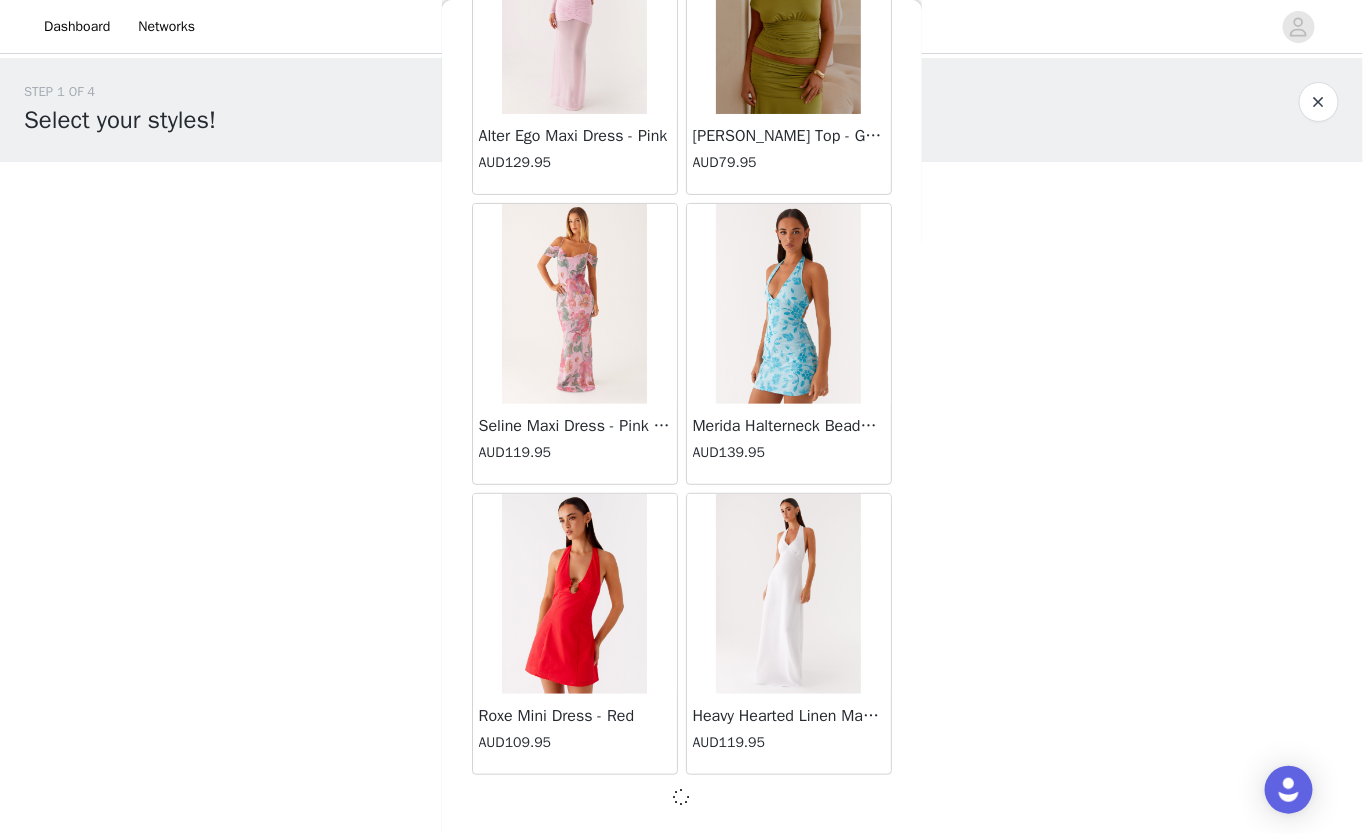 scroll, scrollTop: 74802, scrollLeft: 0, axis: vertical 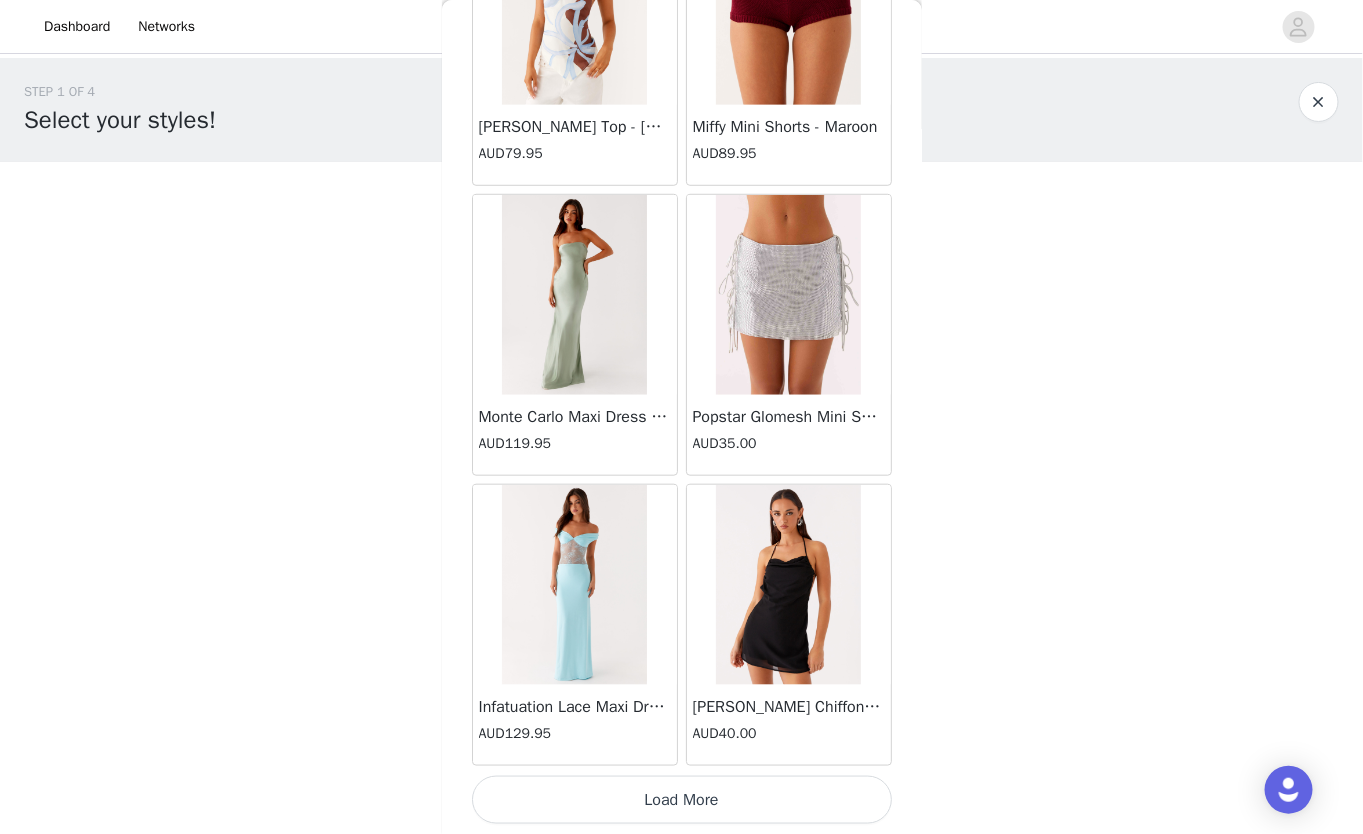 click on "Load More" at bounding box center [682, 800] 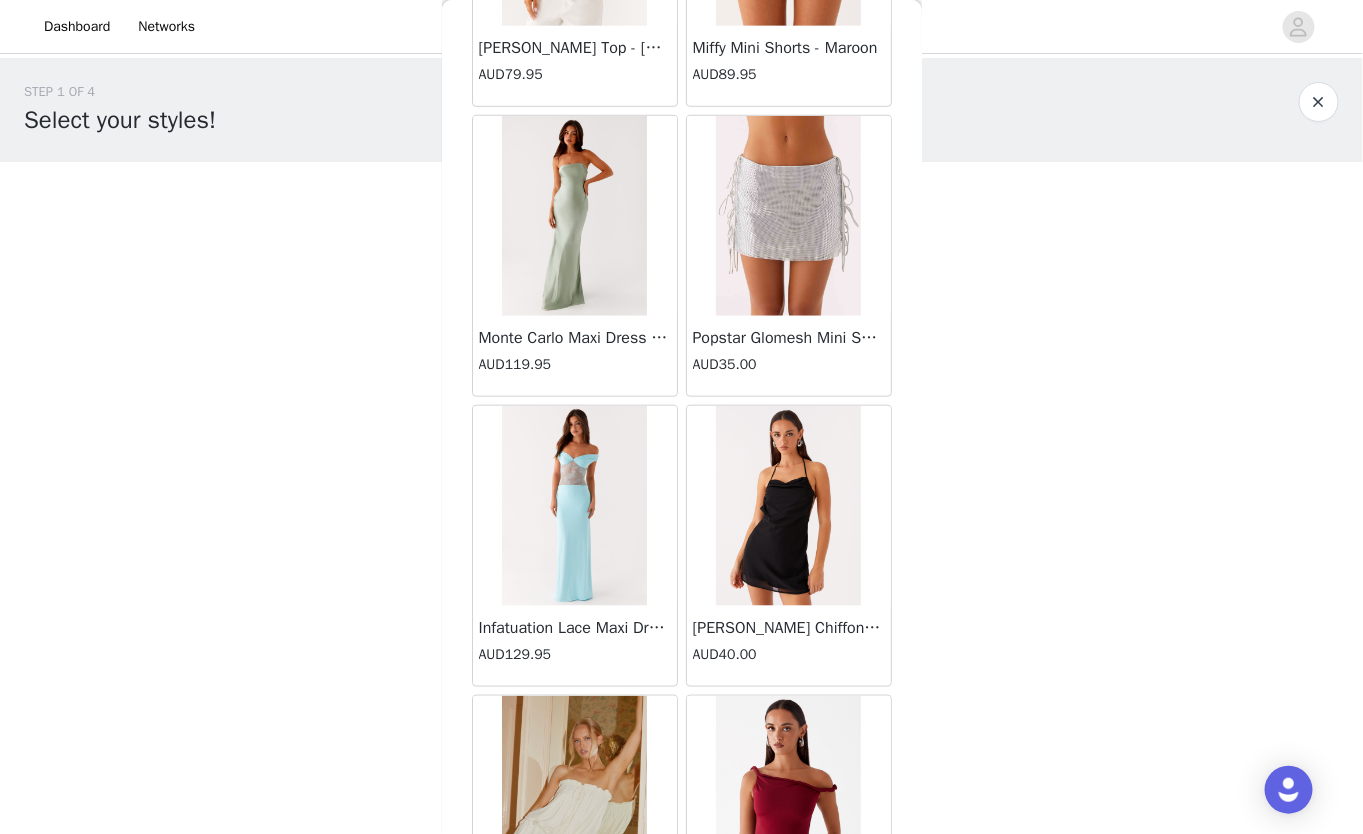 scroll, scrollTop: 0, scrollLeft: 0, axis: both 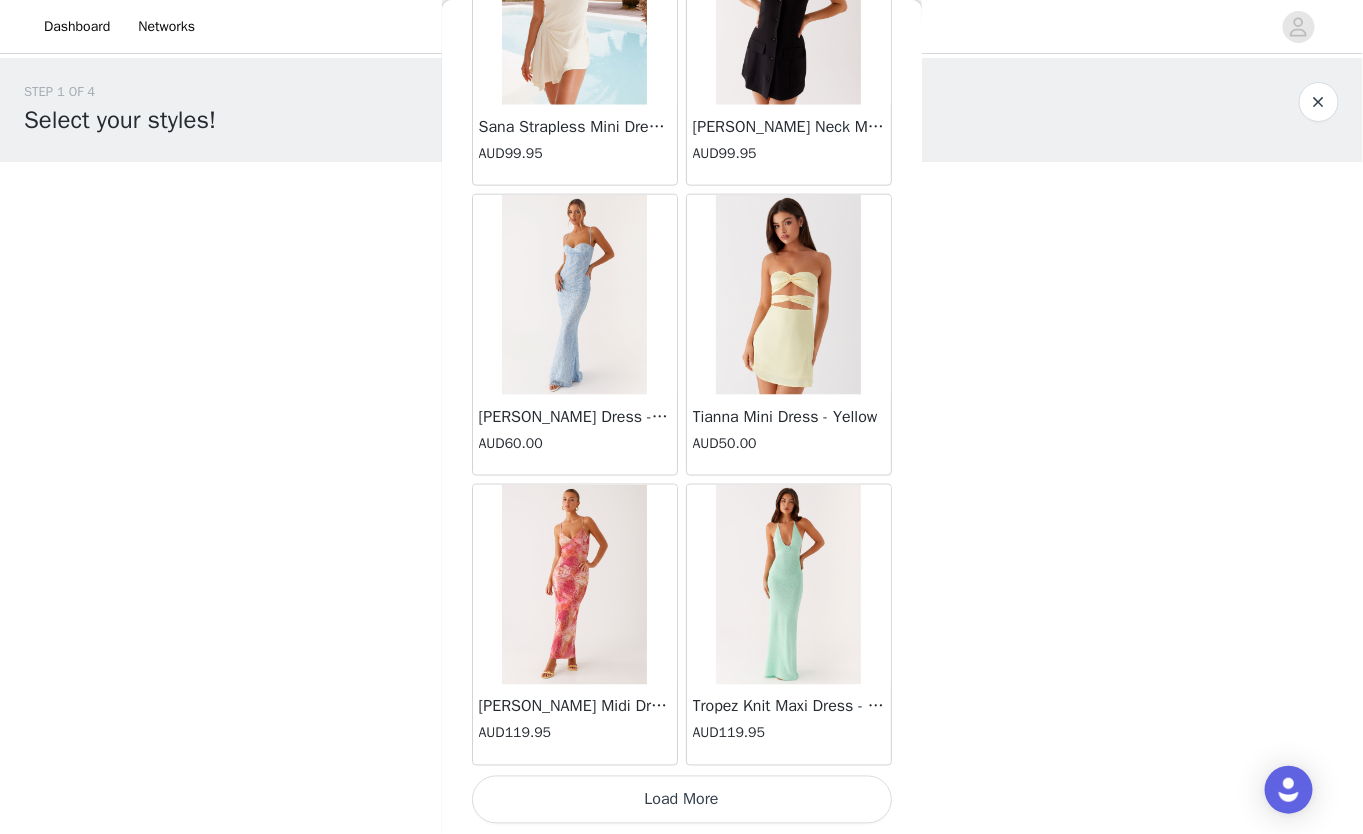 click on "Load More" at bounding box center [682, 800] 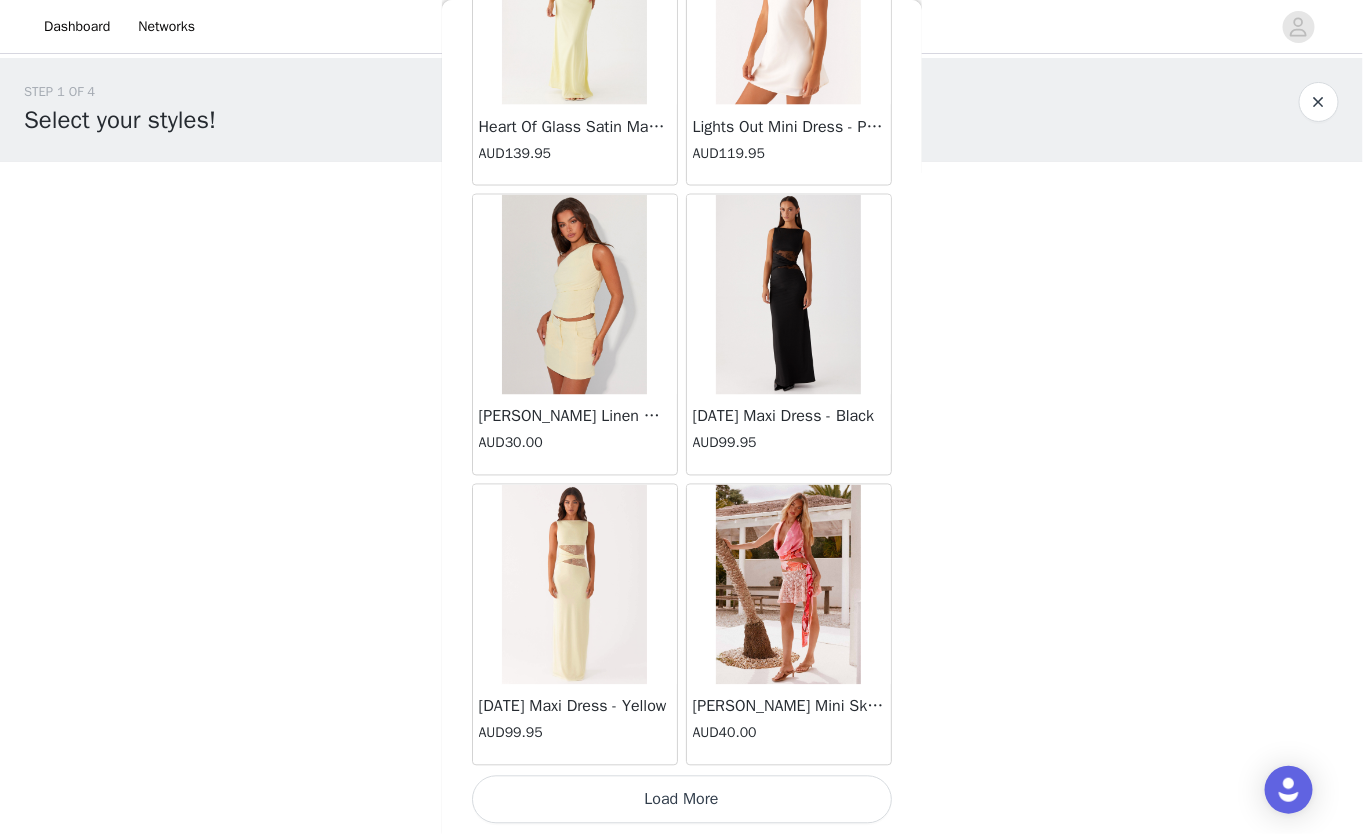 click on "Load More" at bounding box center [682, 800] 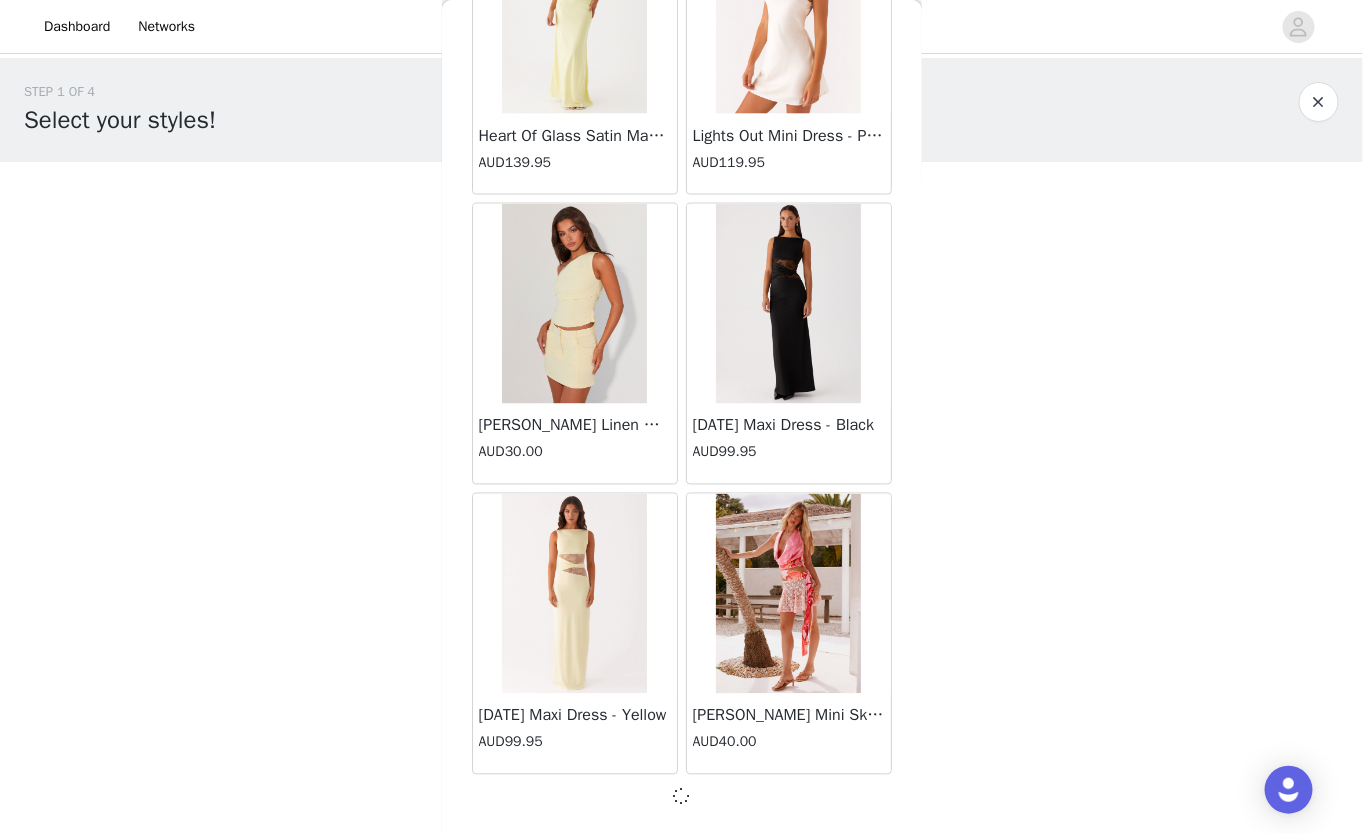 scroll, scrollTop: 83512, scrollLeft: 0, axis: vertical 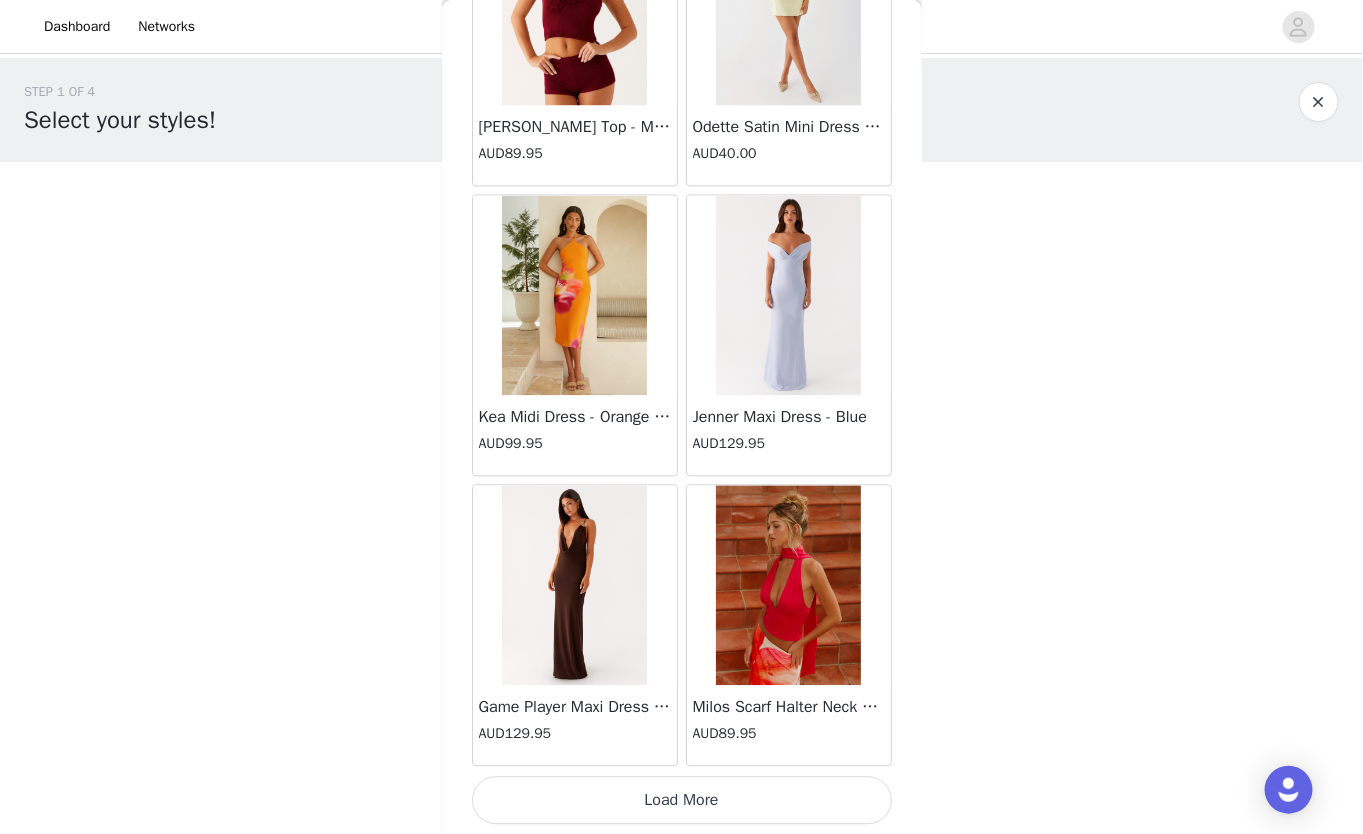 click on "Load More" at bounding box center (682, 800) 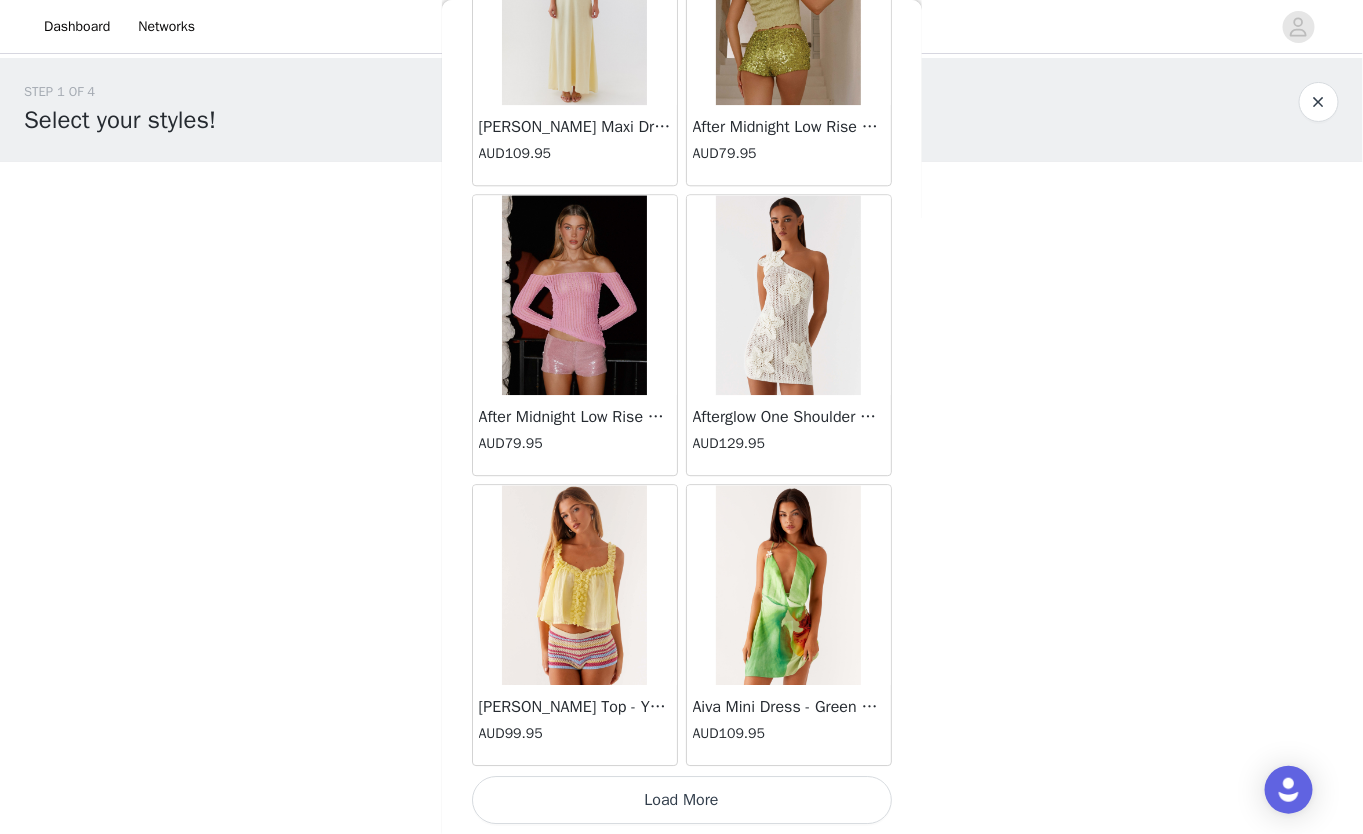 click on "Load More" at bounding box center (682, 800) 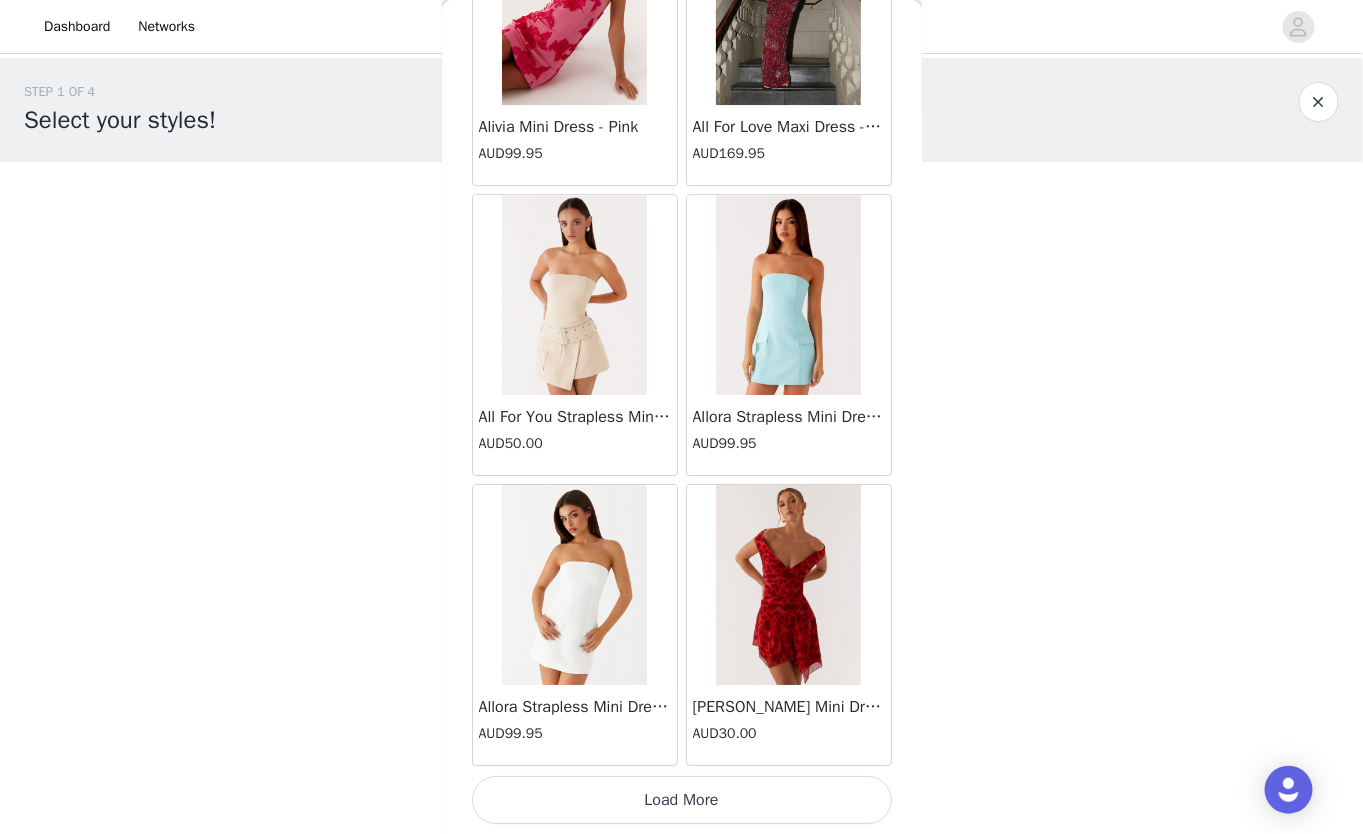 click on "Load More" at bounding box center (682, 800) 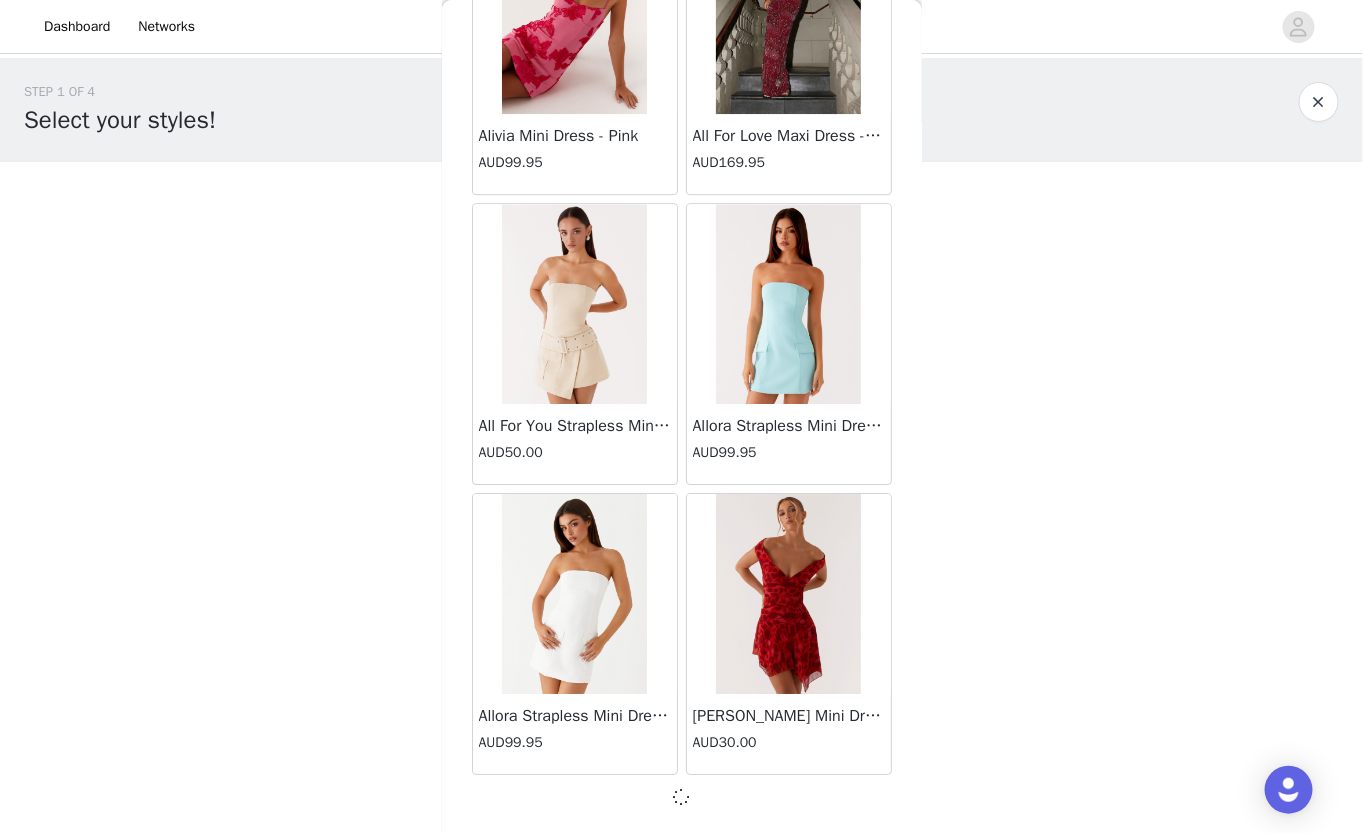 scroll, scrollTop: 92222, scrollLeft: 0, axis: vertical 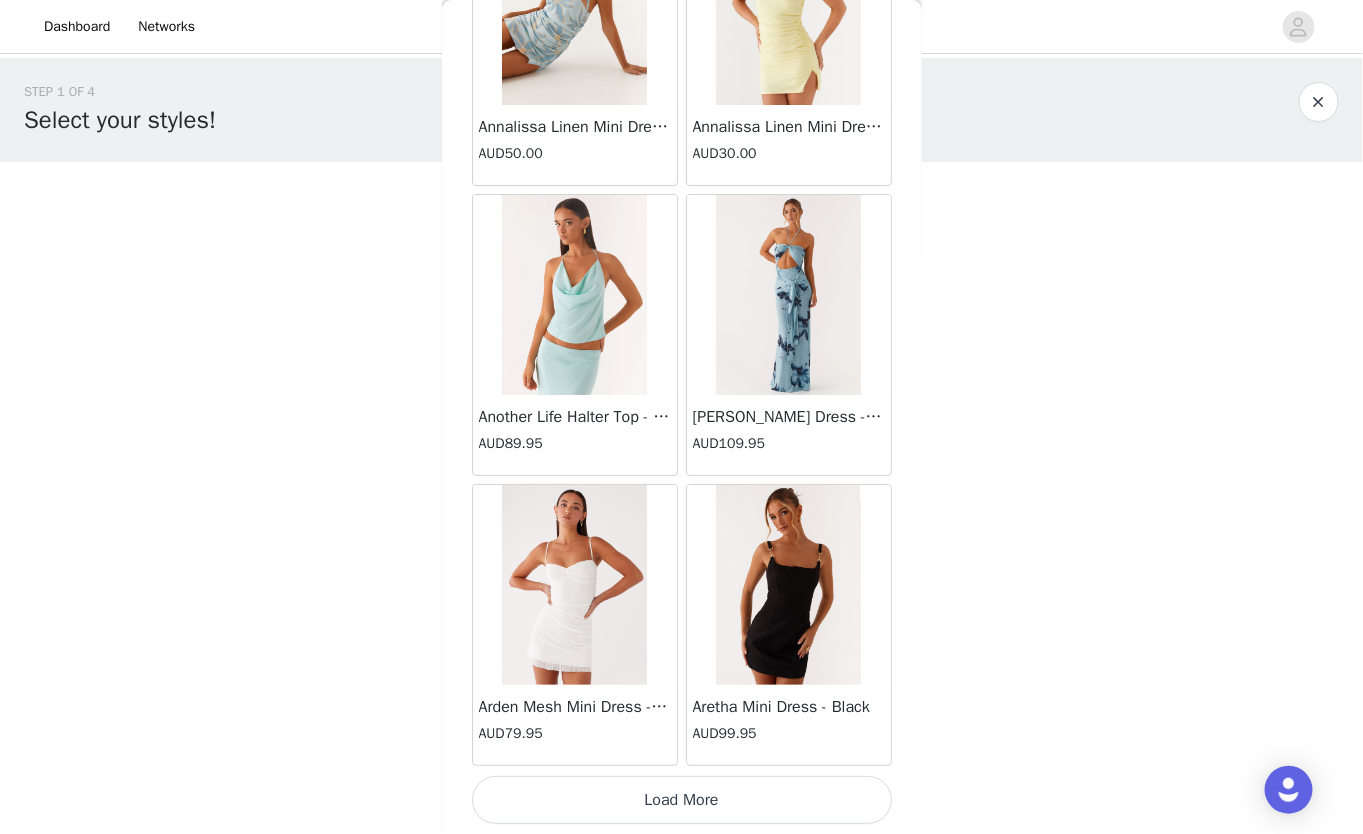 click on "Load More" at bounding box center (682, 800) 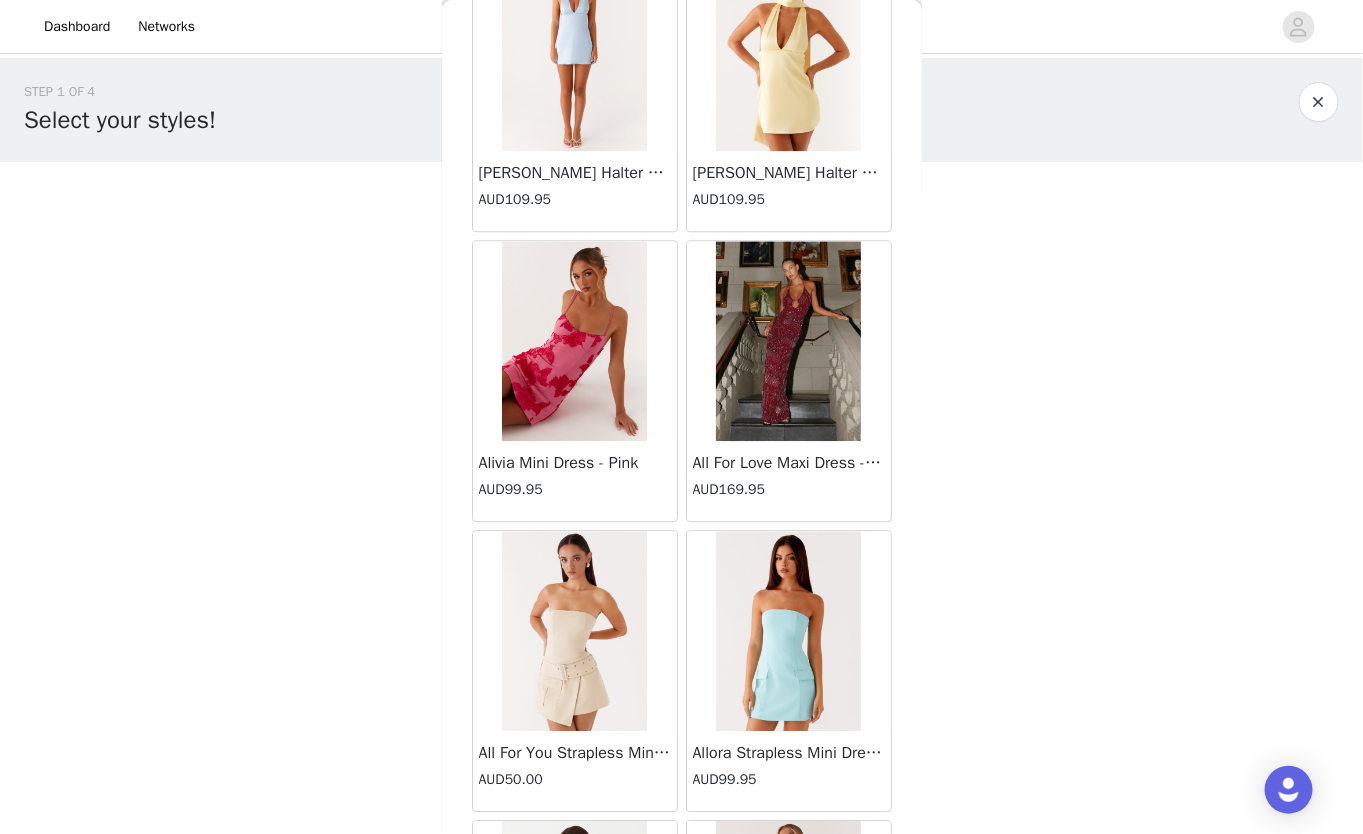 scroll, scrollTop: 91788, scrollLeft: 0, axis: vertical 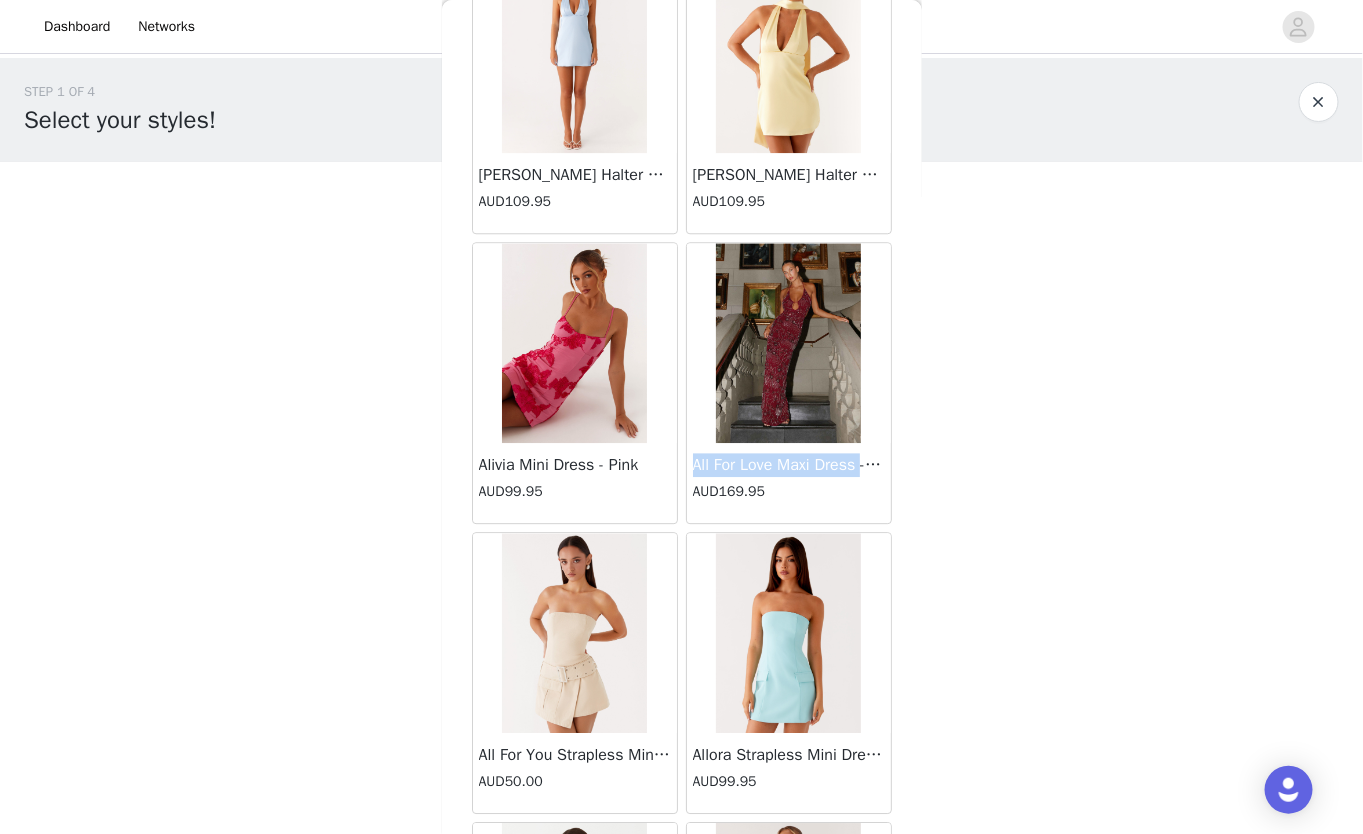 drag, startPoint x: 694, startPoint y: 569, endPoint x: 874, endPoint y: 569, distance: 180 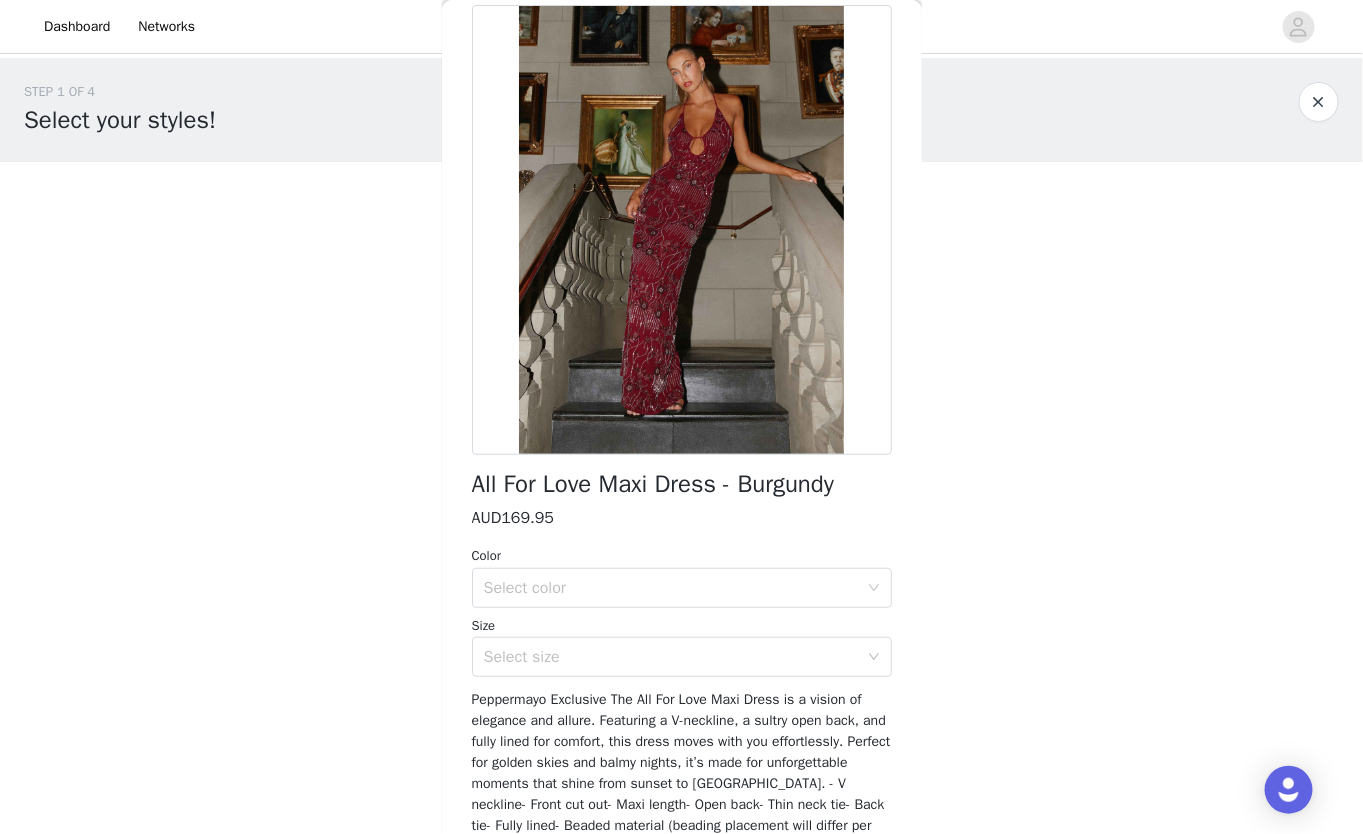 scroll, scrollTop: 94, scrollLeft: 0, axis: vertical 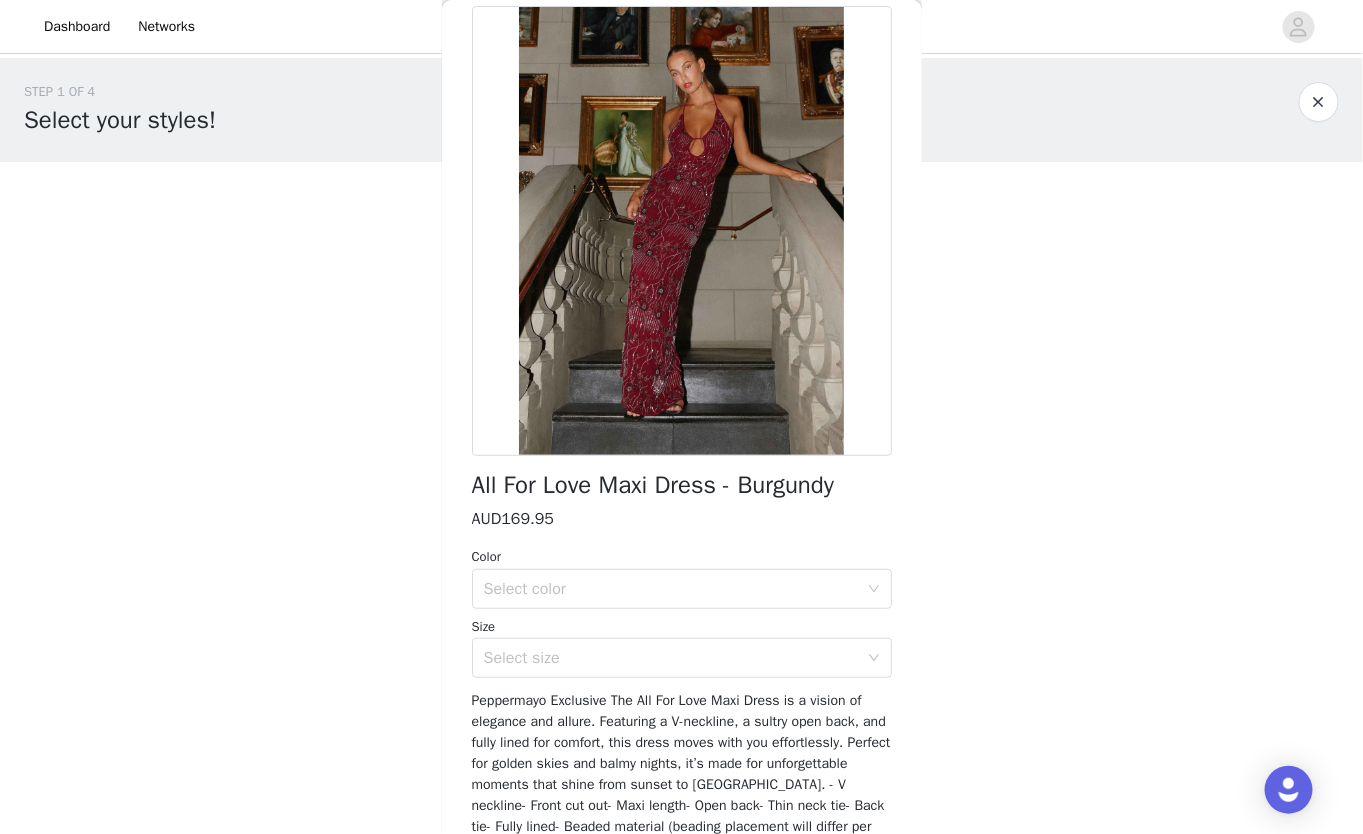 click on "All For Love Maxi Dress - Burgundy" at bounding box center (653, 485) 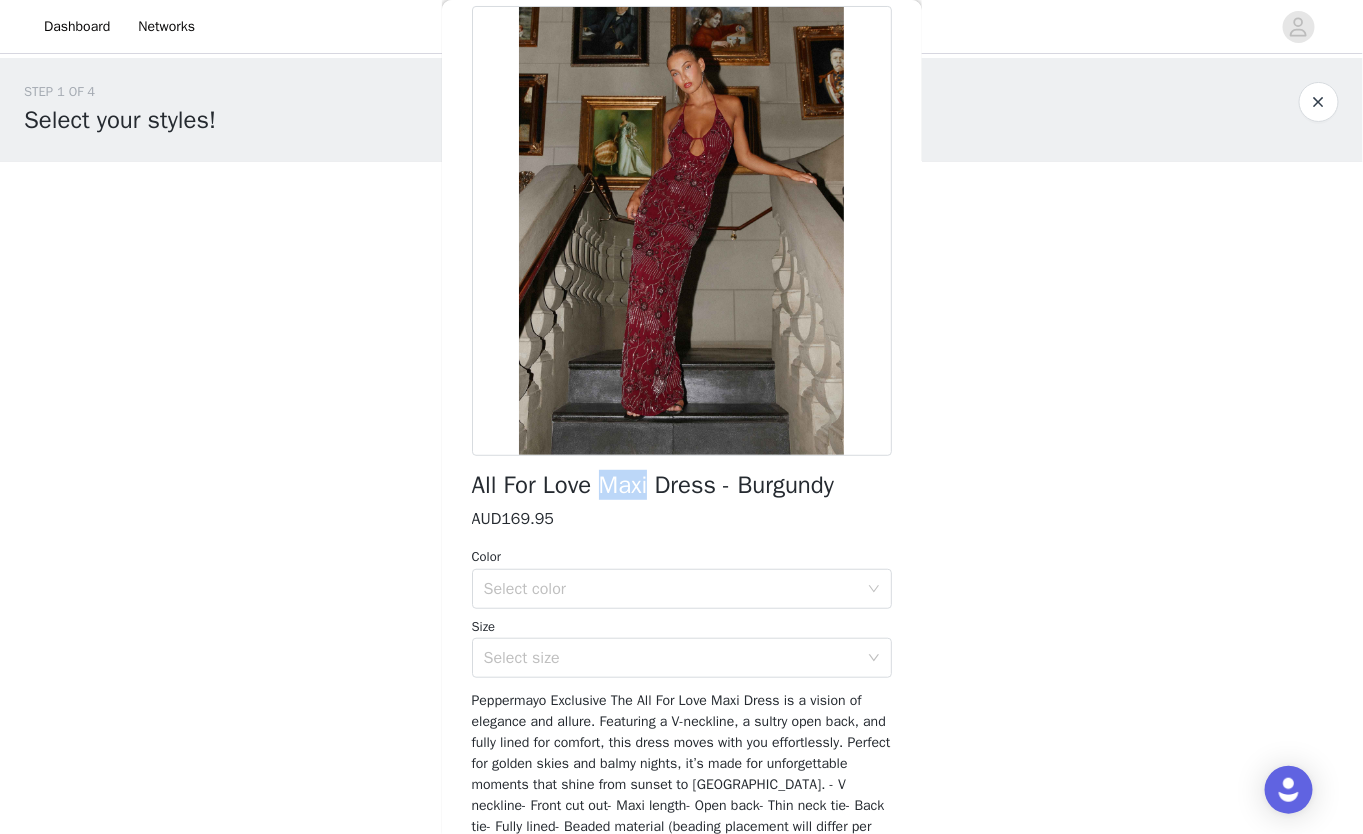 click on "All For Love Maxi Dress - Burgundy" at bounding box center (653, 485) 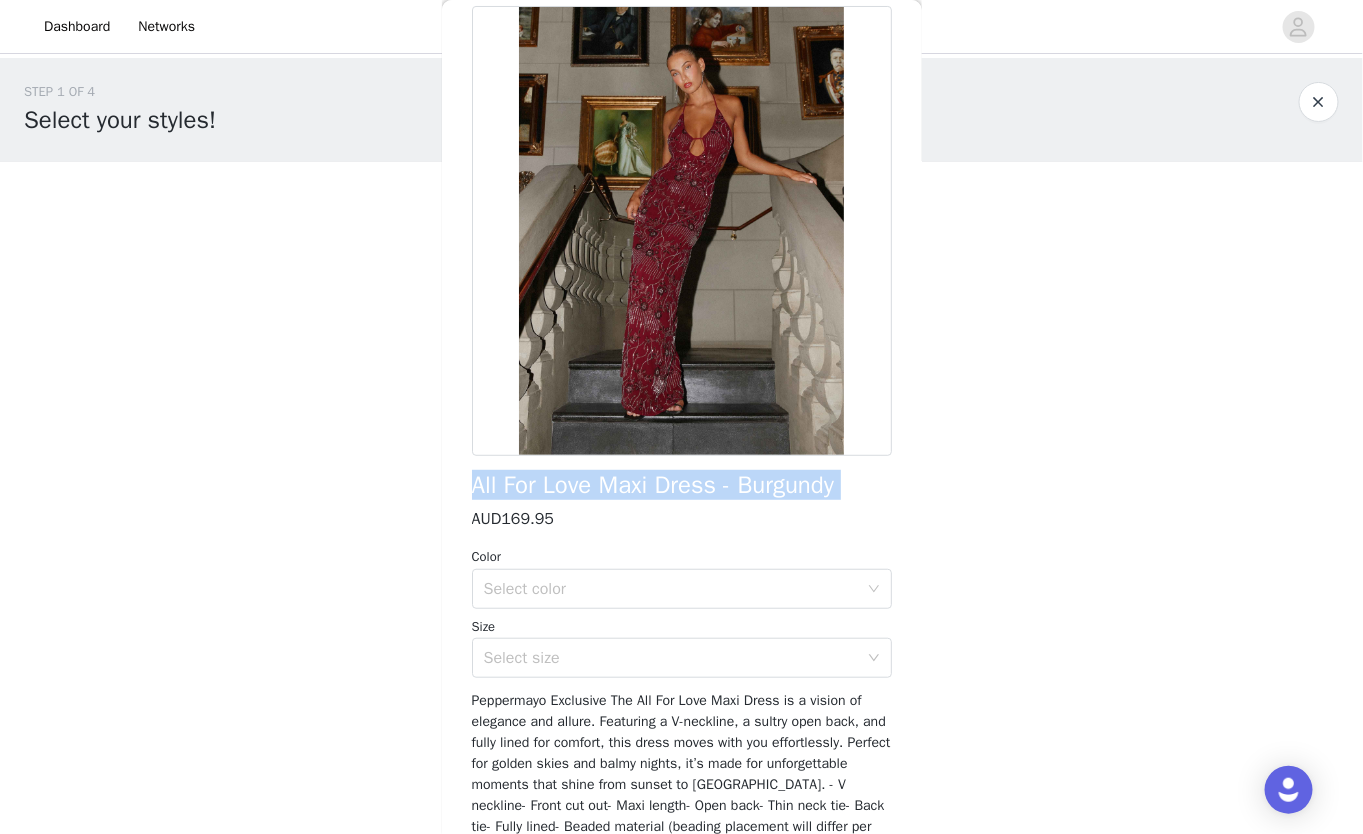 click on "All For Love Maxi Dress - Burgundy" at bounding box center (653, 485) 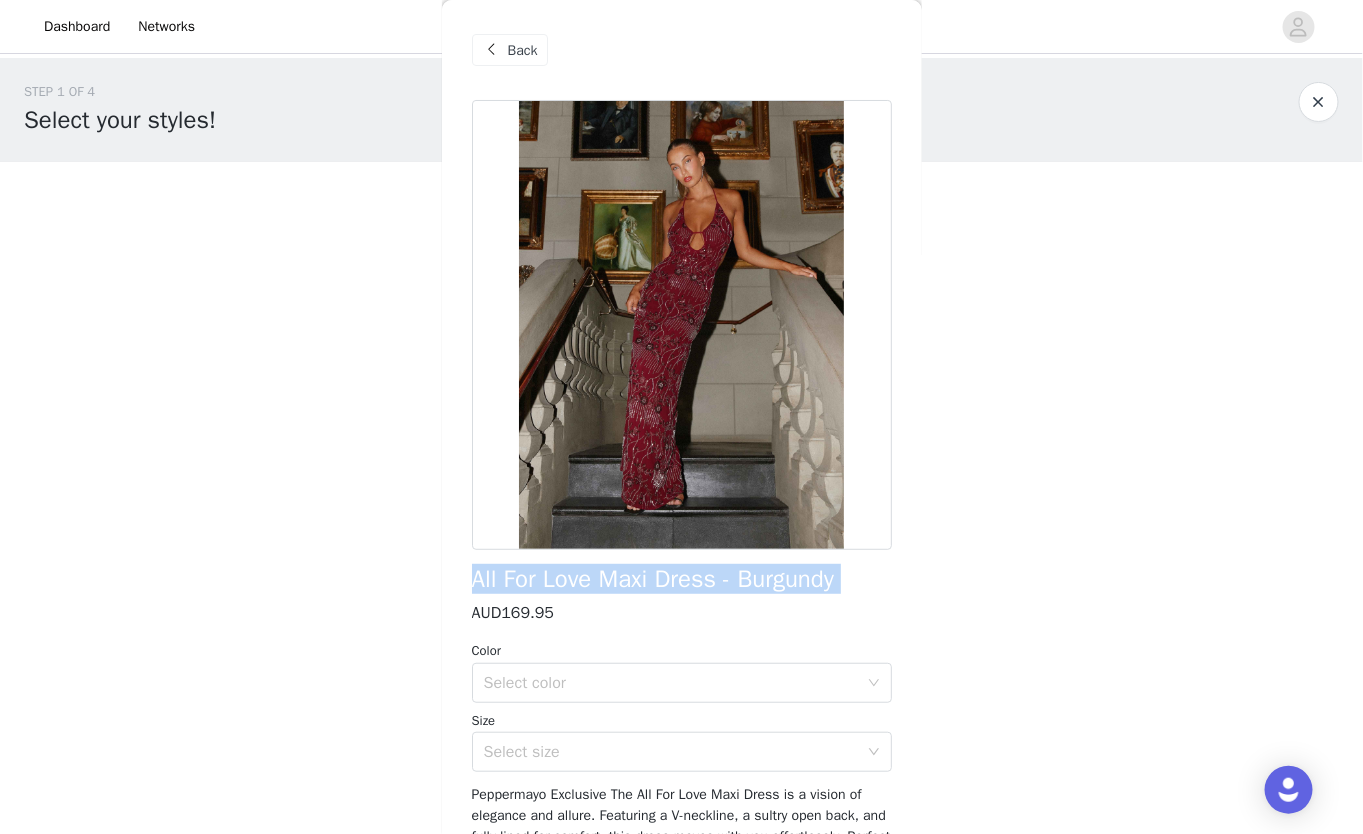 scroll, scrollTop: 0, scrollLeft: 0, axis: both 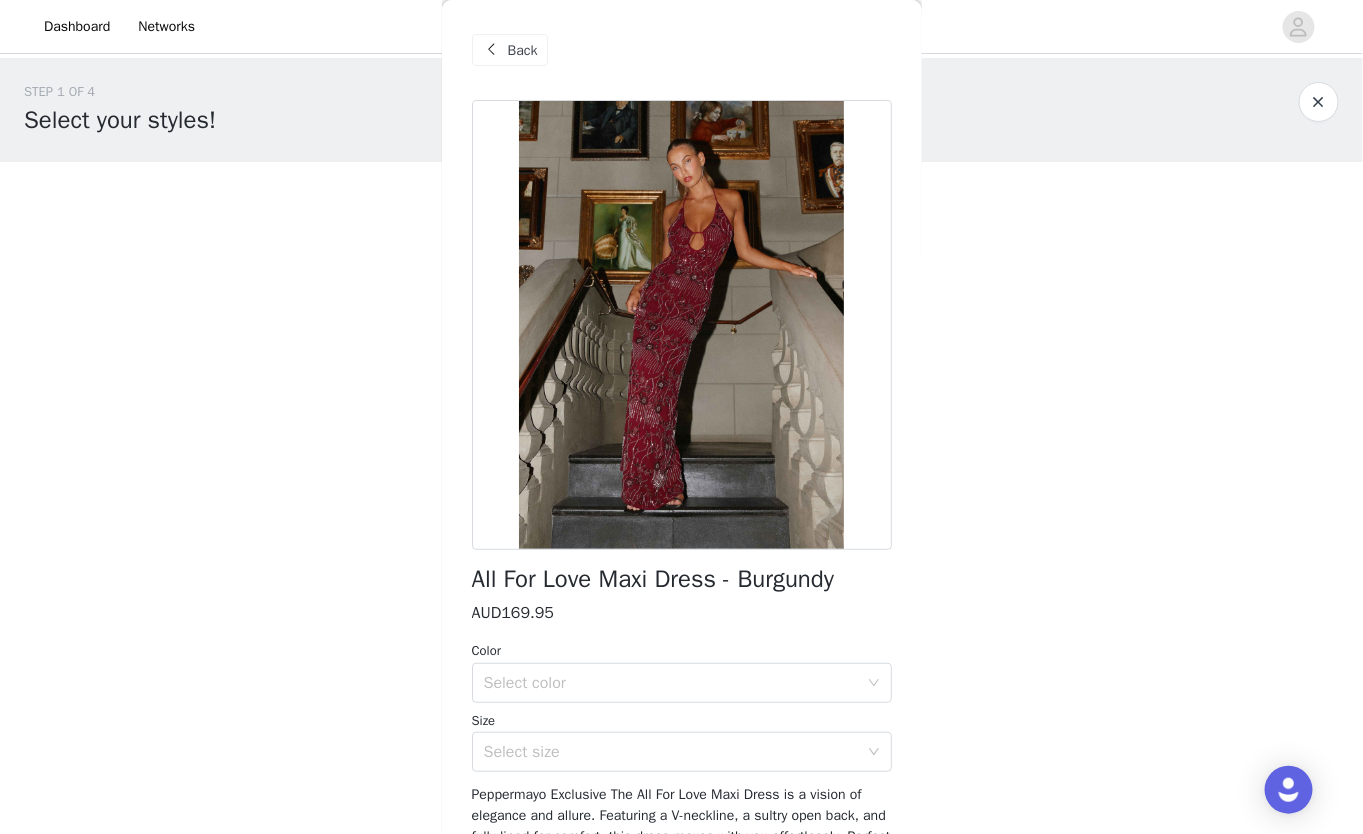 click at bounding box center (492, 50) 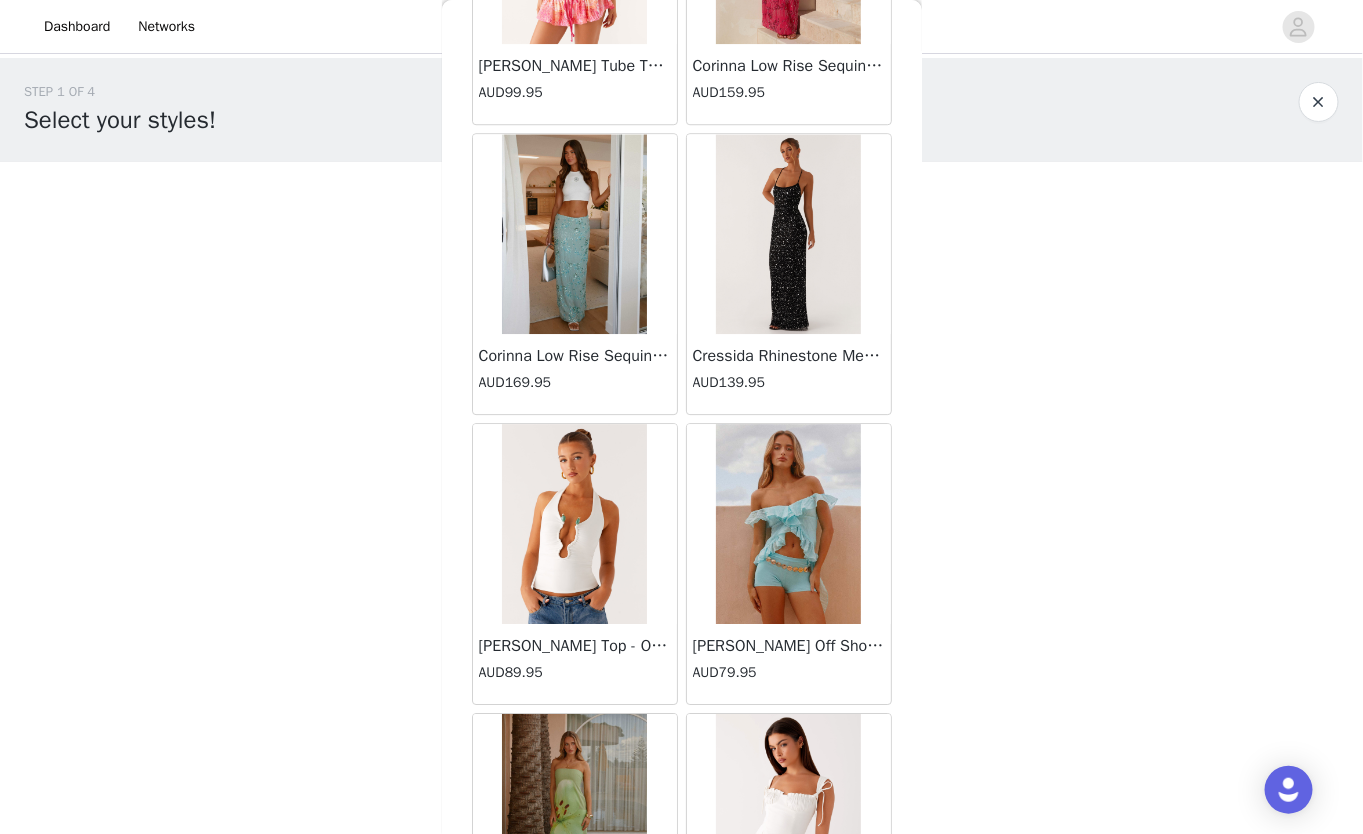 scroll, scrollTop: 20287, scrollLeft: 0, axis: vertical 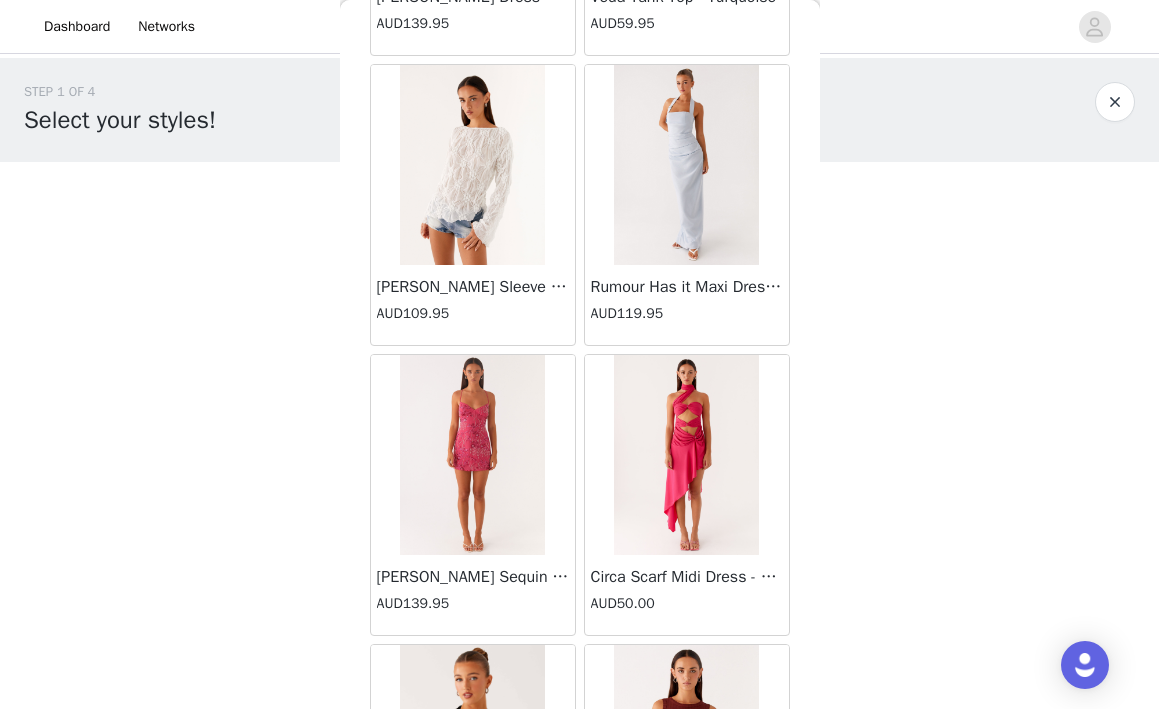 click on "Dashboard Networks" at bounding box center (579, 27) 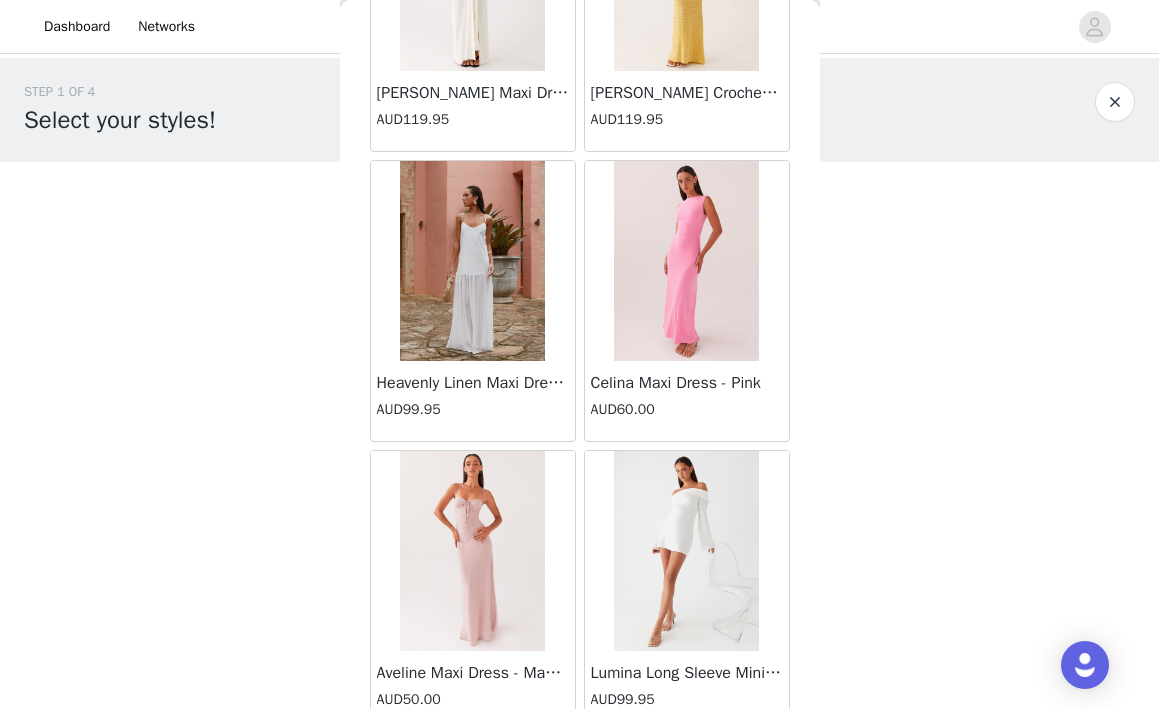 scroll, scrollTop: 62280, scrollLeft: 0, axis: vertical 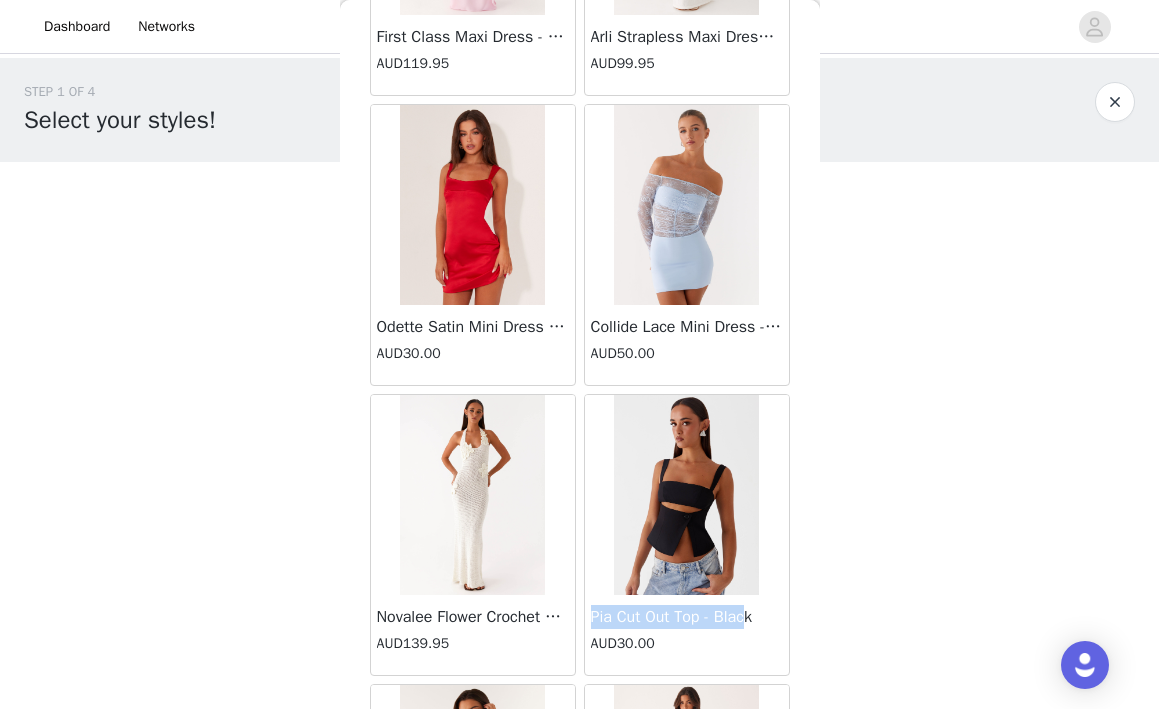 drag, startPoint x: 592, startPoint y: 617, endPoint x: 751, endPoint y: 616, distance: 159.00314 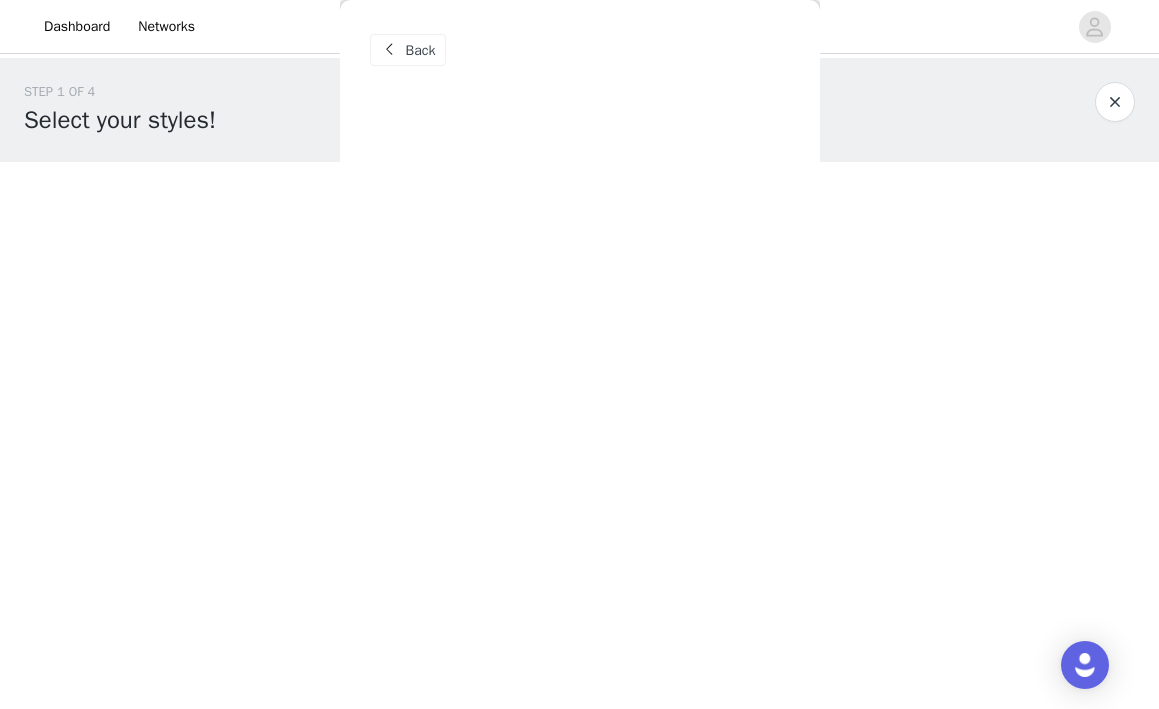 scroll, scrollTop: 0, scrollLeft: 0, axis: both 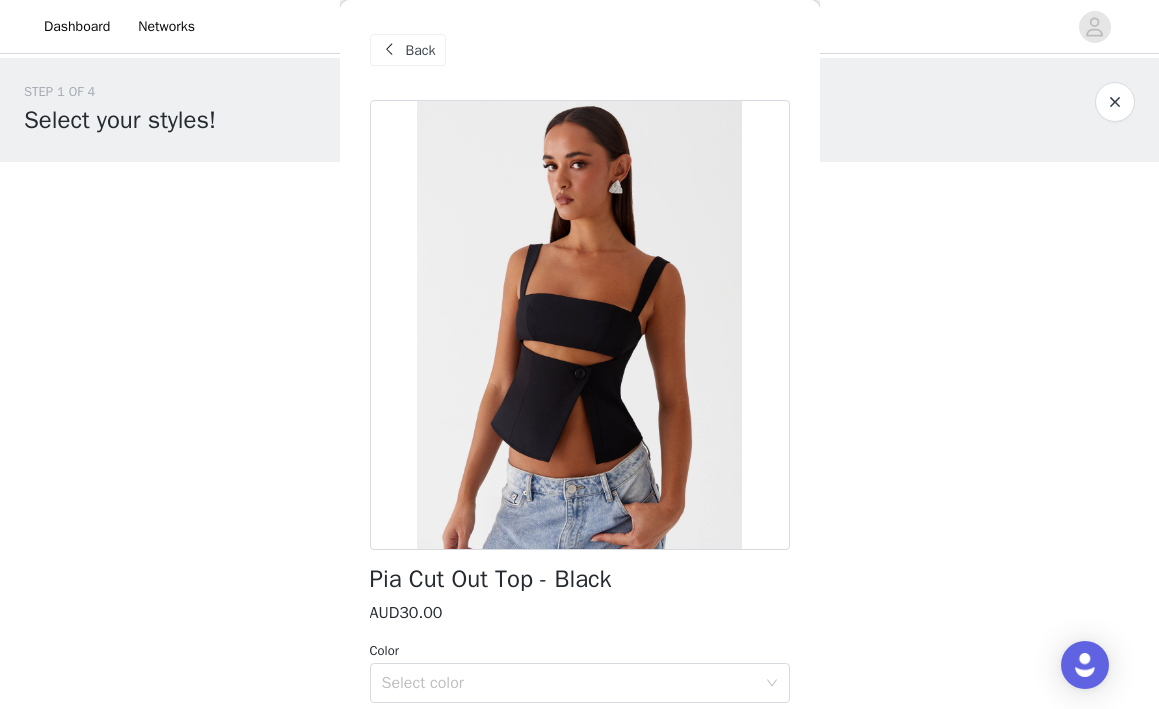 click on "Back" at bounding box center (421, 50) 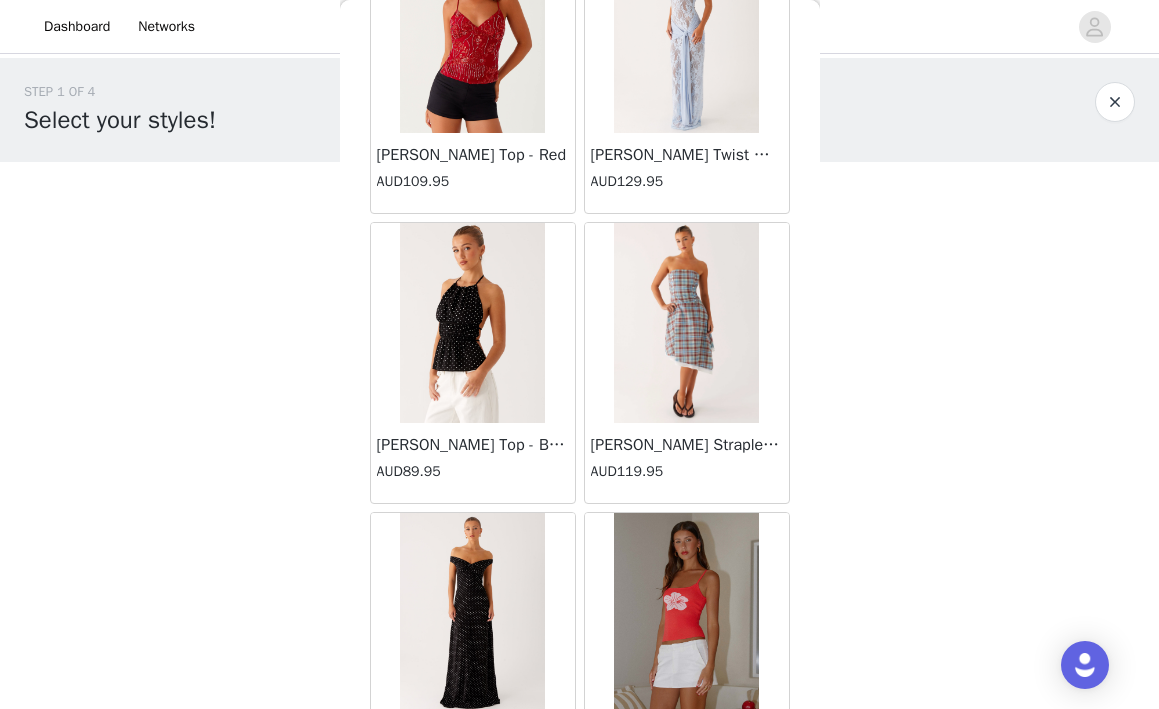 scroll, scrollTop: 49754, scrollLeft: 0, axis: vertical 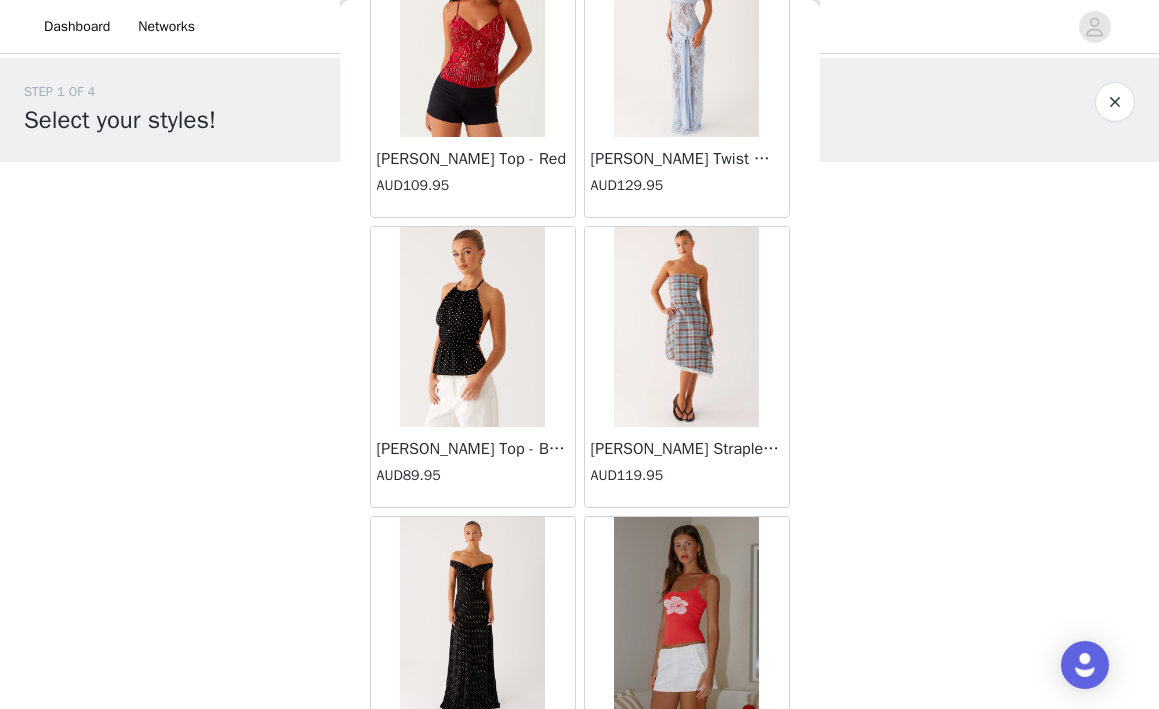 click at bounding box center [472, 327] 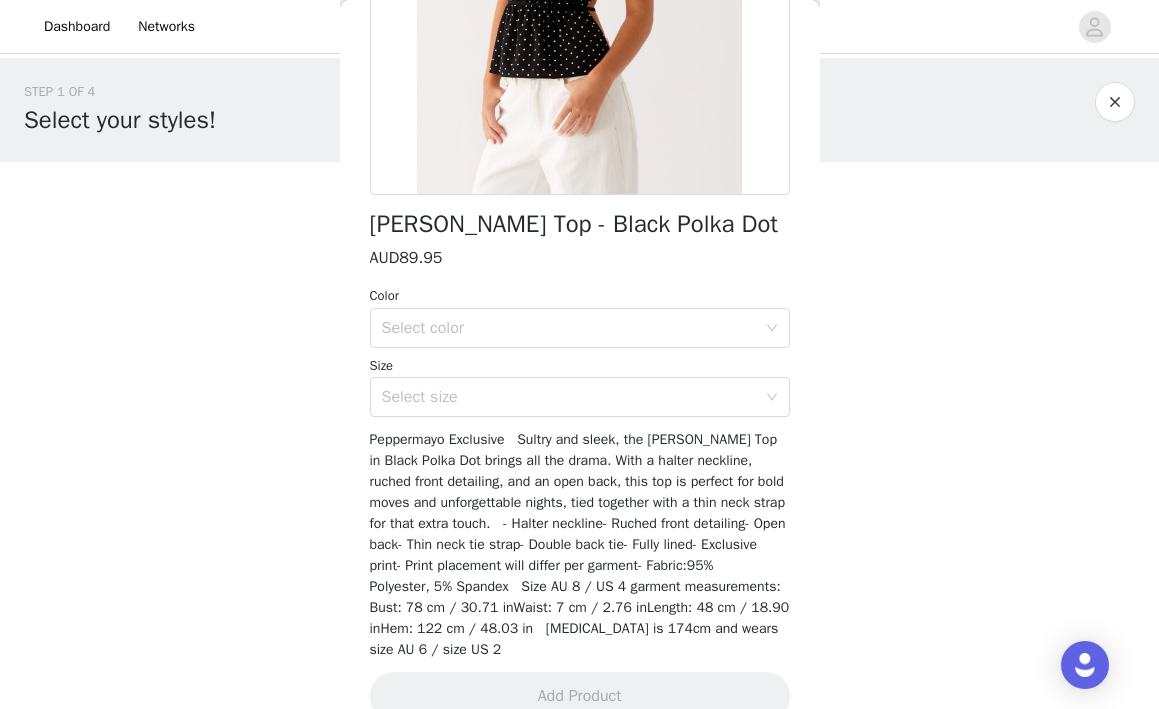 scroll, scrollTop: 354, scrollLeft: 0, axis: vertical 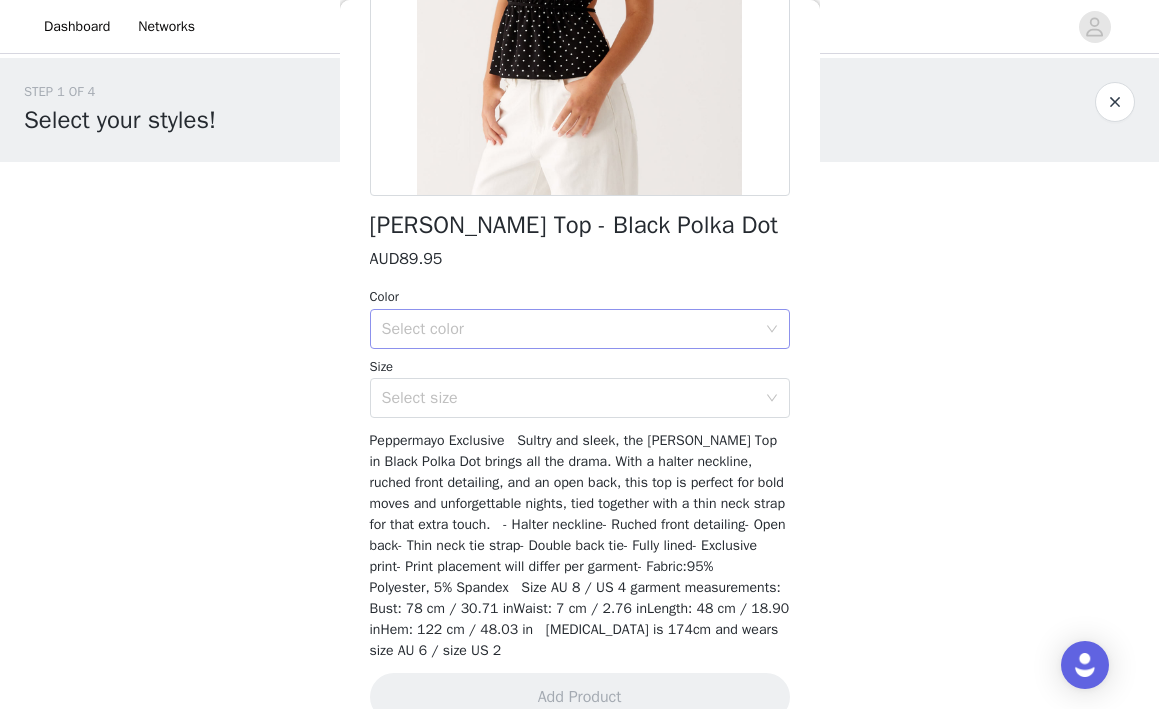 click on "Select color" at bounding box center [569, 329] 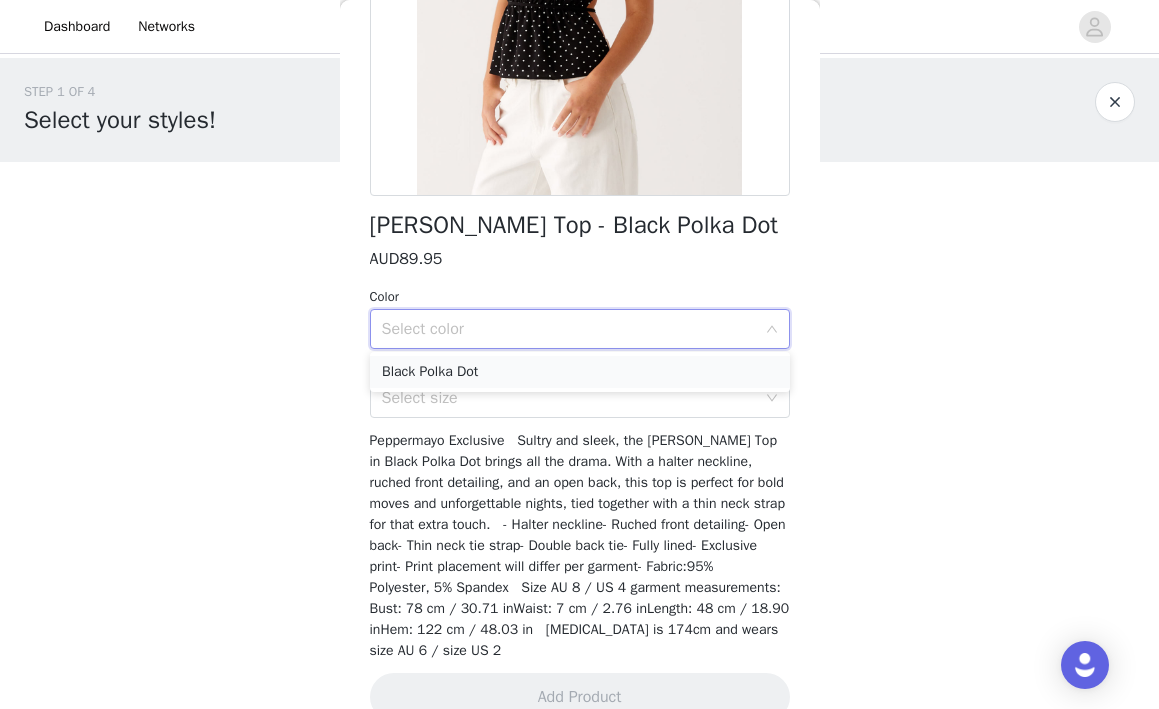 click on "Black Polka Dot" at bounding box center (580, 372) 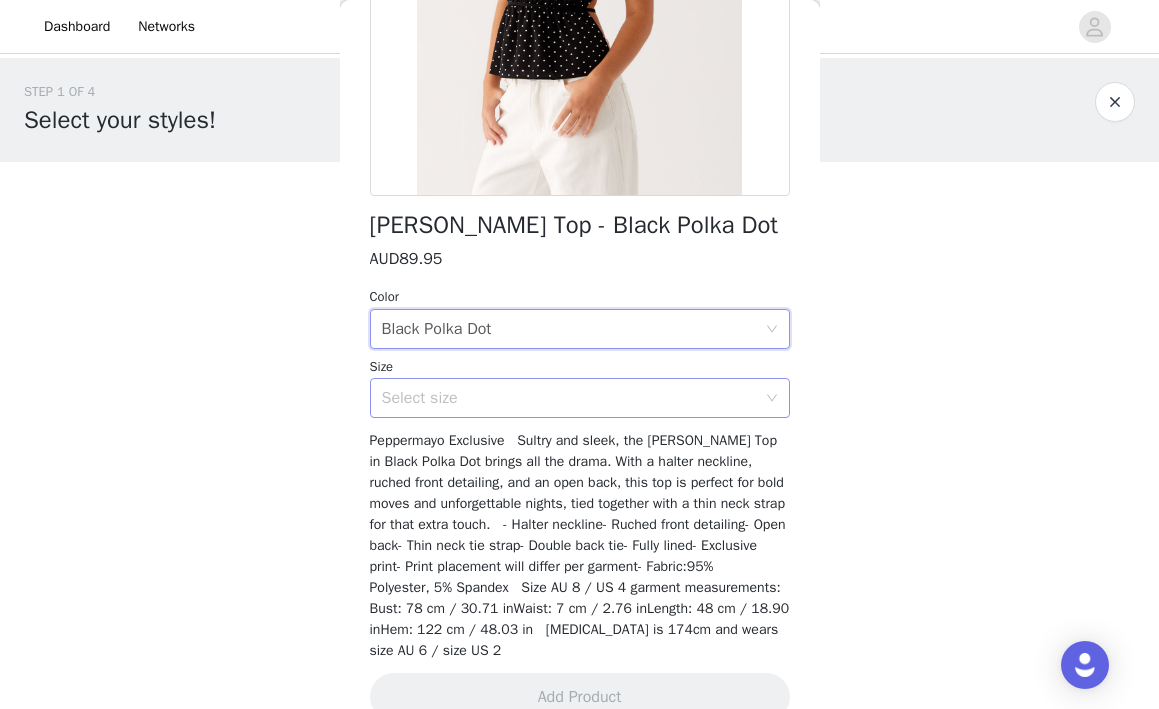 click on "Select size" at bounding box center (569, 398) 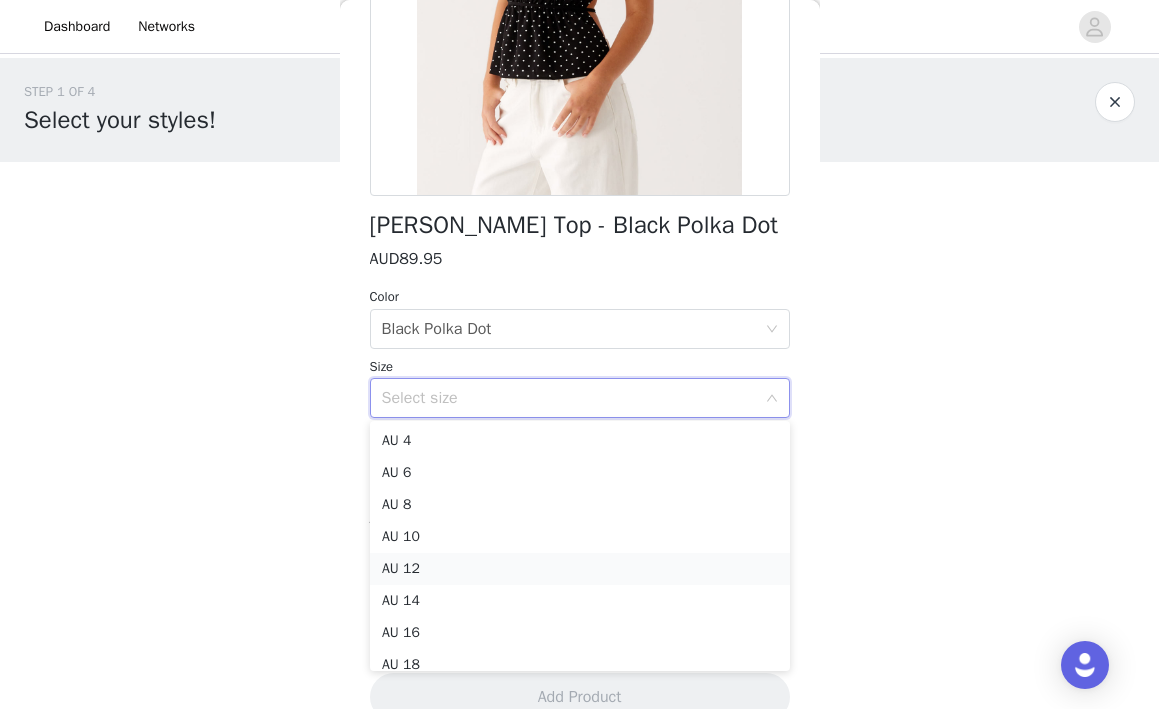 click on "AU 12" at bounding box center [580, 569] 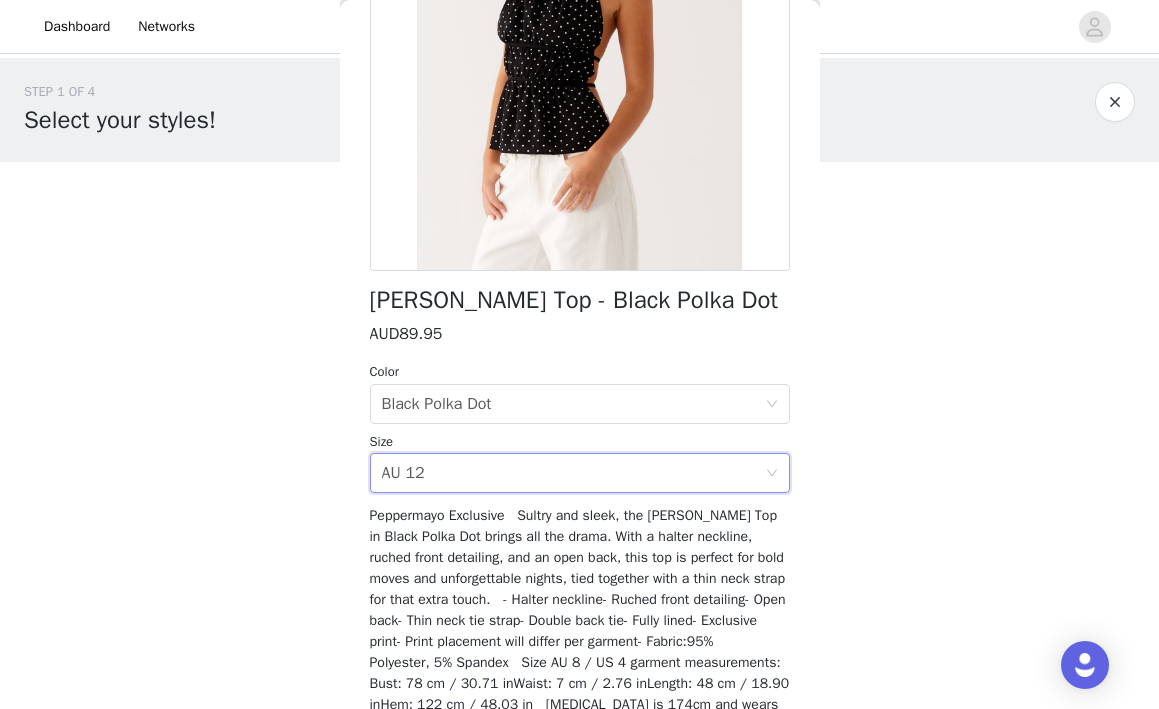 scroll, scrollTop: 262, scrollLeft: 0, axis: vertical 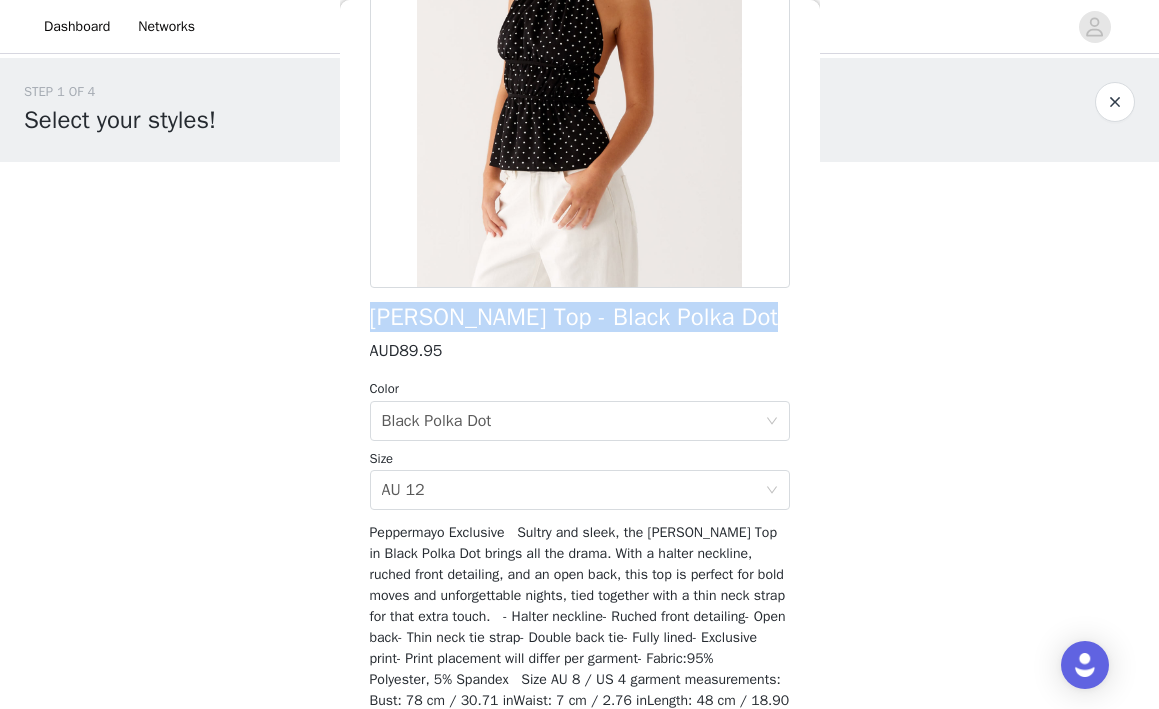 drag, startPoint x: 369, startPoint y: 320, endPoint x: 812, endPoint y: 318, distance: 443.00452 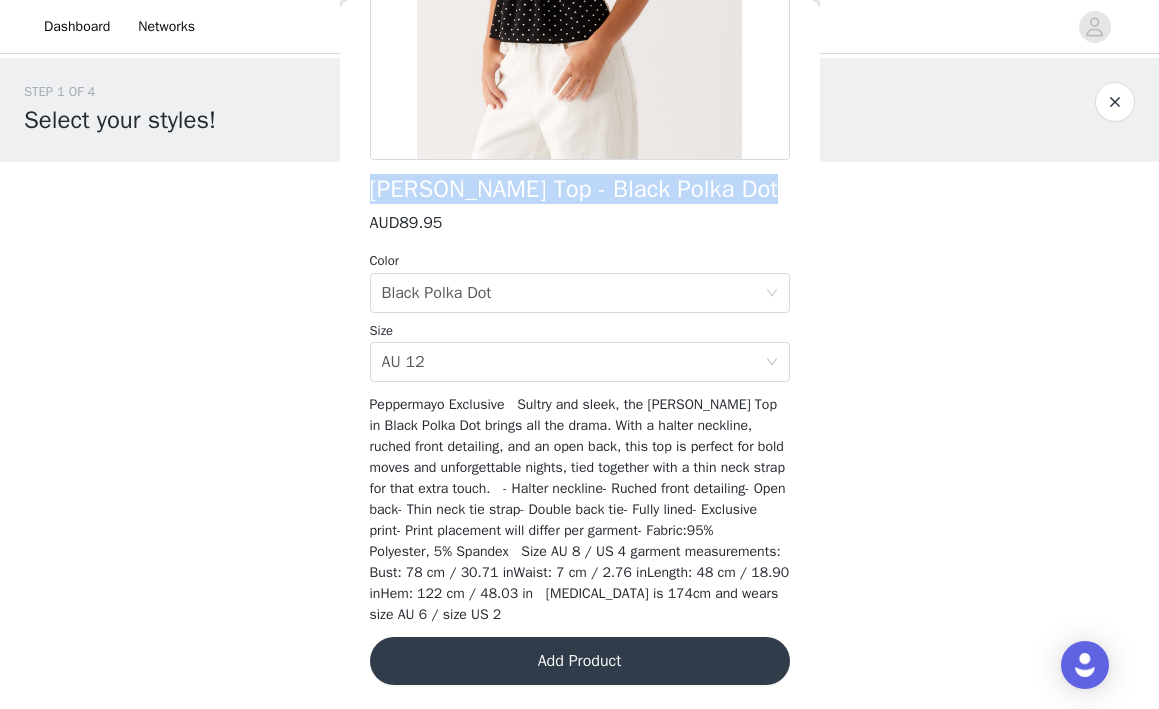 scroll, scrollTop: 389, scrollLeft: 0, axis: vertical 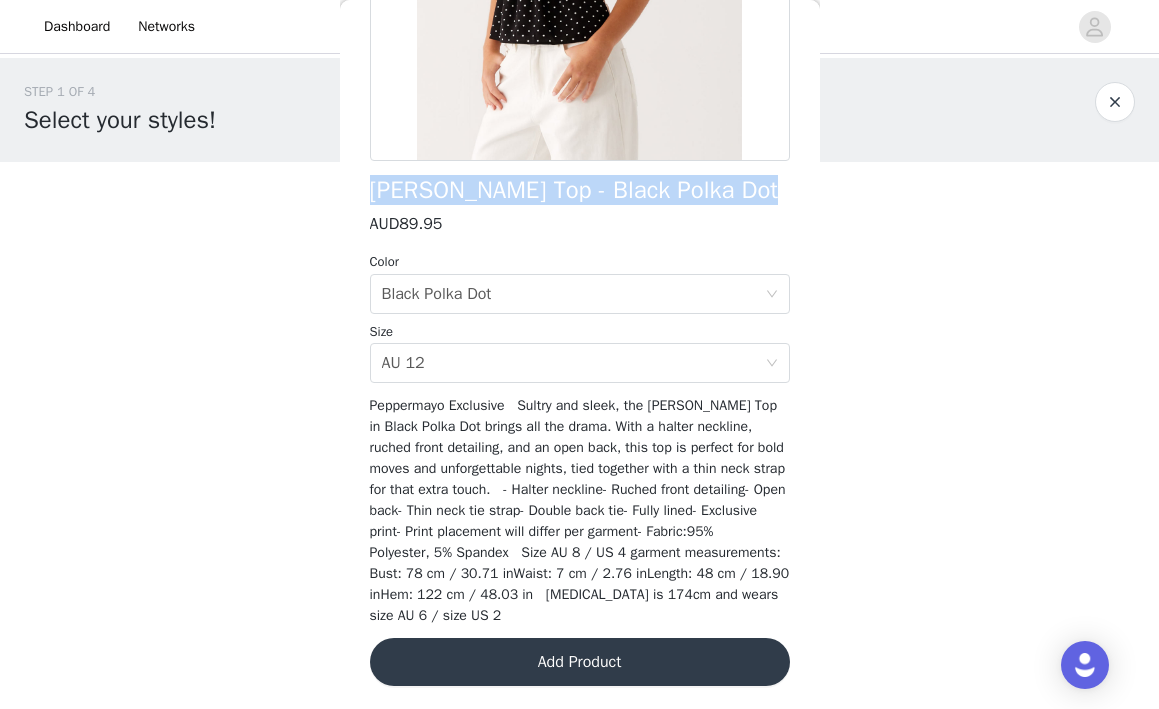click on "Add Product" at bounding box center (580, 662) 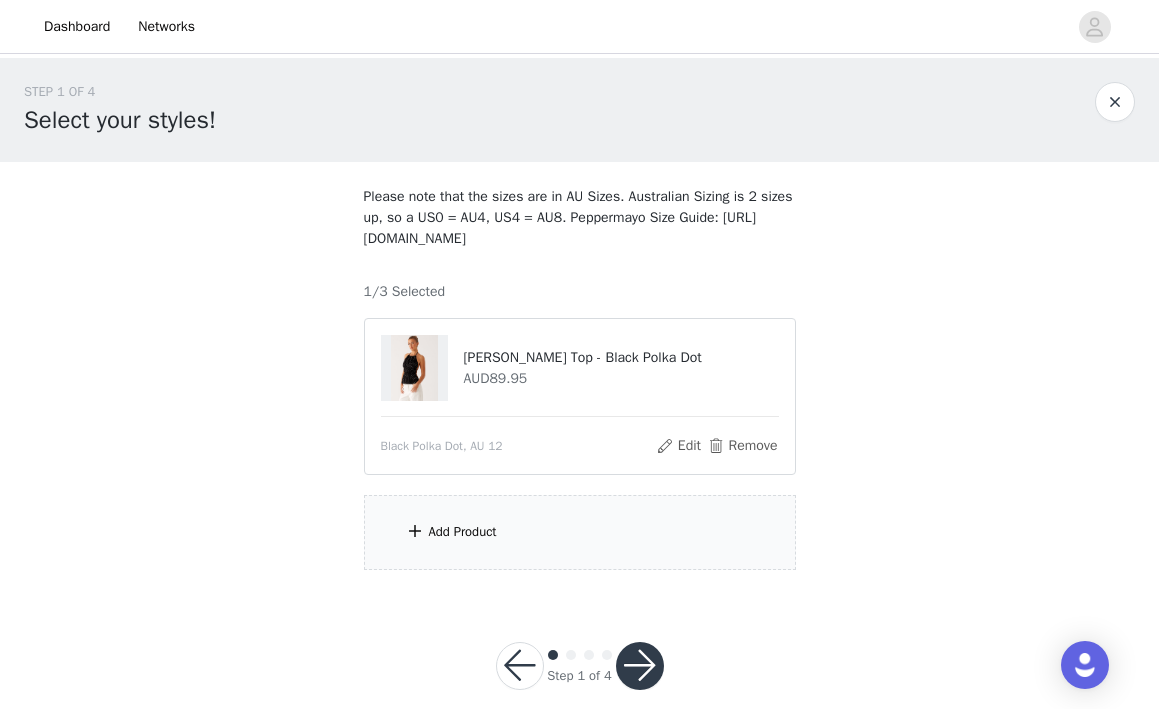 click on "Add Product" at bounding box center (463, 532) 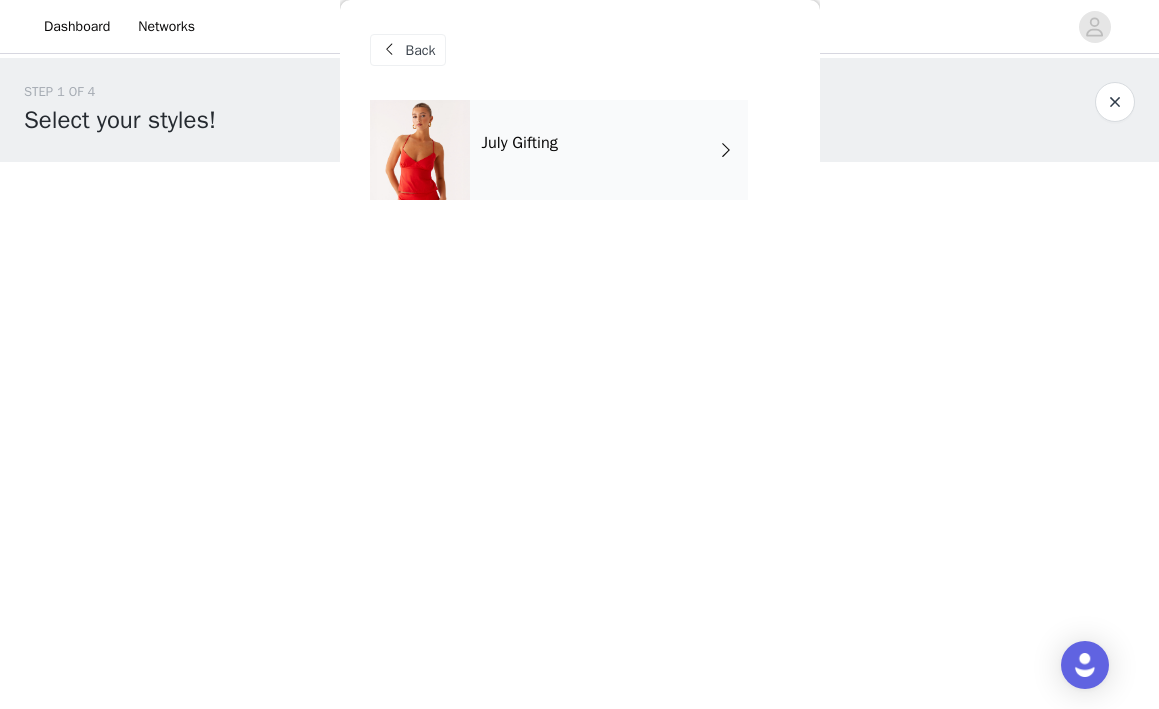 click at bounding box center [420, 150] 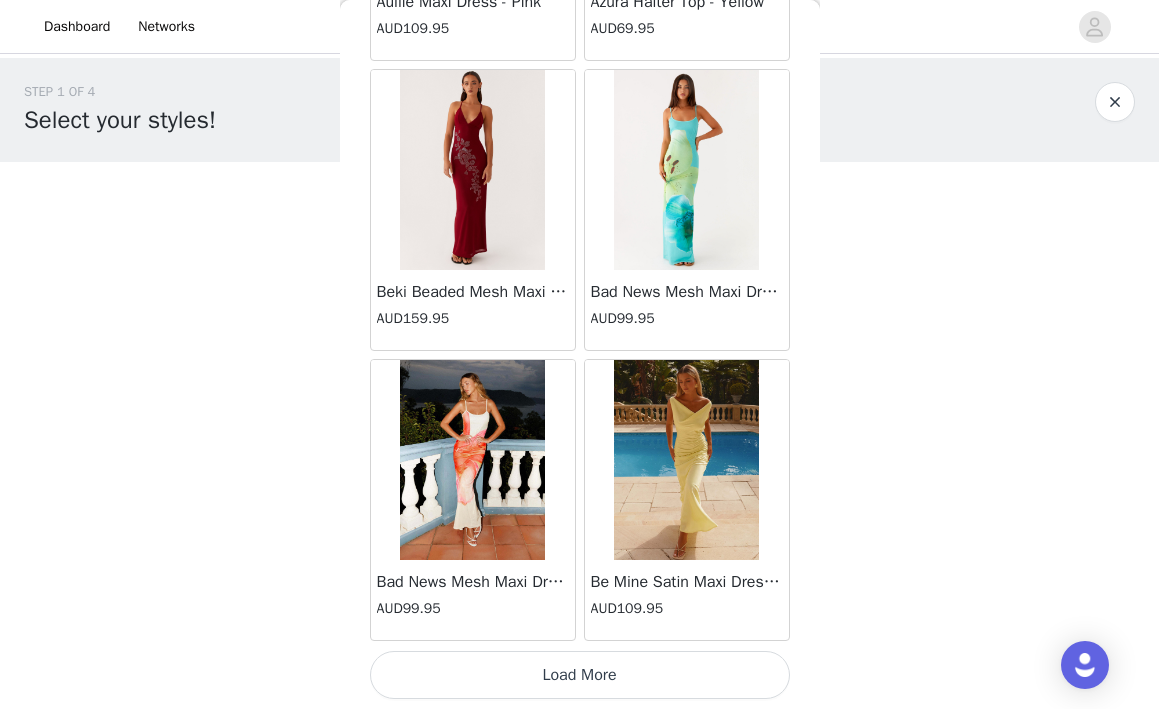 click on "Load More" at bounding box center (580, 675) 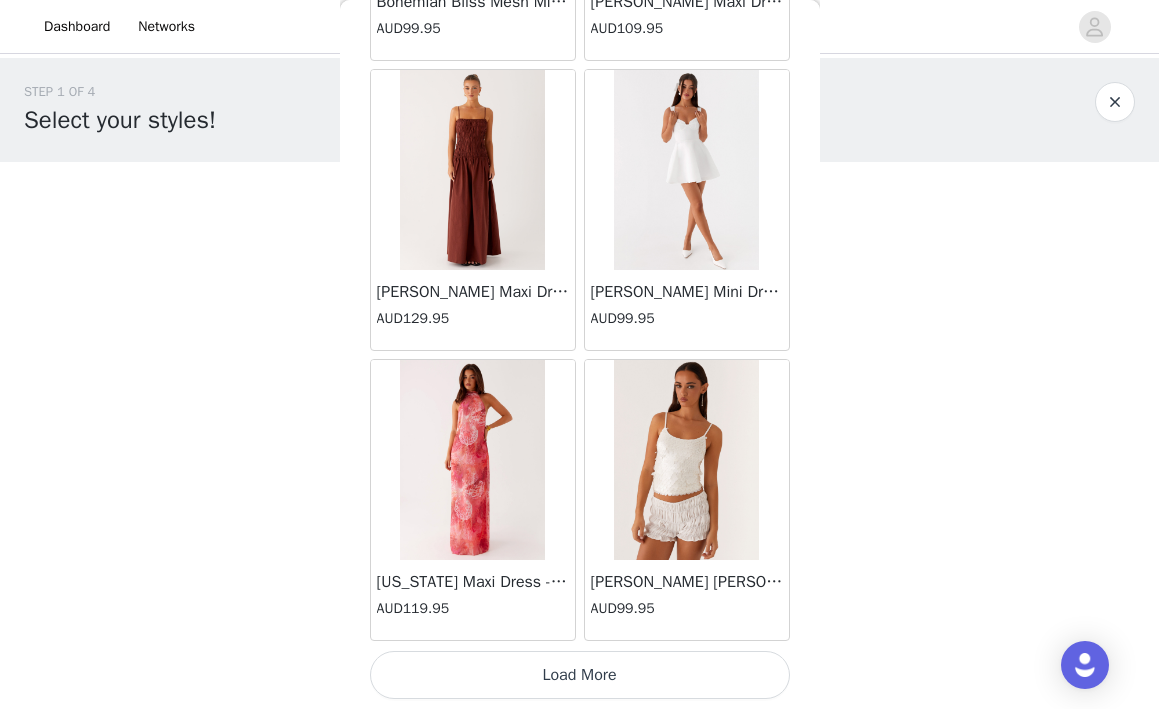 scroll, scrollTop: 5251, scrollLeft: 0, axis: vertical 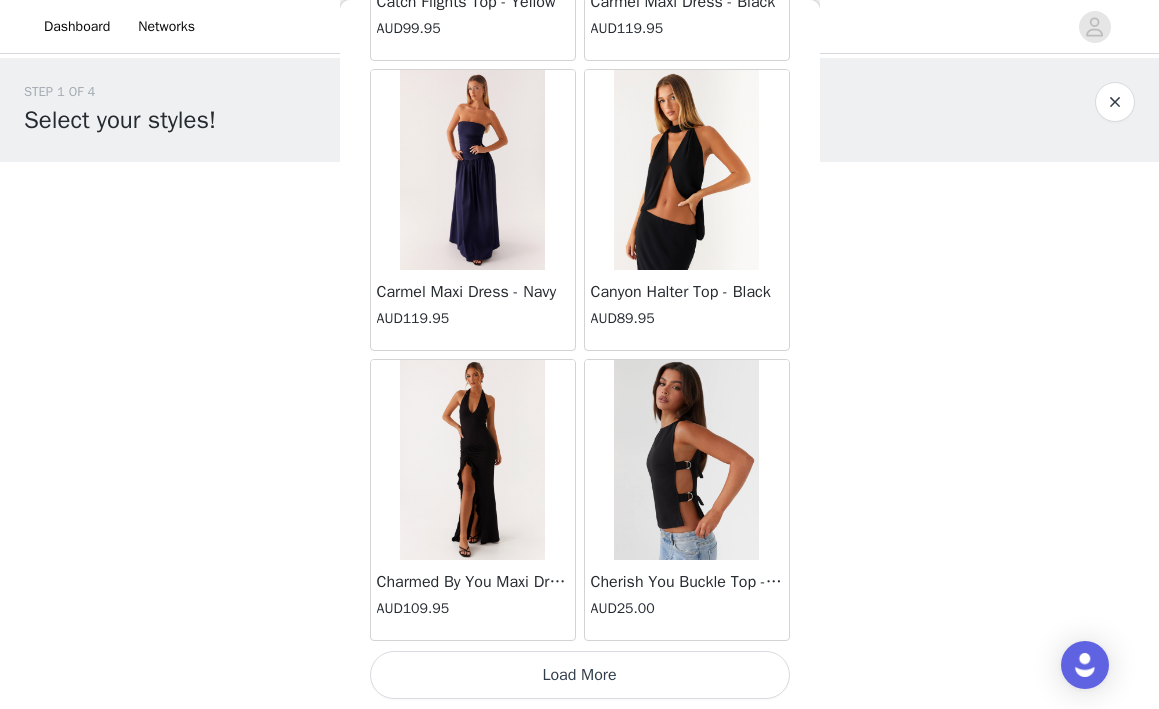 click on "Load More" at bounding box center [580, 675] 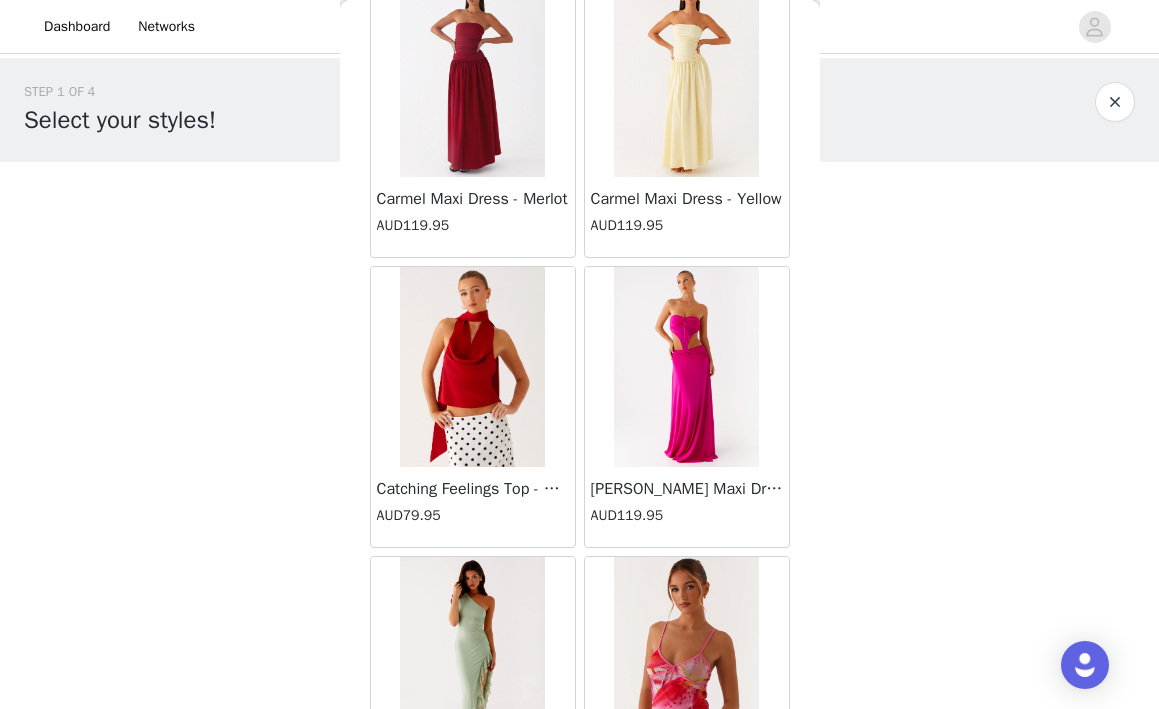 scroll, scrollTop: 10482, scrollLeft: 0, axis: vertical 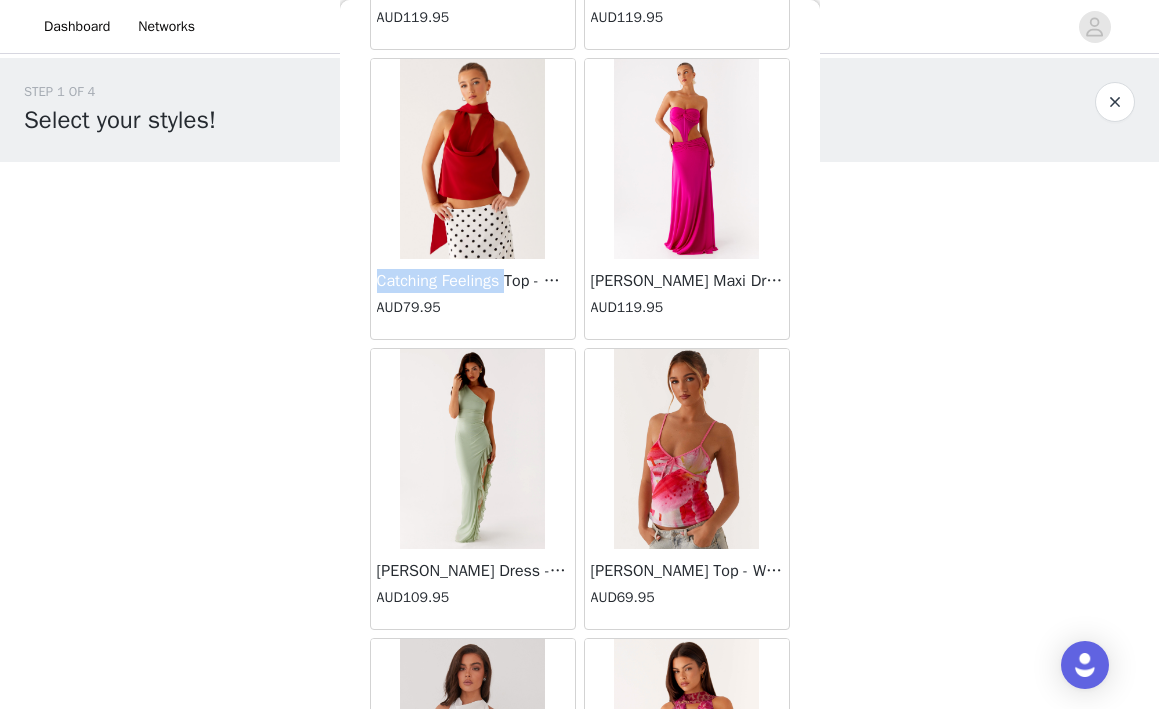 drag, startPoint x: 382, startPoint y: 280, endPoint x: 518, endPoint y: 284, distance: 136.0588 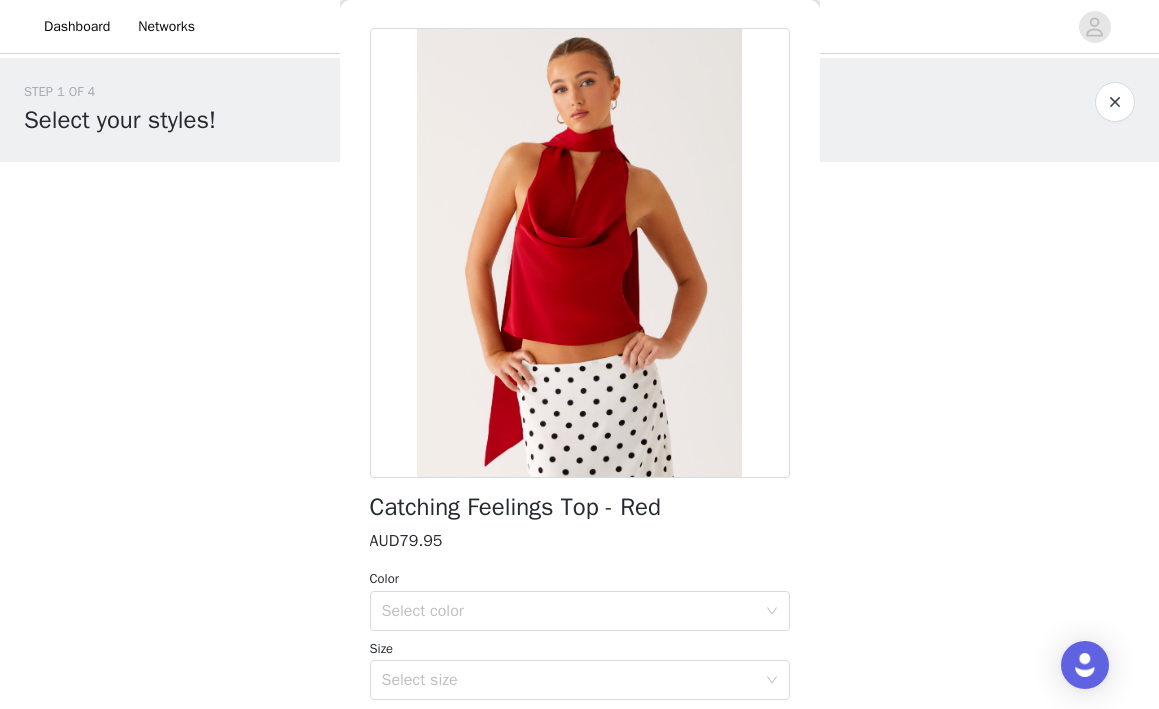 scroll, scrollTop: 71, scrollLeft: 0, axis: vertical 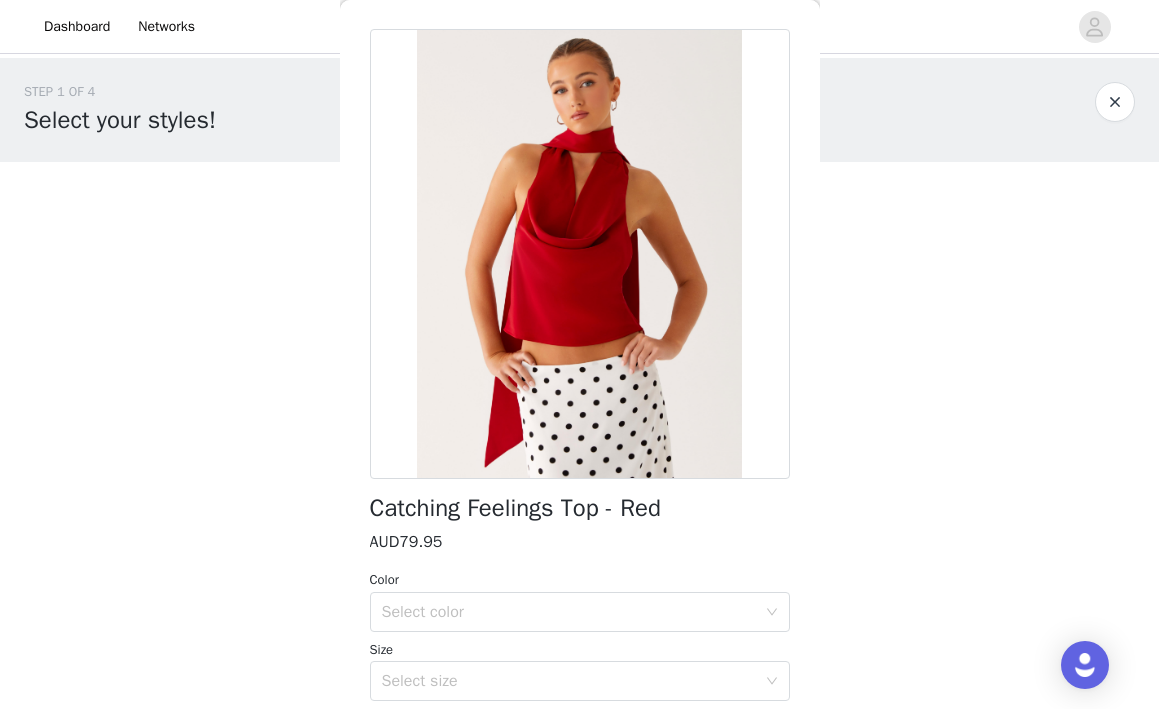 click on "Catching Feelings Top - Red       AUD79.95         Color   Select color Size   Select size   Peppermayo Exclusive   Turn heads from every angle in the Catching Feelings Top in Red. With a low front cowl, open back, and thick neck tie, it’s the perfect mix of sultry and bold for nights that never quit.   - Low front cowl- Open back- Thick neck tie- Fully lined- Side invisible zipper- Fabric: 100% Polyester, L: 95% Polyester, 5% Spandex   Size AU 8 / US 4 garment measurements:   Length: 46 cm / 18.11 inBust: 80 cm / 31.50 inHem: 84 cm / 33.07 in   [MEDICAL_DATA] is 174cm and wearing a size AU 6 / and US 2   Add Product" at bounding box center [580, 497] 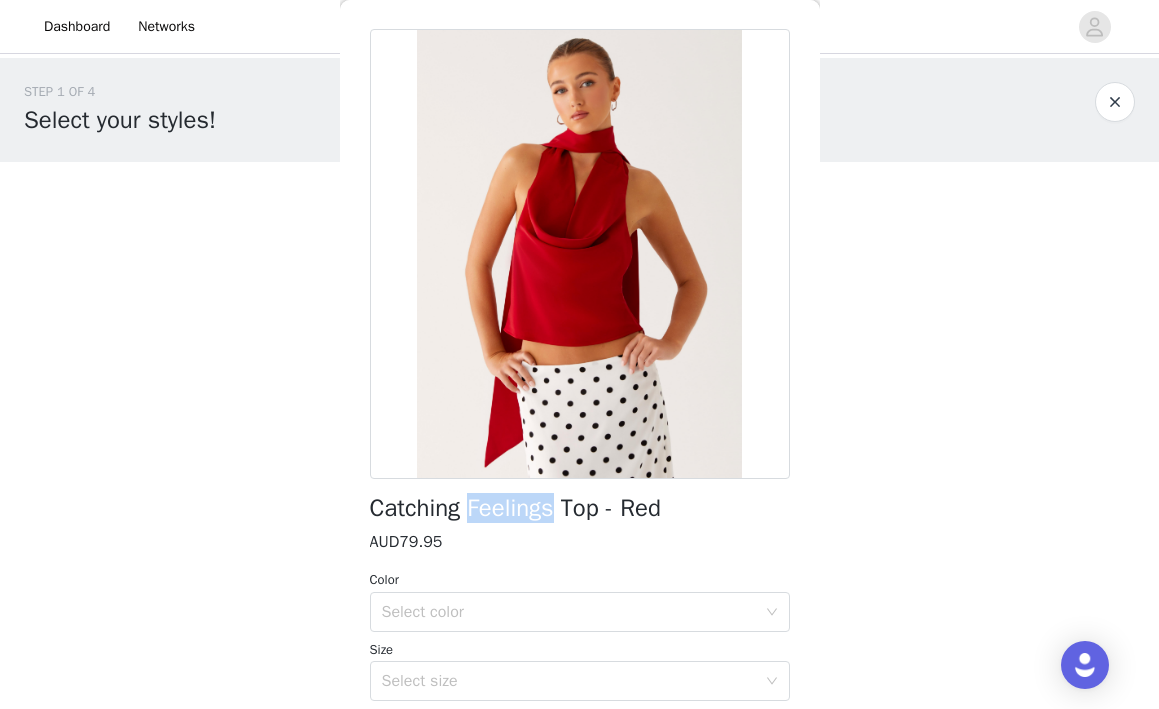 click on "Catching Feelings Top - Red" at bounding box center [515, 508] 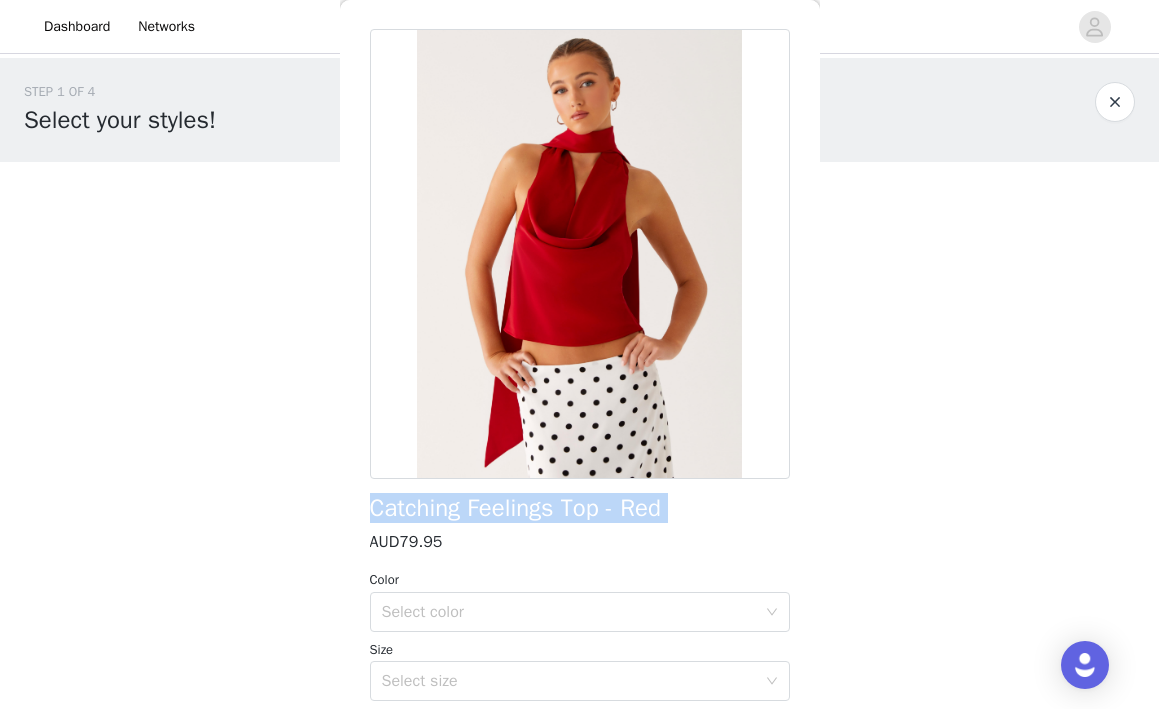 click on "Catching Feelings Top - Red" at bounding box center [515, 508] 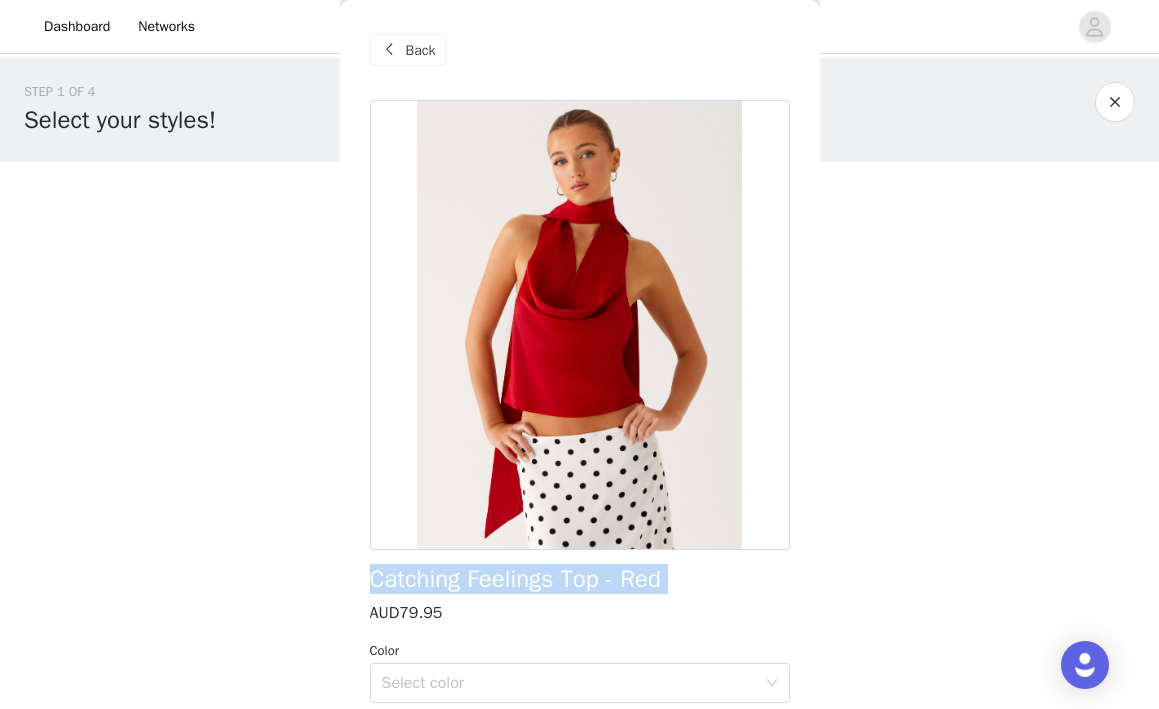 scroll, scrollTop: -1, scrollLeft: 0, axis: vertical 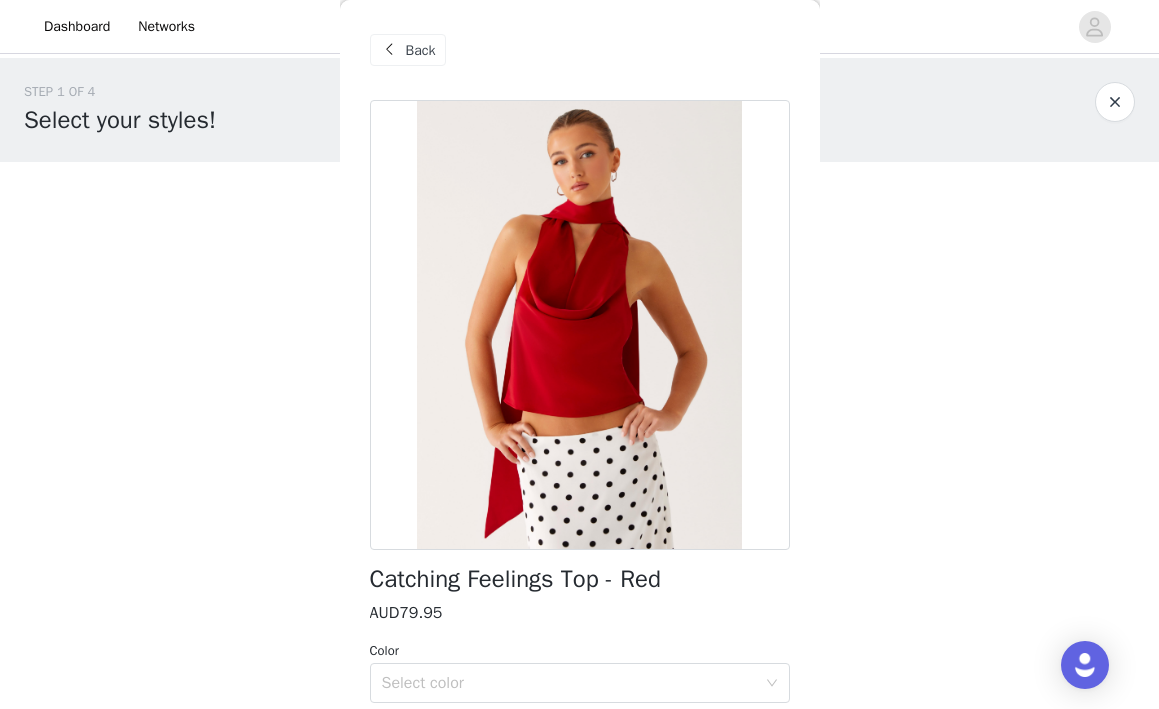 click at bounding box center [390, 50] 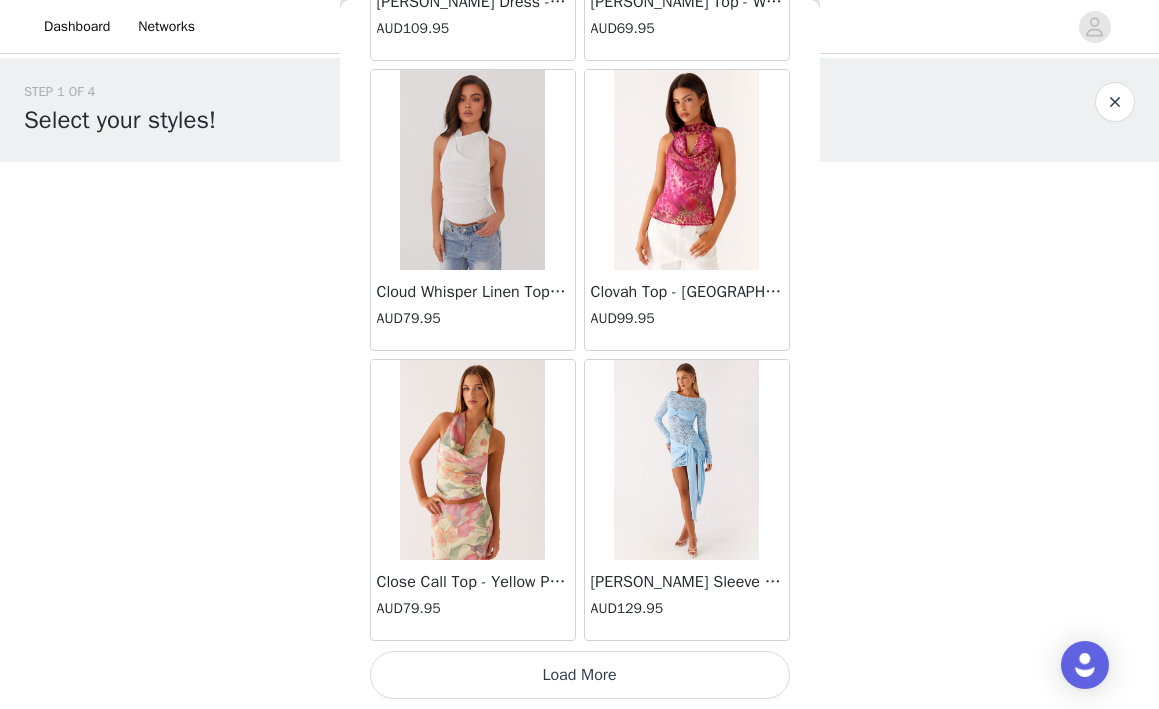 scroll, scrollTop: 11051, scrollLeft: 0, axis: vertical 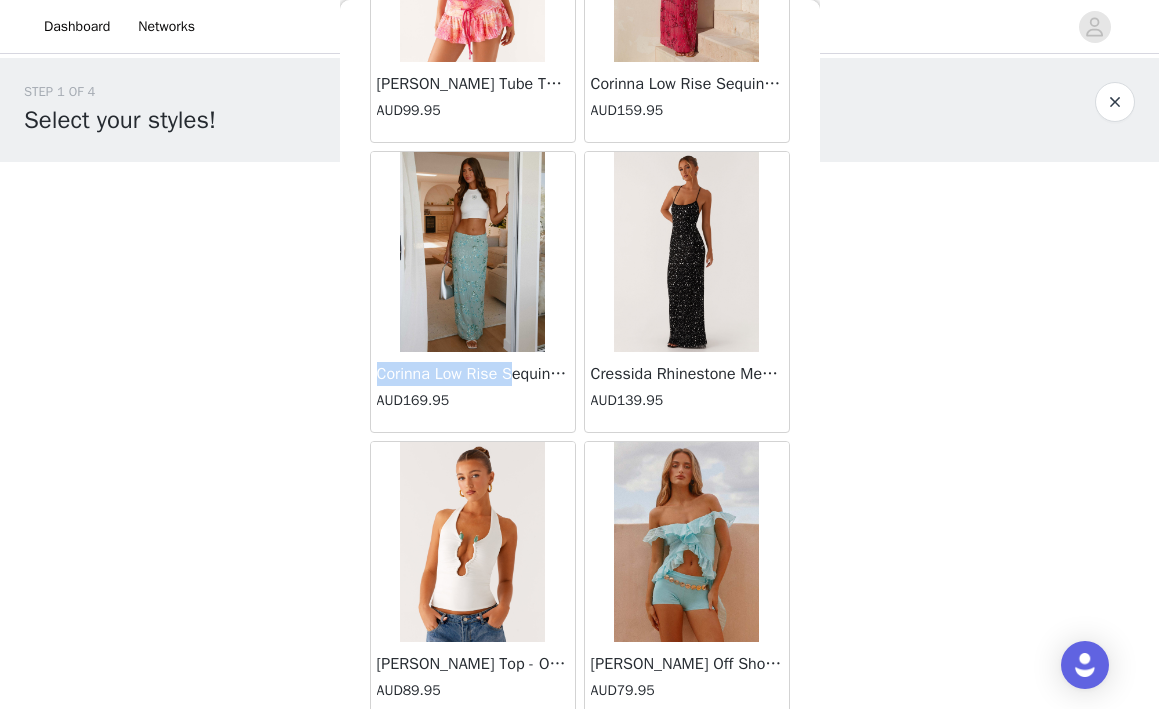 drag, startPoint x: 376, startPoint y: 371, endPoint x: 516, endPoint y: 375, distance: 140.05713 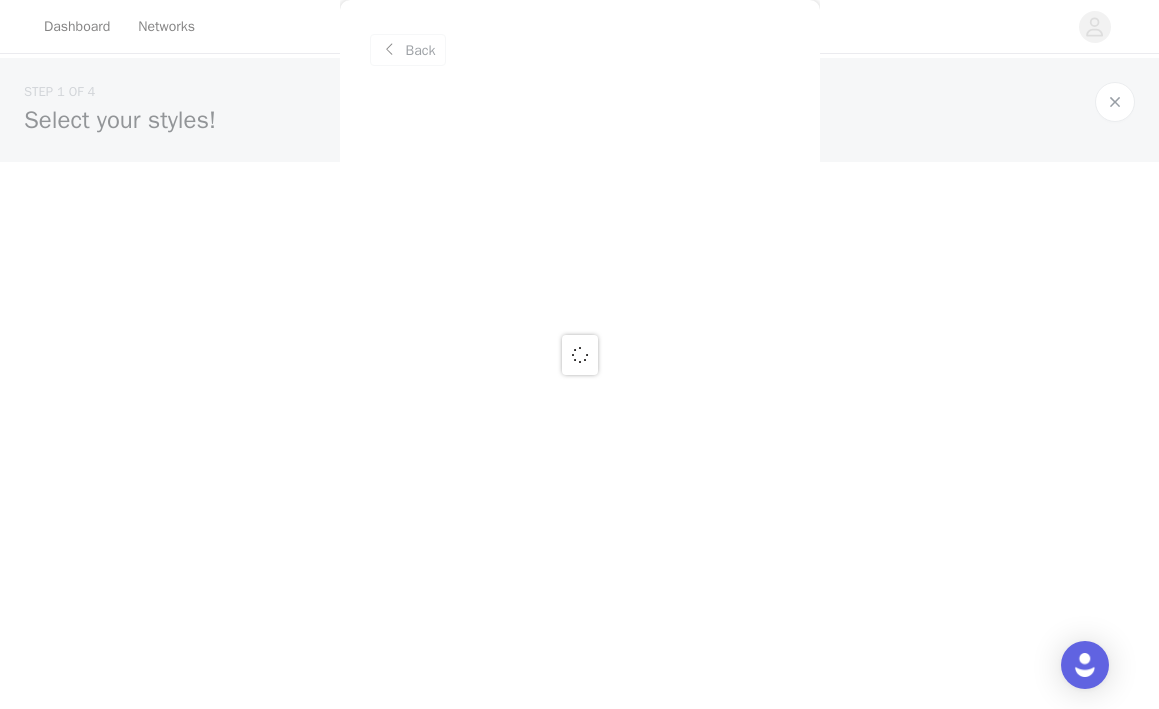 scroll, scrollTop: 0, scrollLeft: 0, axis: both 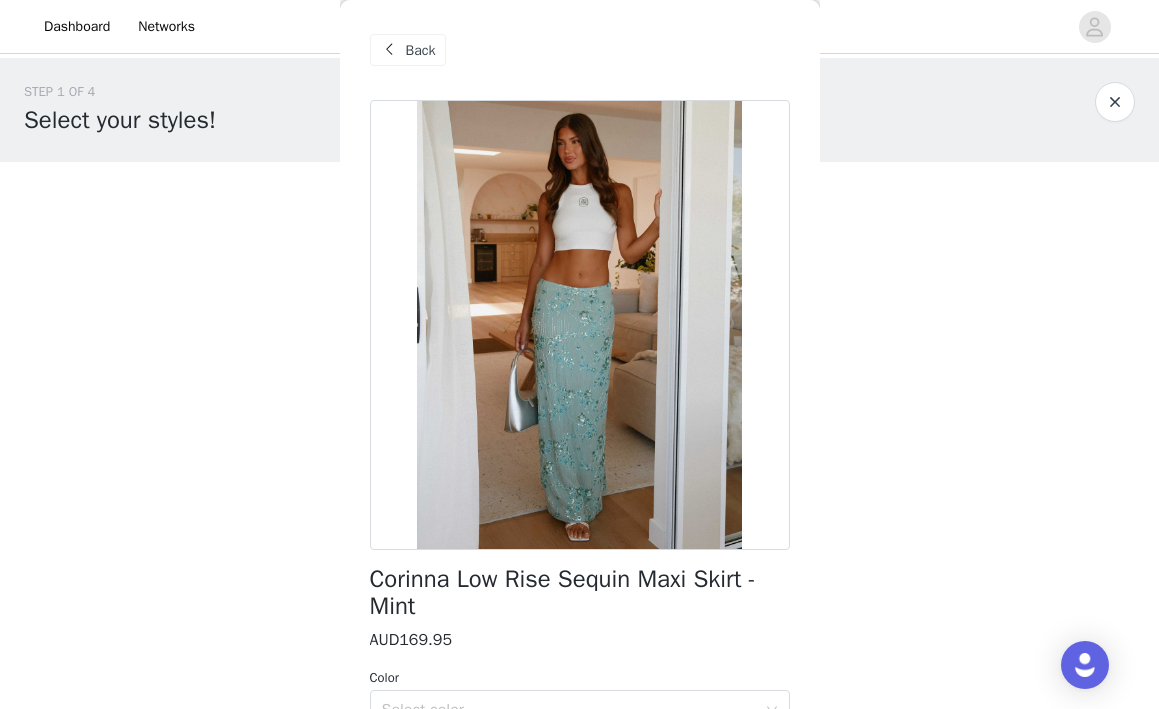 click at bounding box center (390, 50) 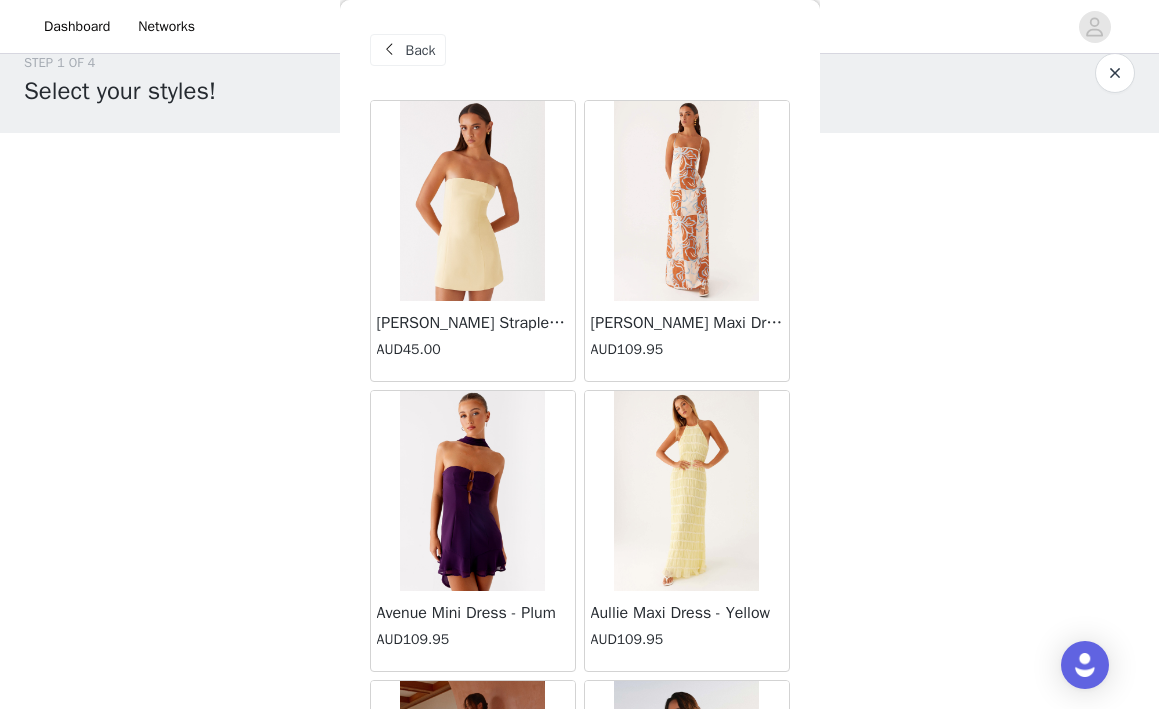 scroll, scrollTop: 41, scrollLeft: 0, axis: vertical 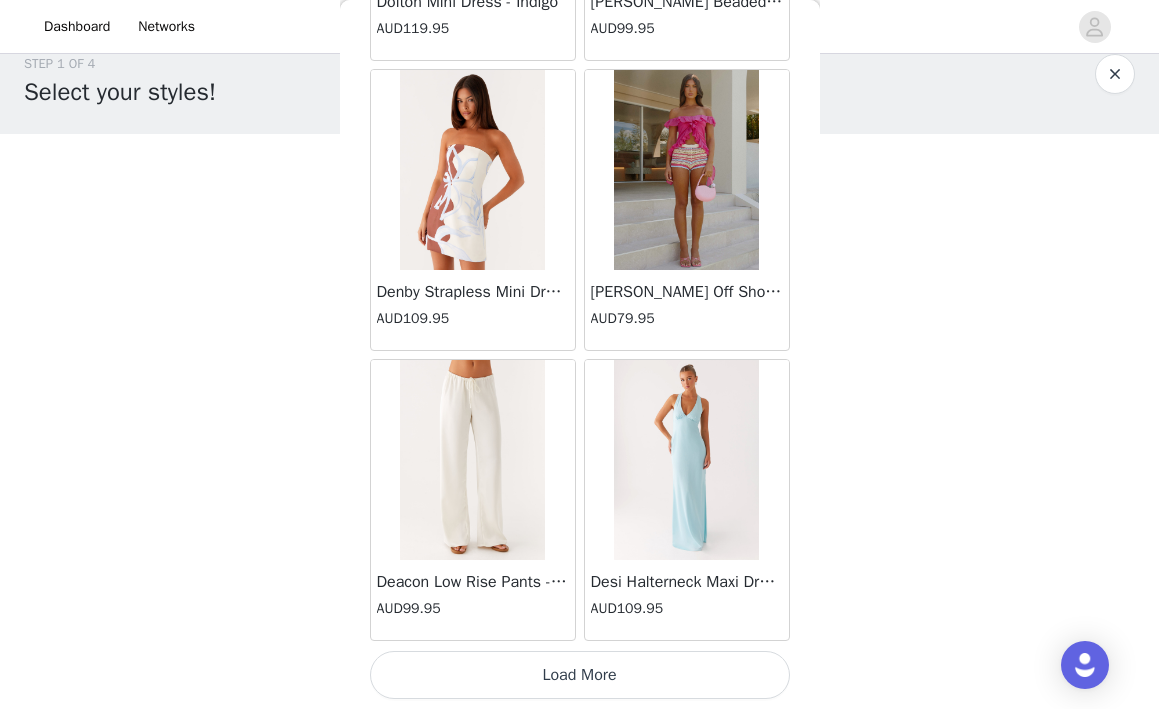 click on "Load More" at bounding box center (580, 675) 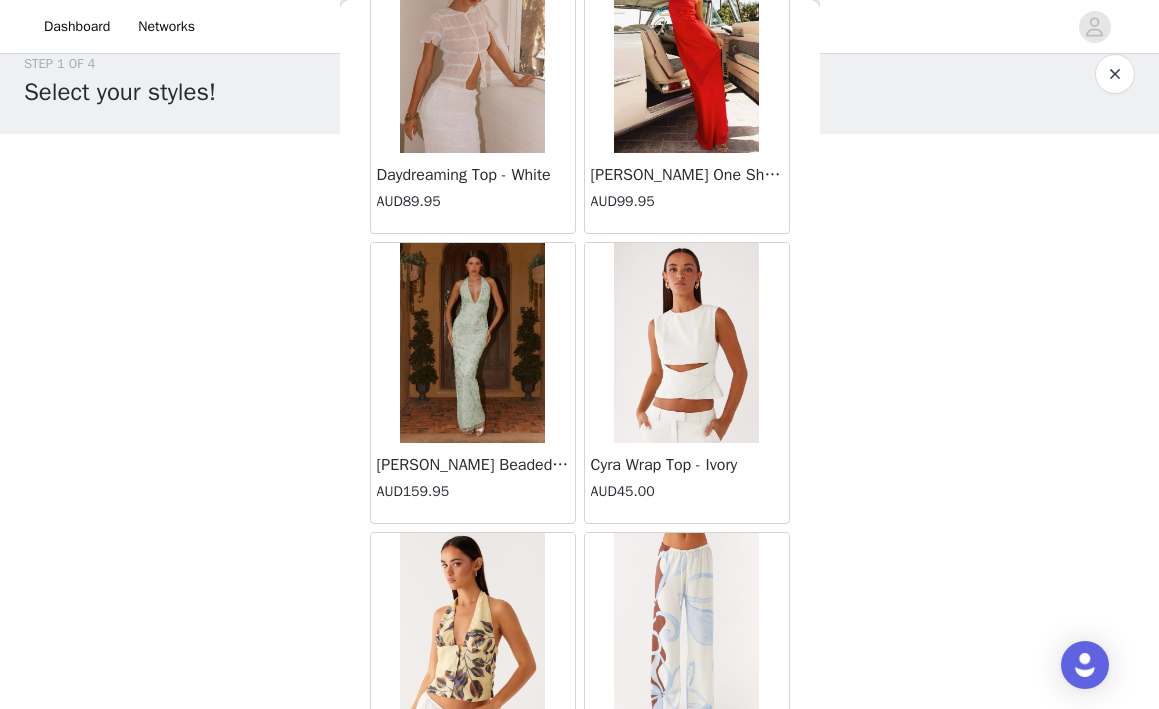 scroll, scrollTop: 16396, scrollLeft: 0, axis: vertical 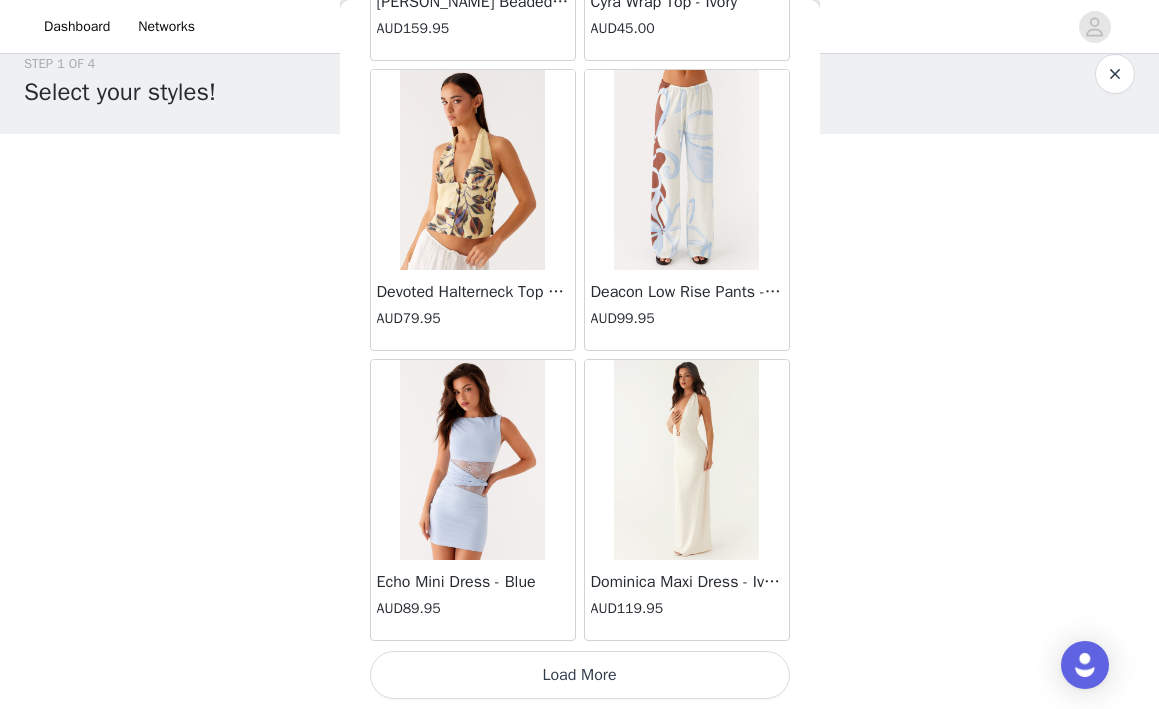 click on "Load More" at bounding box center (580, 675) 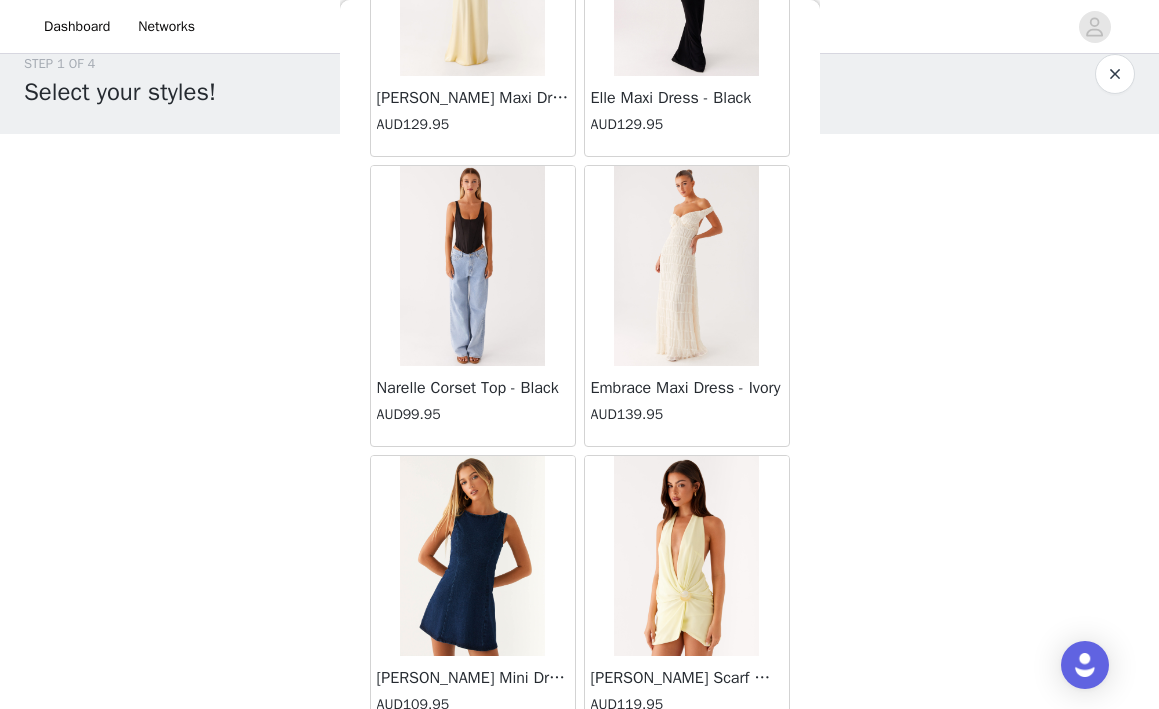 scroll, scrollTop: 19352, scrollLeft: 0, axis: vertical 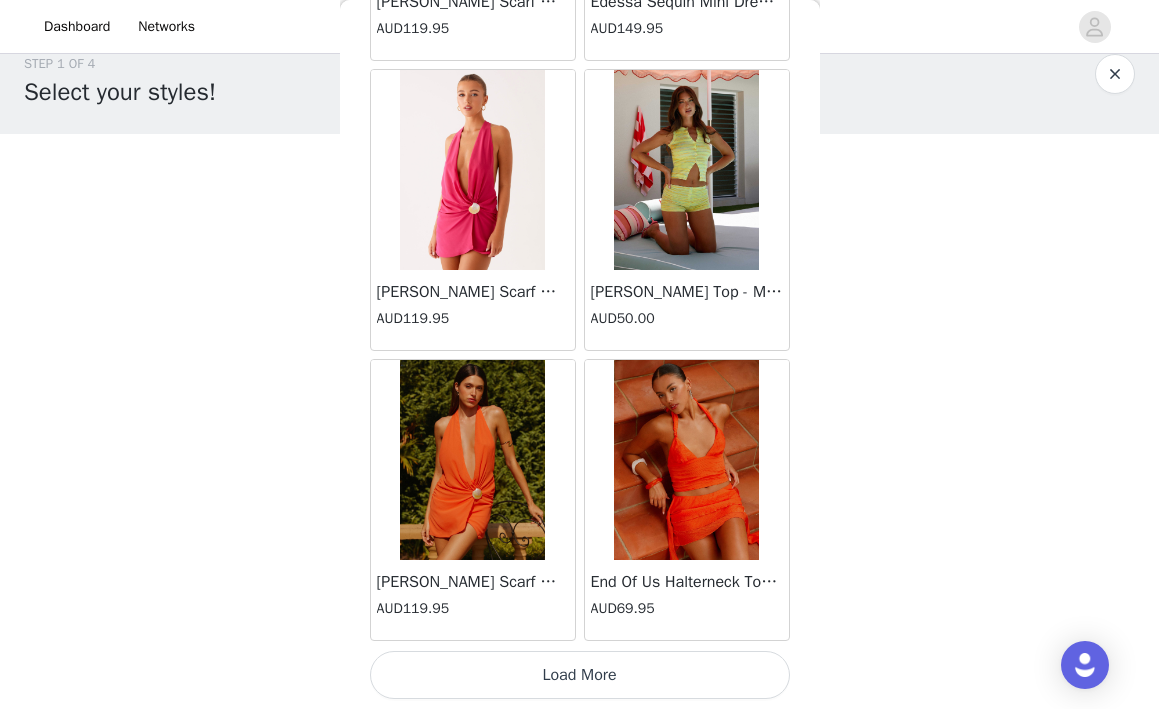 click on "Load More" at bounding box center [580, 675] 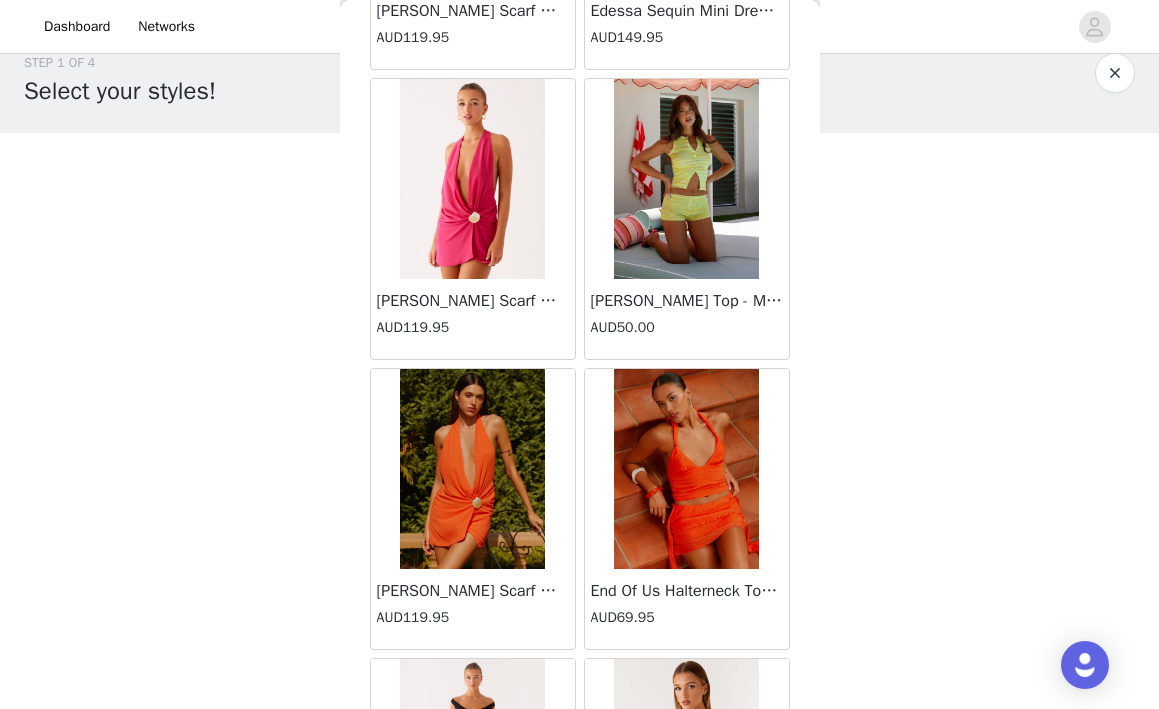 scroll, scrollTop: 29, scrollLeft: 0, axis: vertical 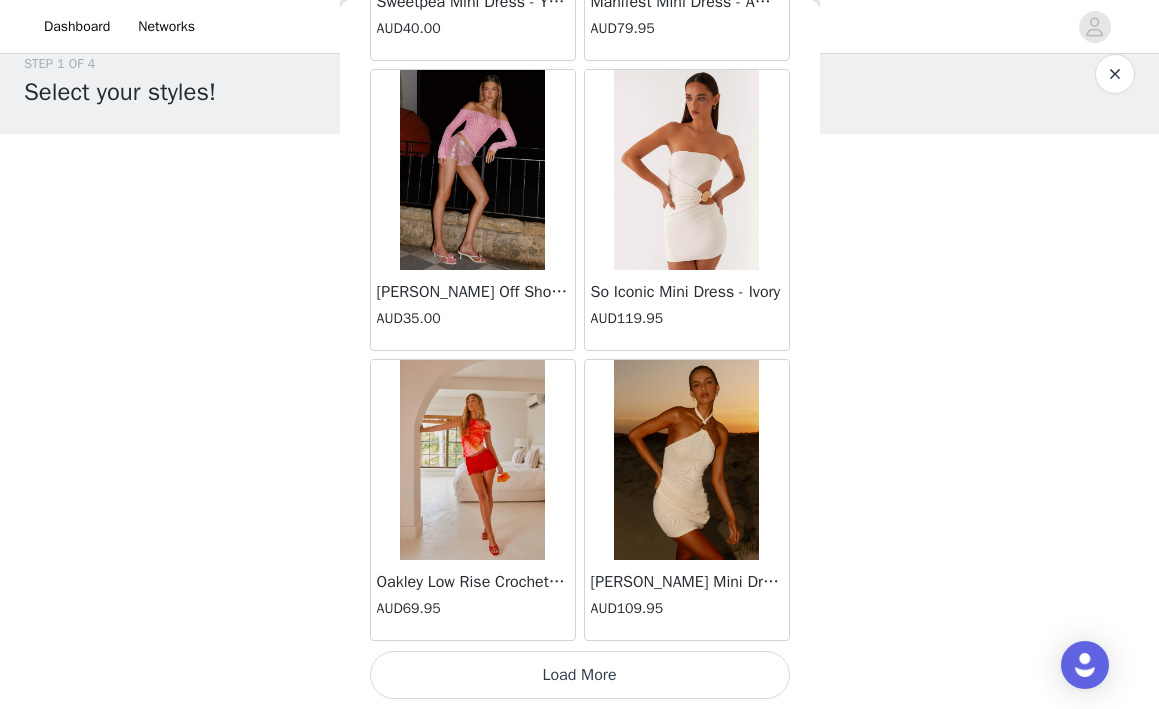 click on "Load More" at bounding box center [580, 675] 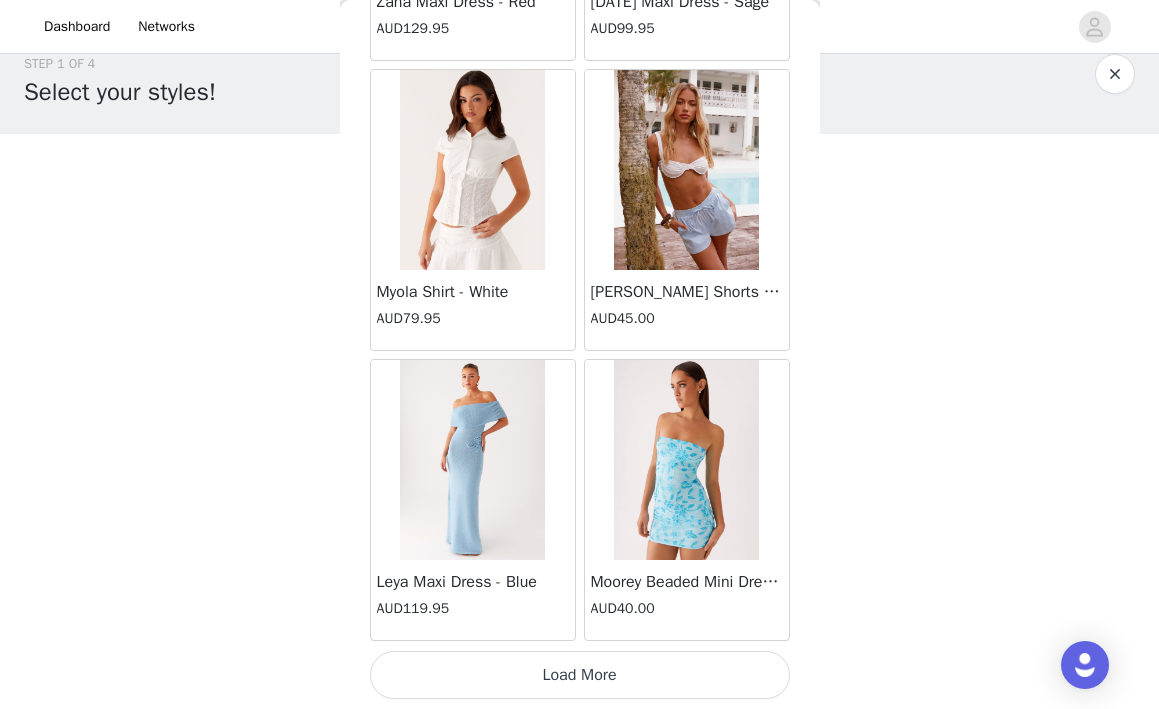 scroll, scrollTop: 25551, scrollLeft: 0, axis: vertical 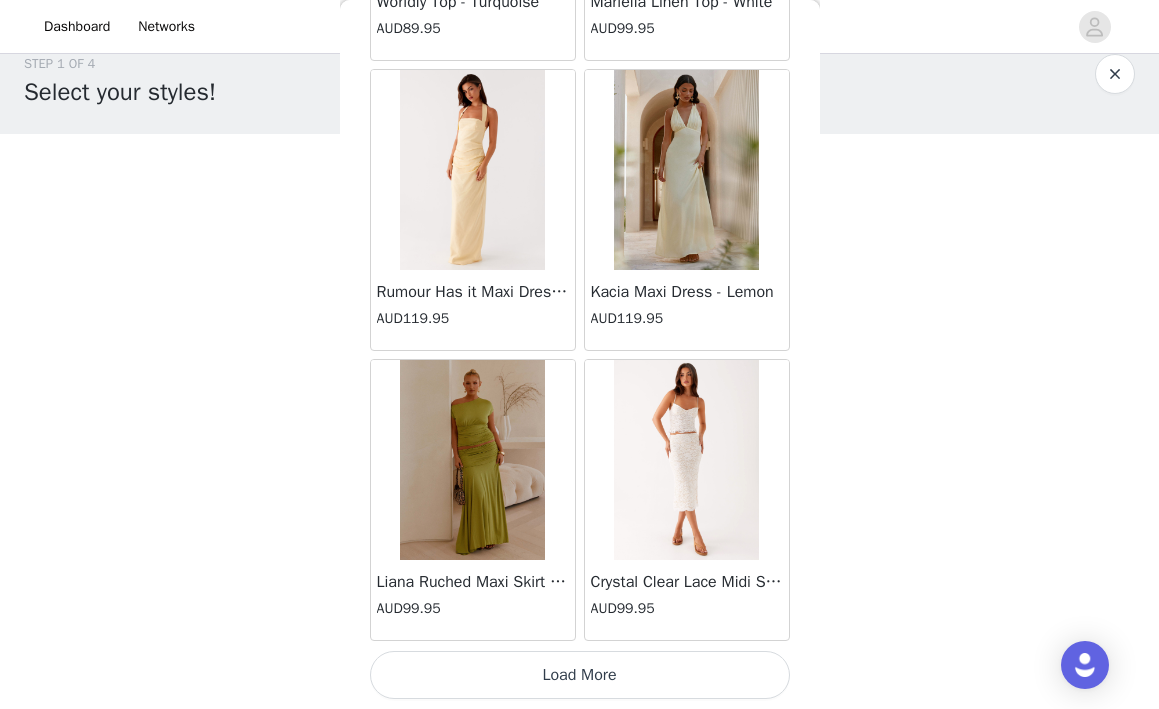 click on "Load More" at bounding box center [580, 675] 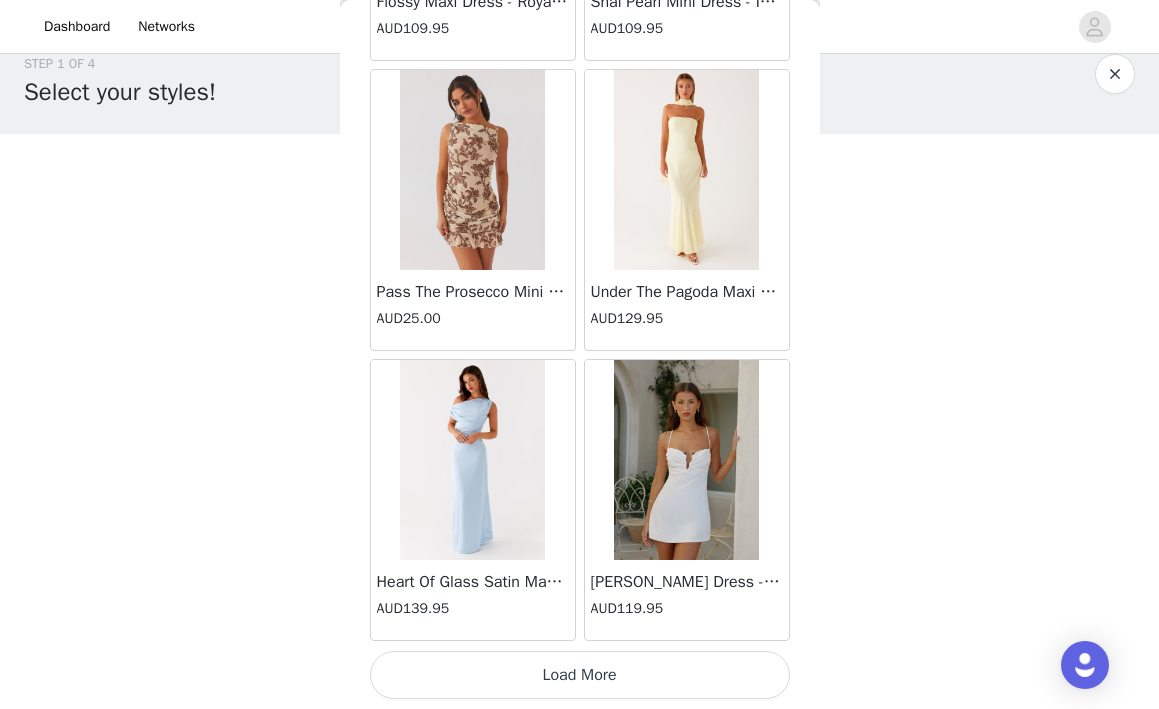 click on "Load More" at bounding box center [580, 675] 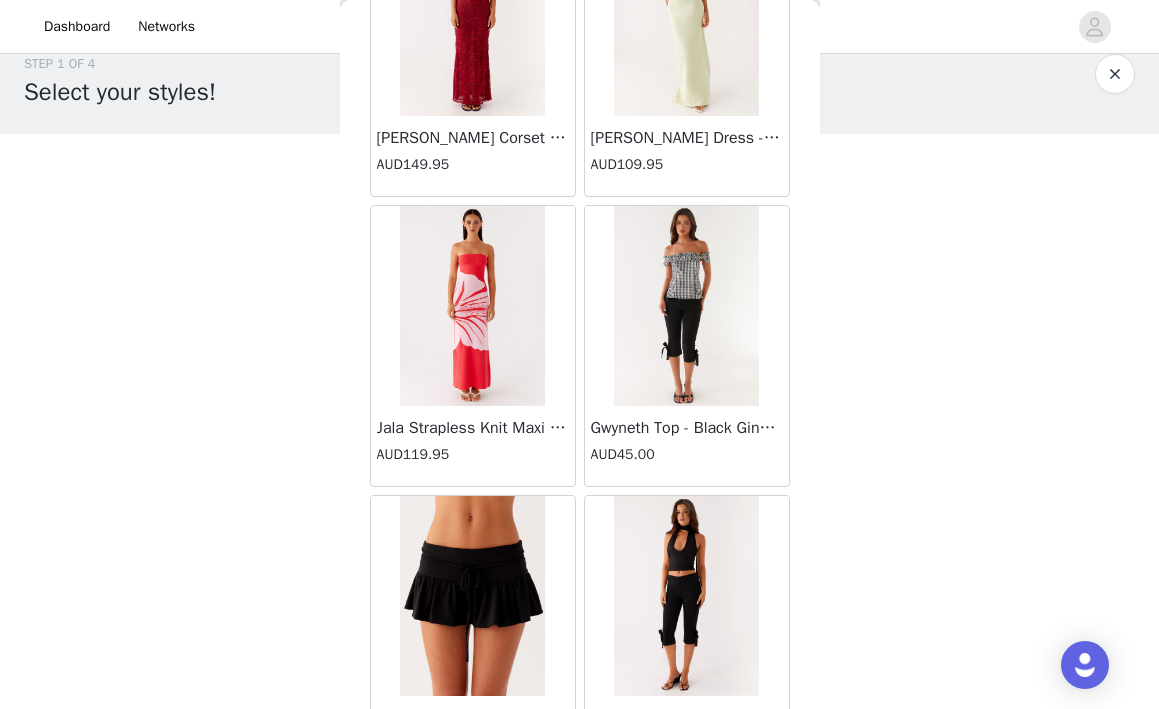scroll, scrollTop: 33533, scrollLeft: 0, axis: vertical 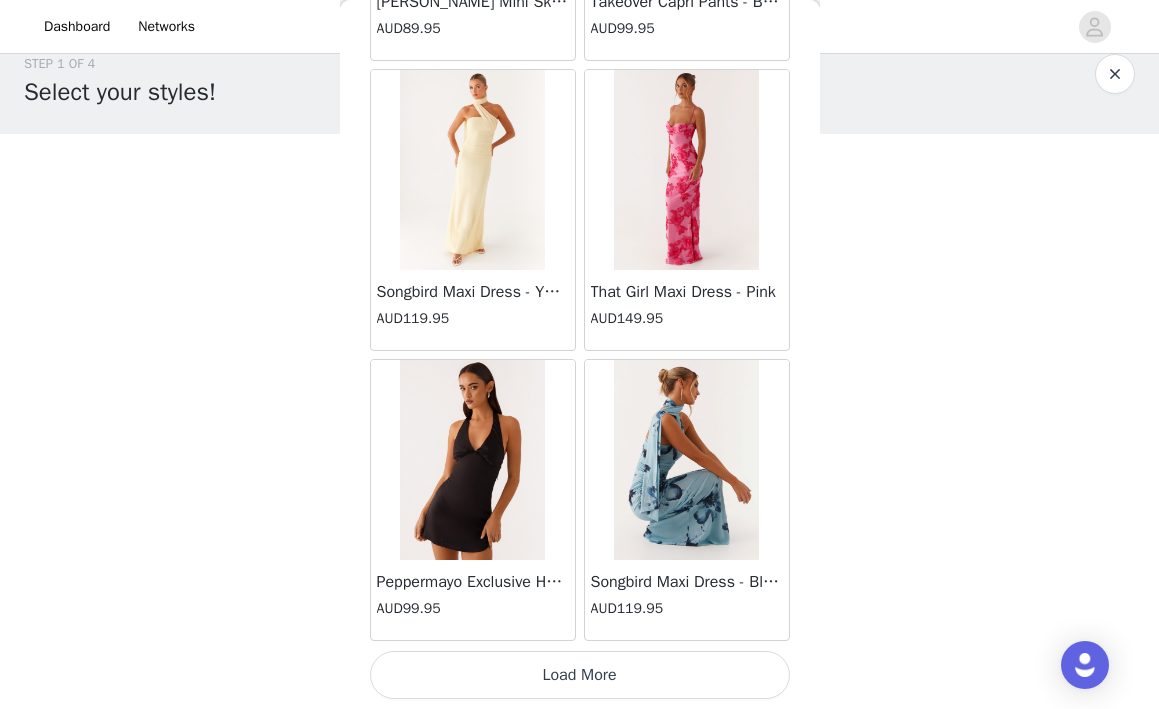 click on "Load More" at bounding box center [580, 675] 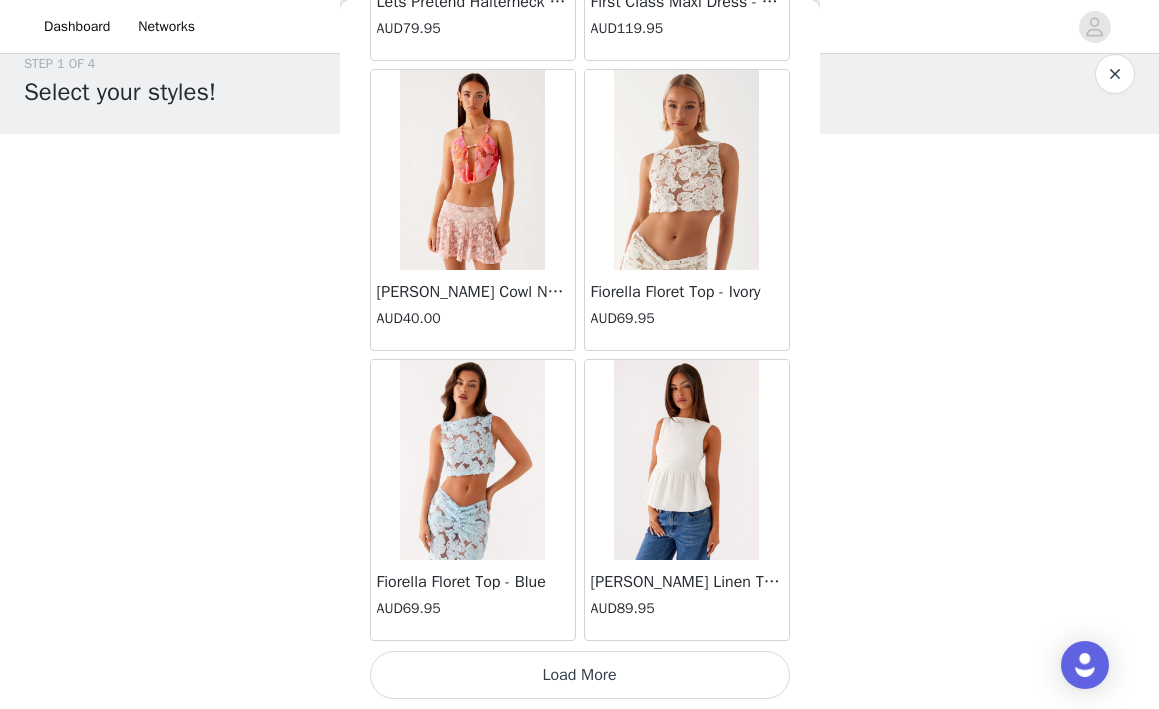 scroll, scrollTop: 37151, scrollLeft: 0, axis: vertical 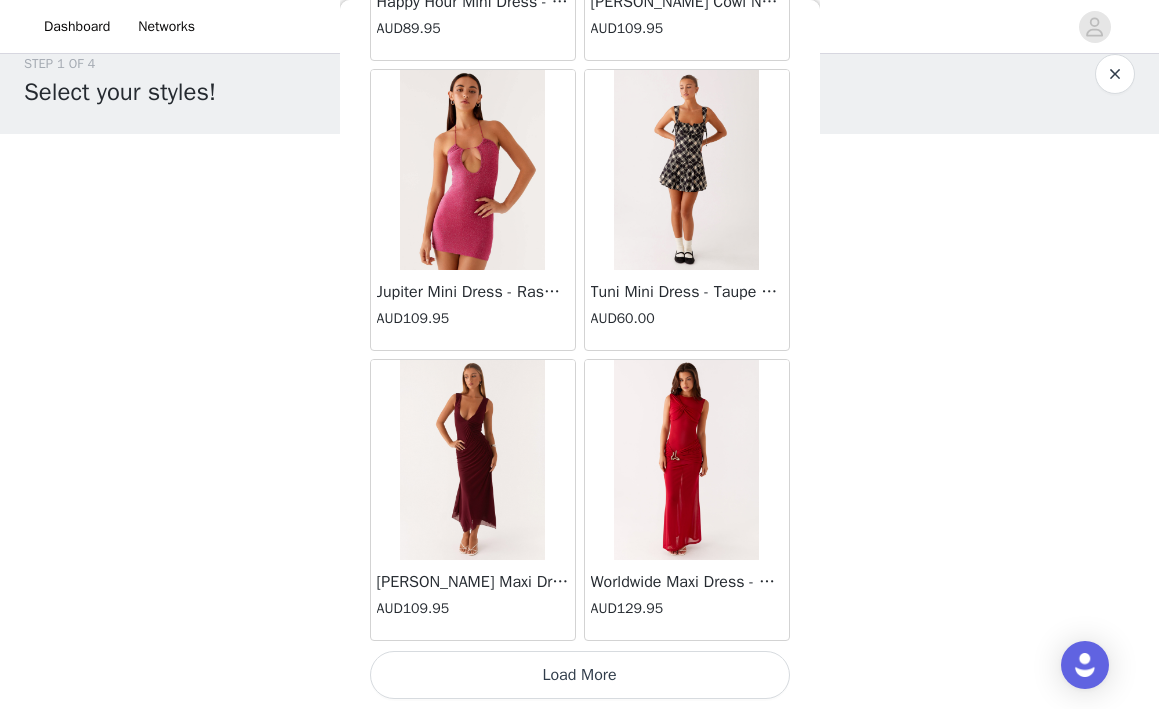 click on "Load More" at bounding box center (580, 675) 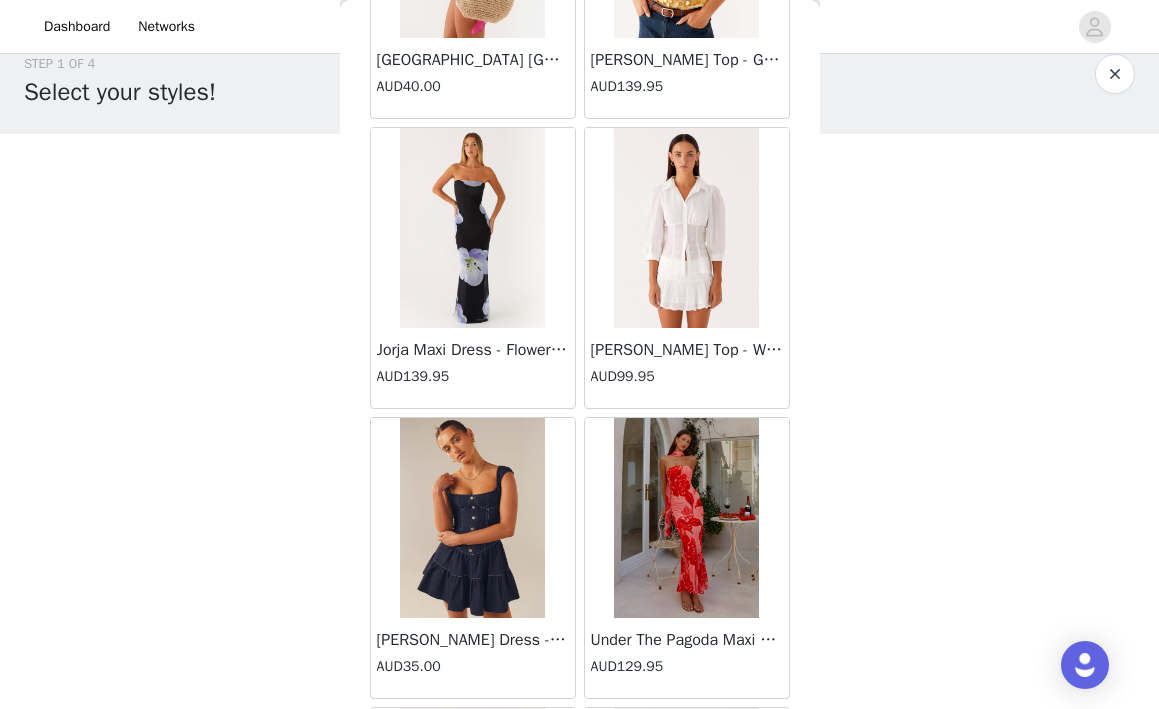 scroll, scrollTop: 41016, scrollLeft: 0, axis: vertical 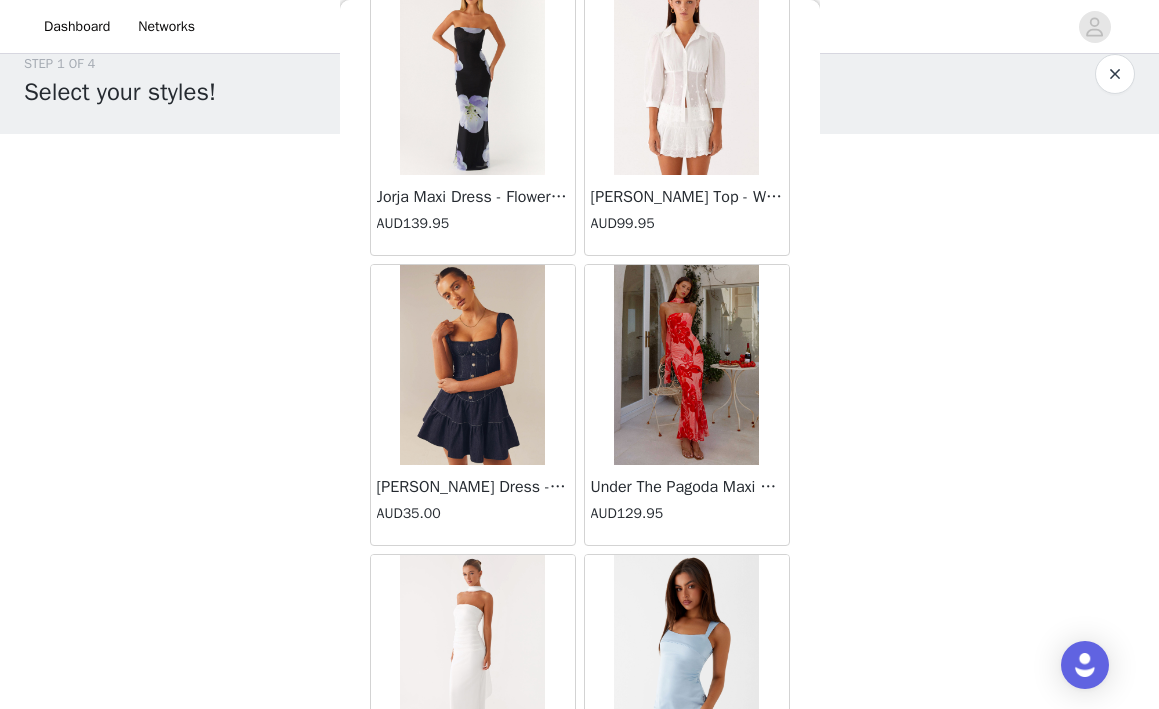 click at bounding box center (686, 75) 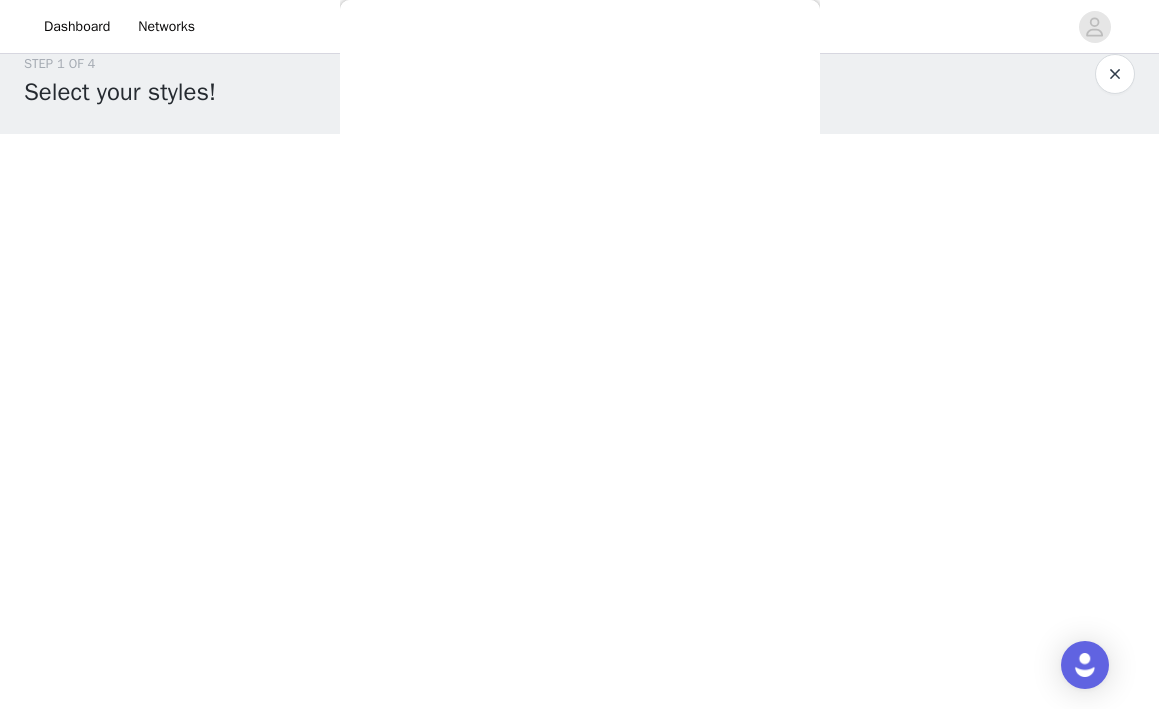 scroll, scrollTop: 0, scrollLeft: 0, axis: both 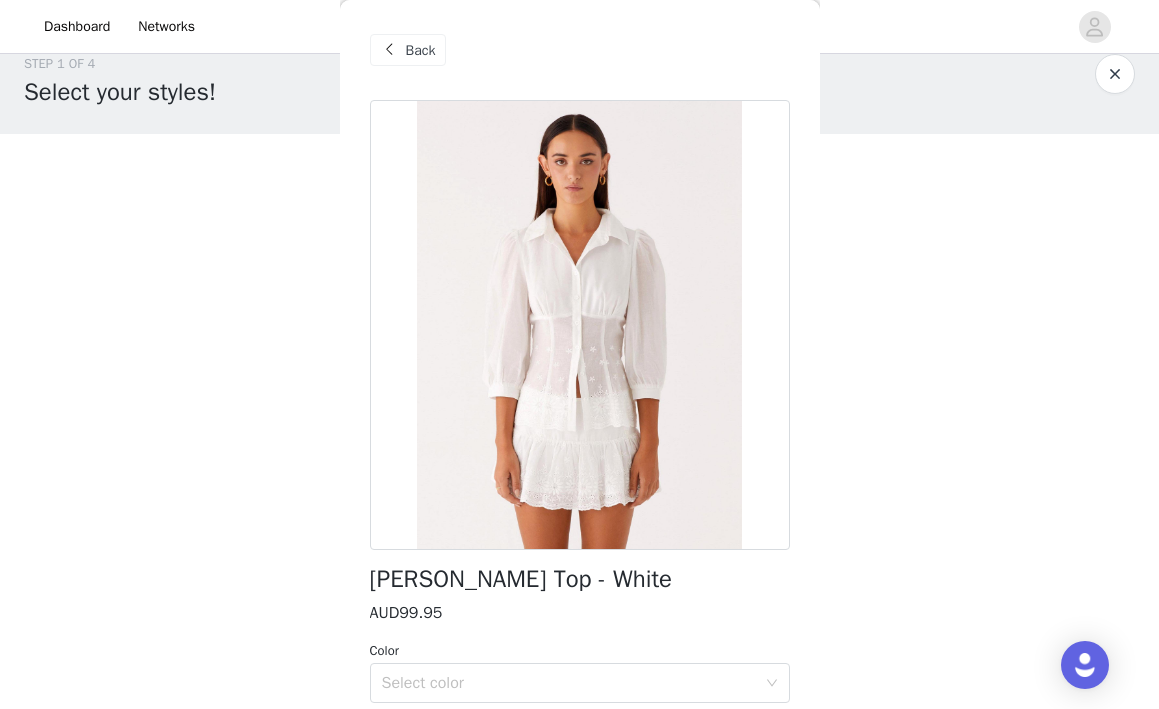 click at bounding box center (390, 50) 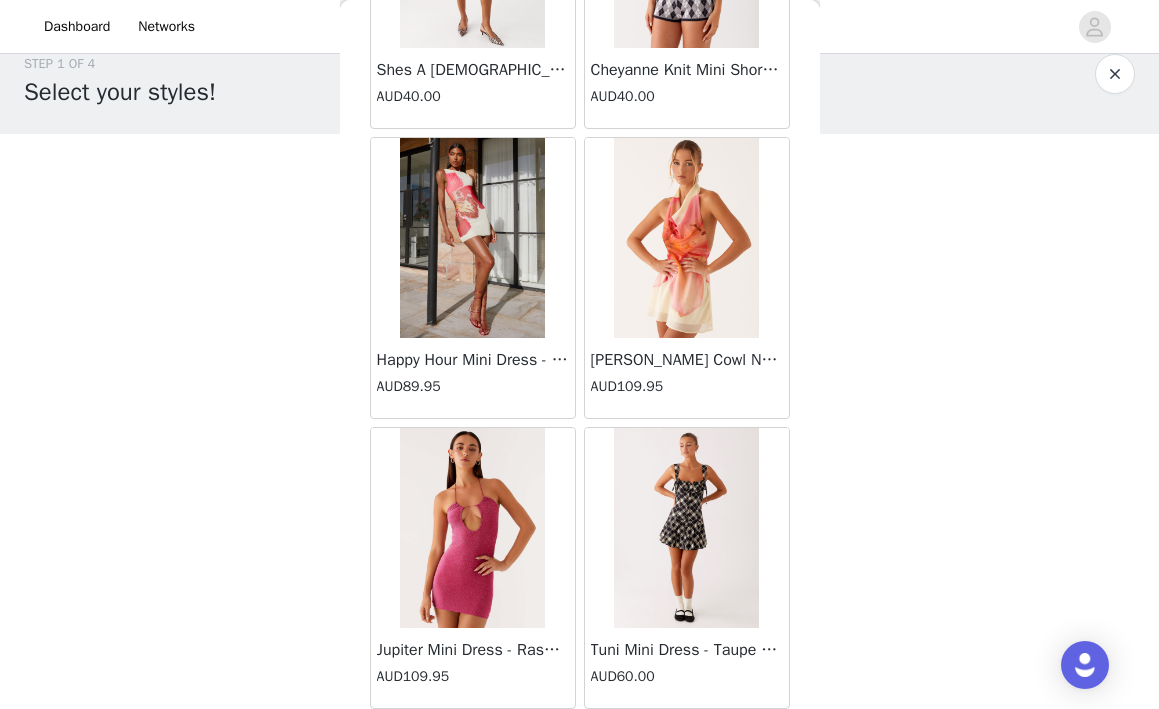 scroll, scrollTop: 43126, scrollLeft: 0, axis: vertical 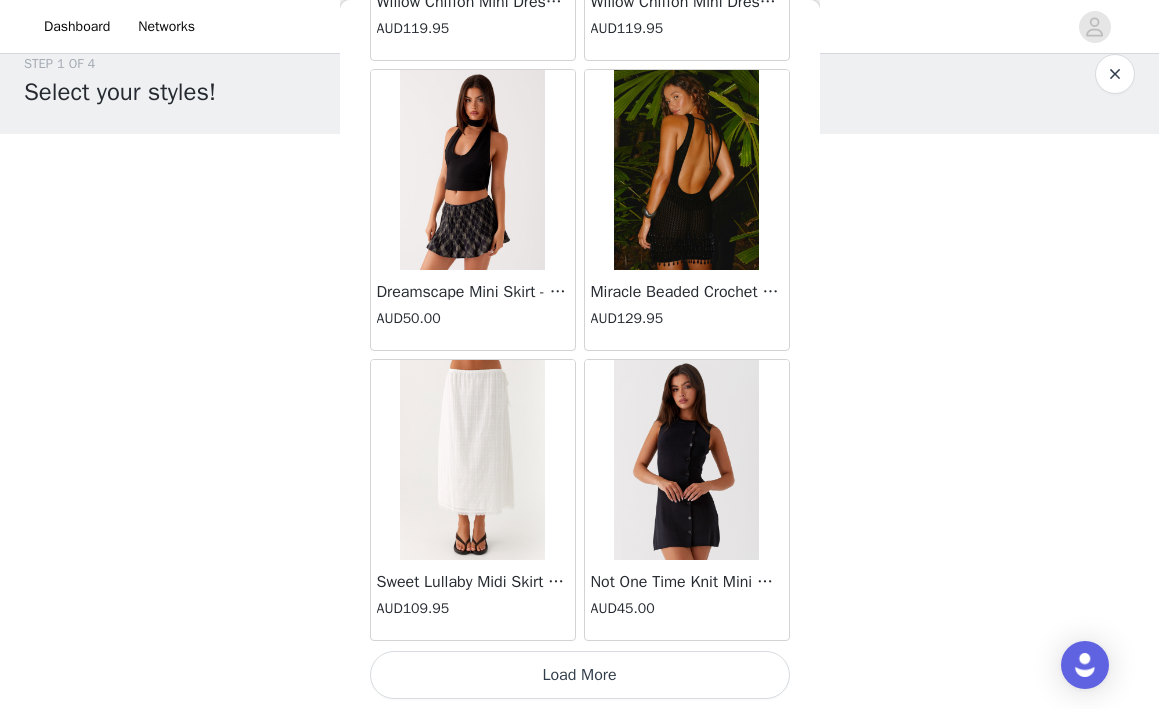 click on "Load More" at bounding box center [580, 675] 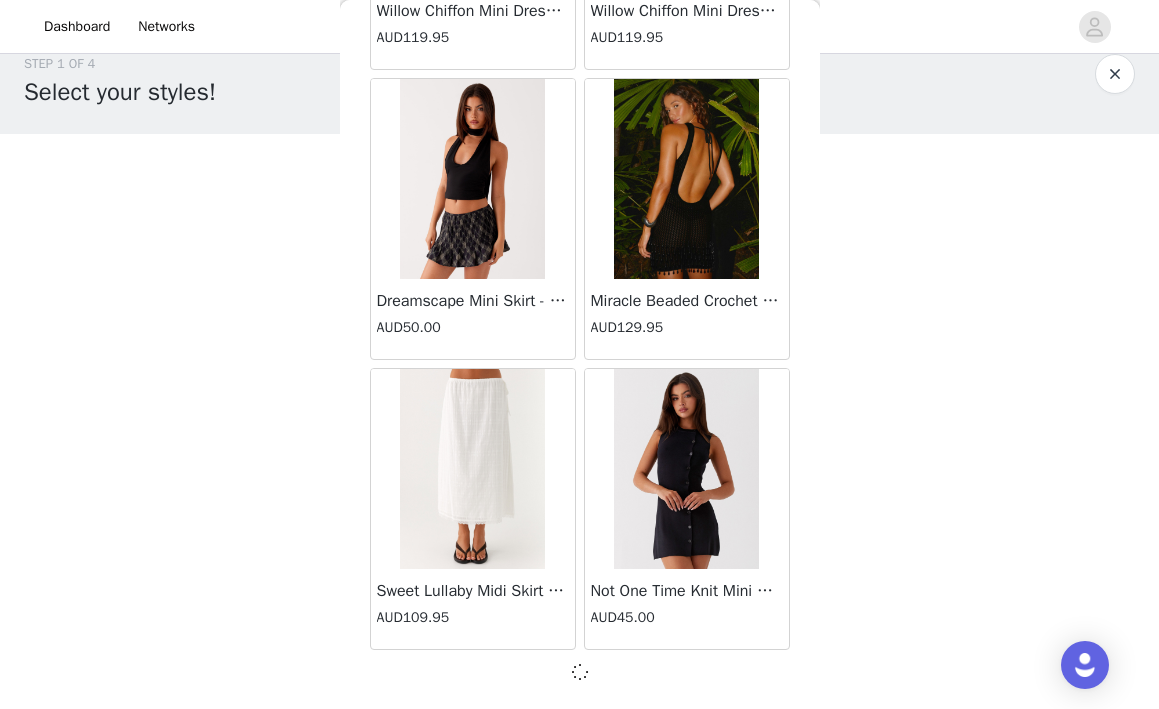 scroll, scrollTop: 42942, scrollLeft: 0, axis: vertical 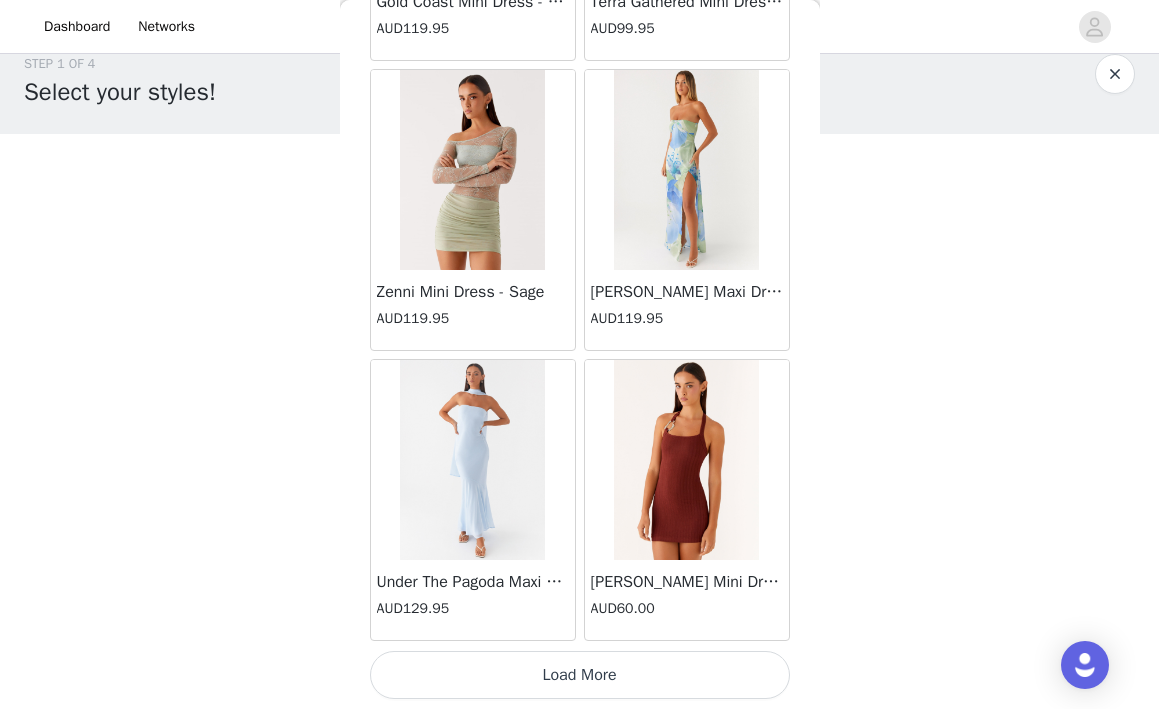 click on "Load More" at bounding box center [580, 675] 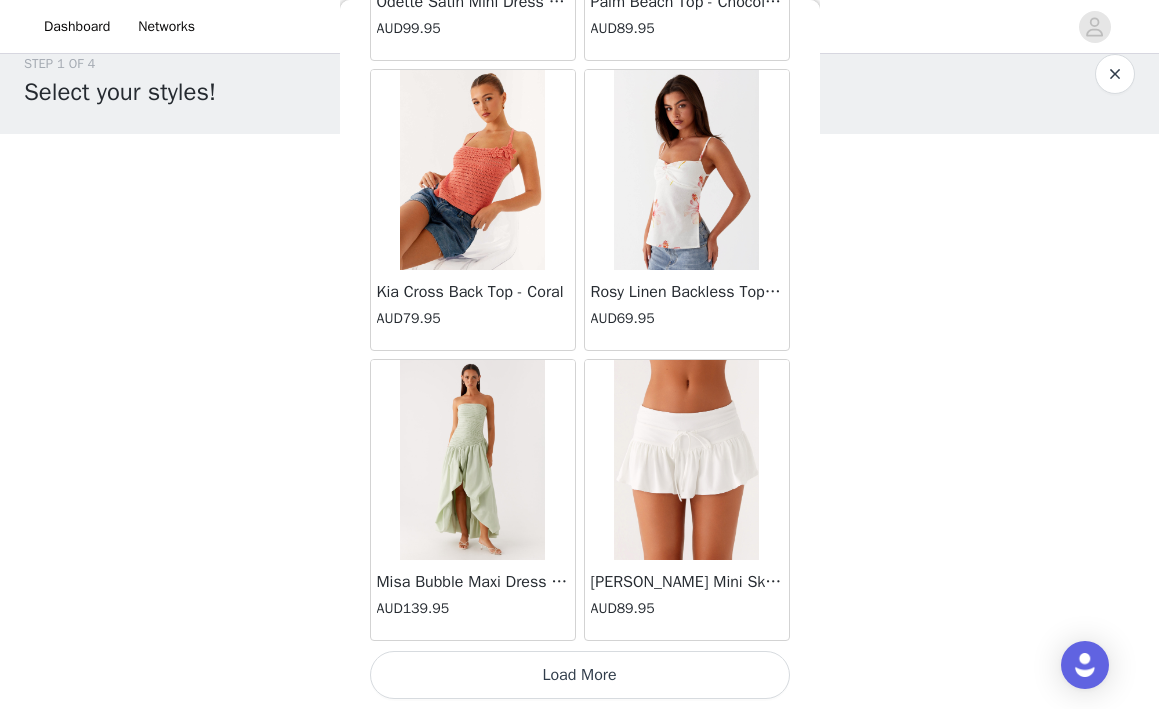 scroll, scrollTop: 48751, scrollLeft: 0, axis: vertical 